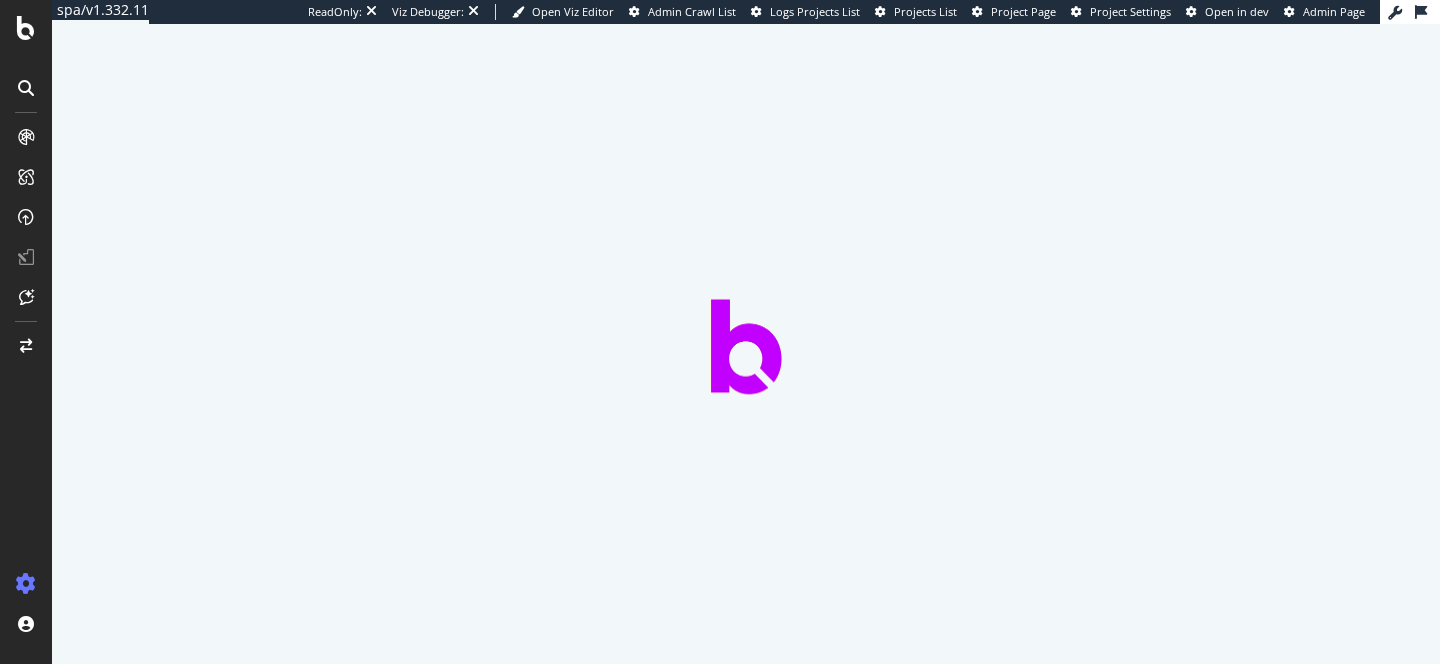 scroll, scrollTop: 0, scrollLeft: 0, axis: both 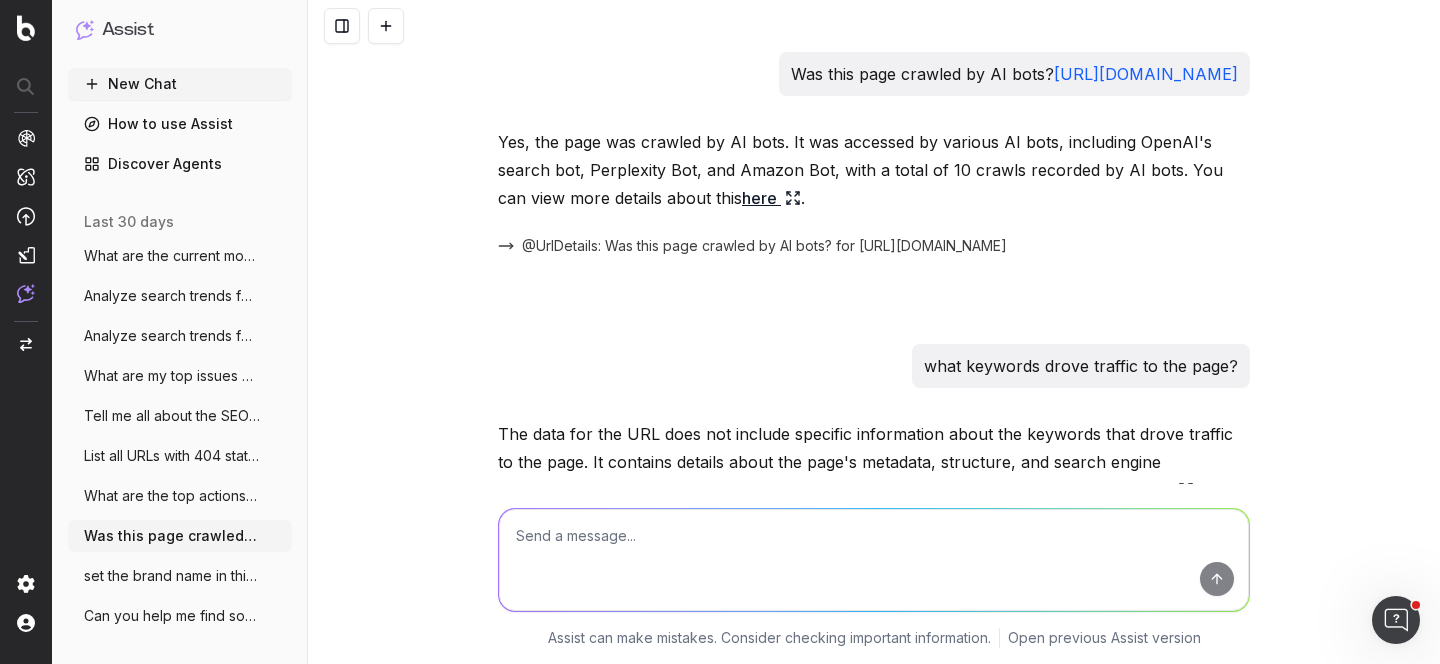 drag, startPoint x: 1029, startPoint y: 103, endPoint x: 507, endPoint y: 80, distance: 522.5065 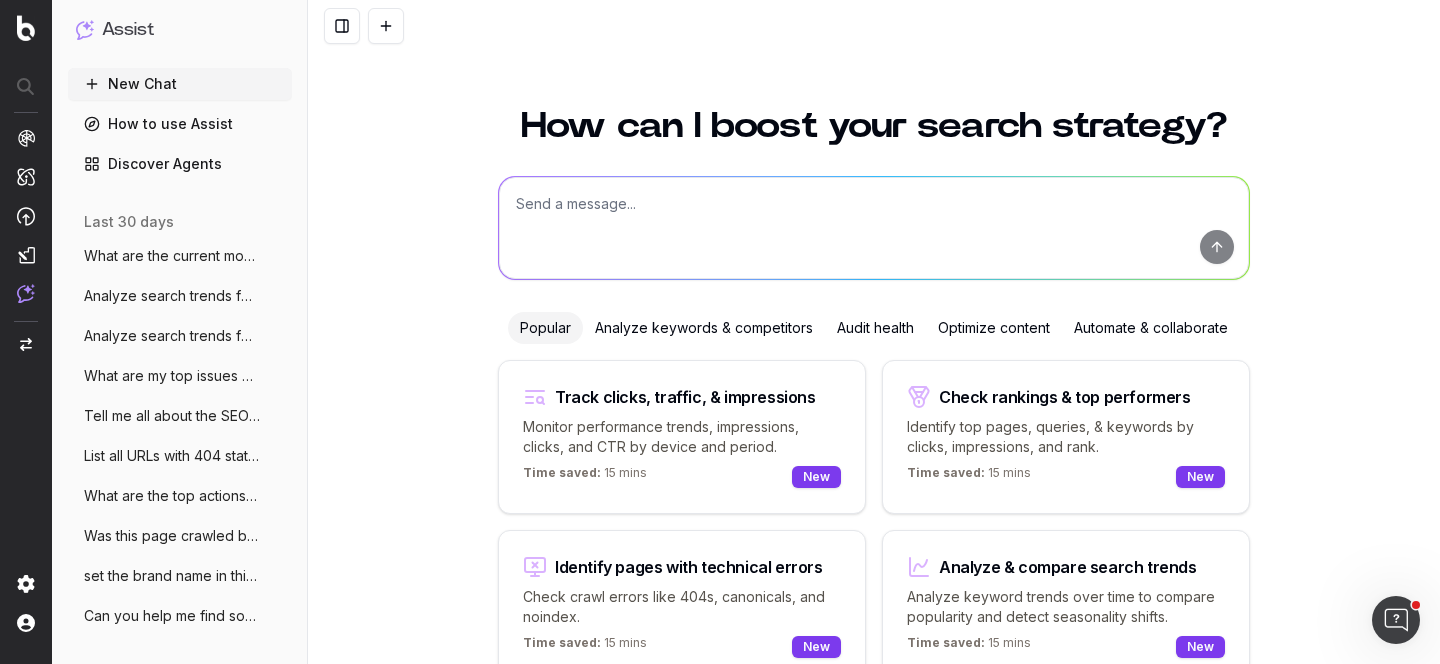click at bounding box center [874, 228] 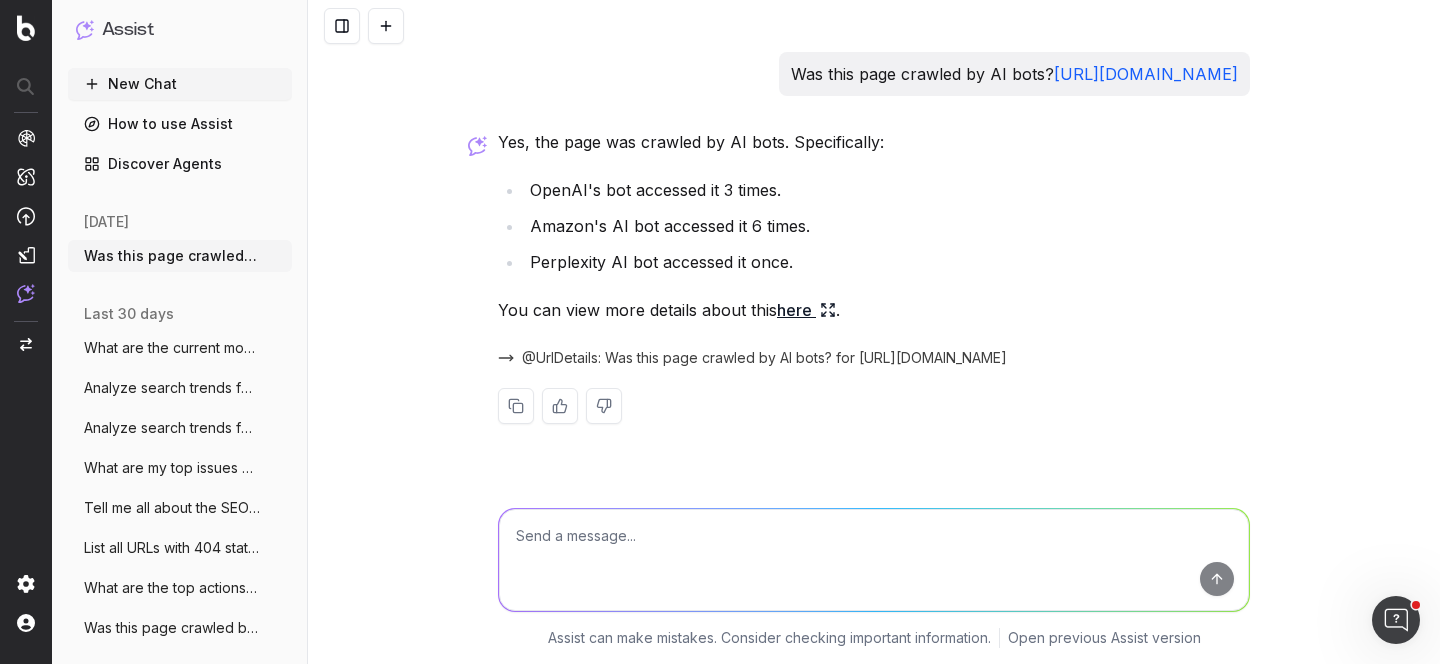 click 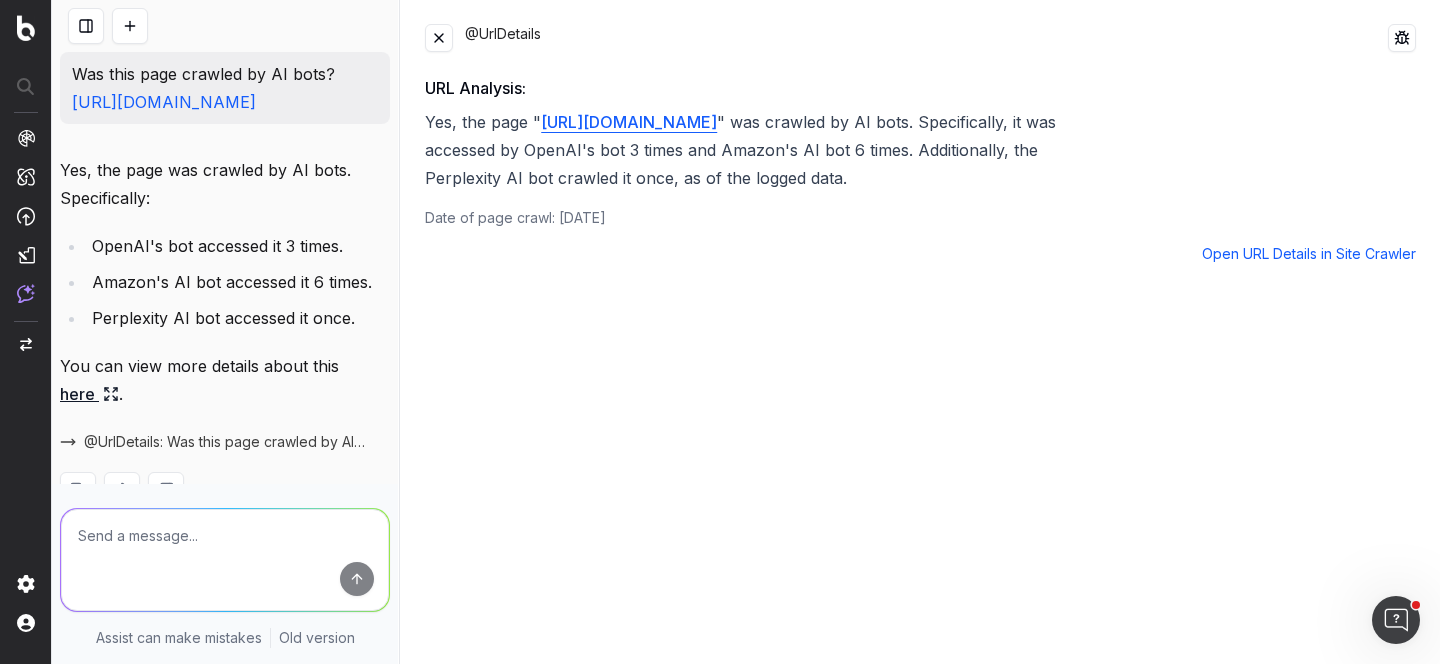 click at bounding box center (439, 38) 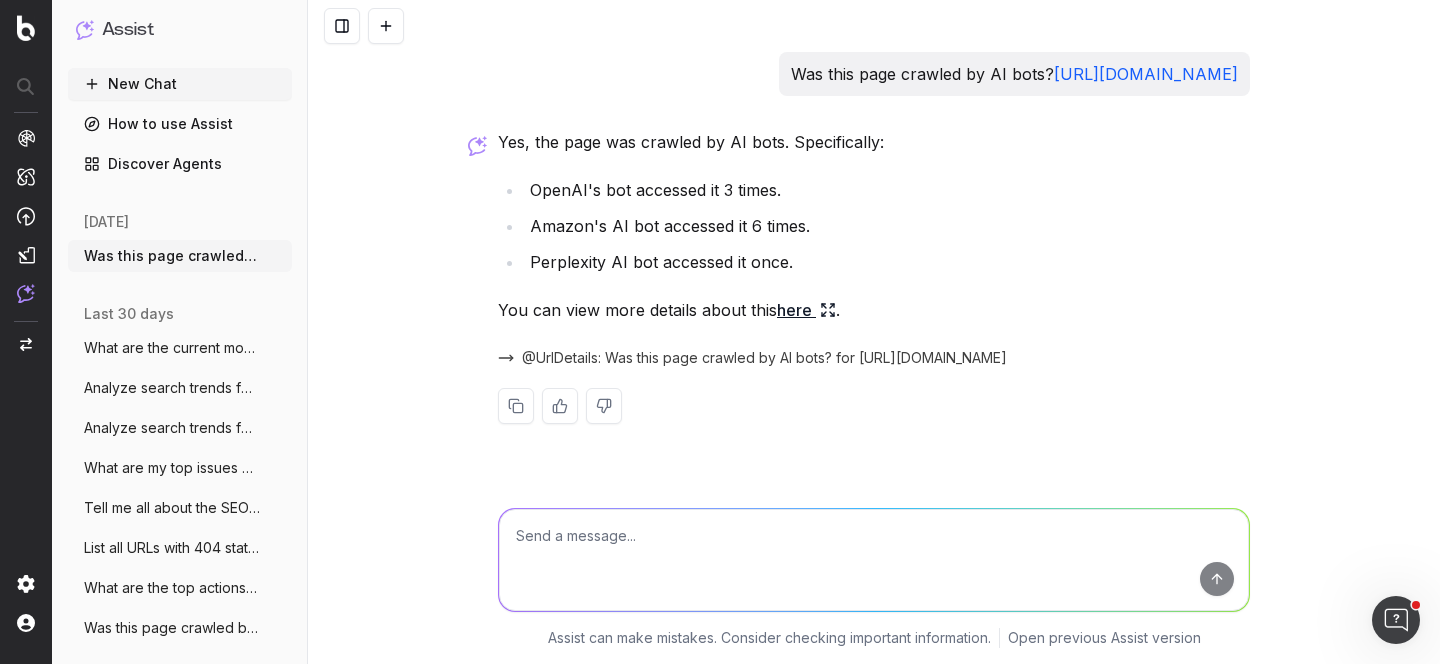 click at bounding box center [874, 560] 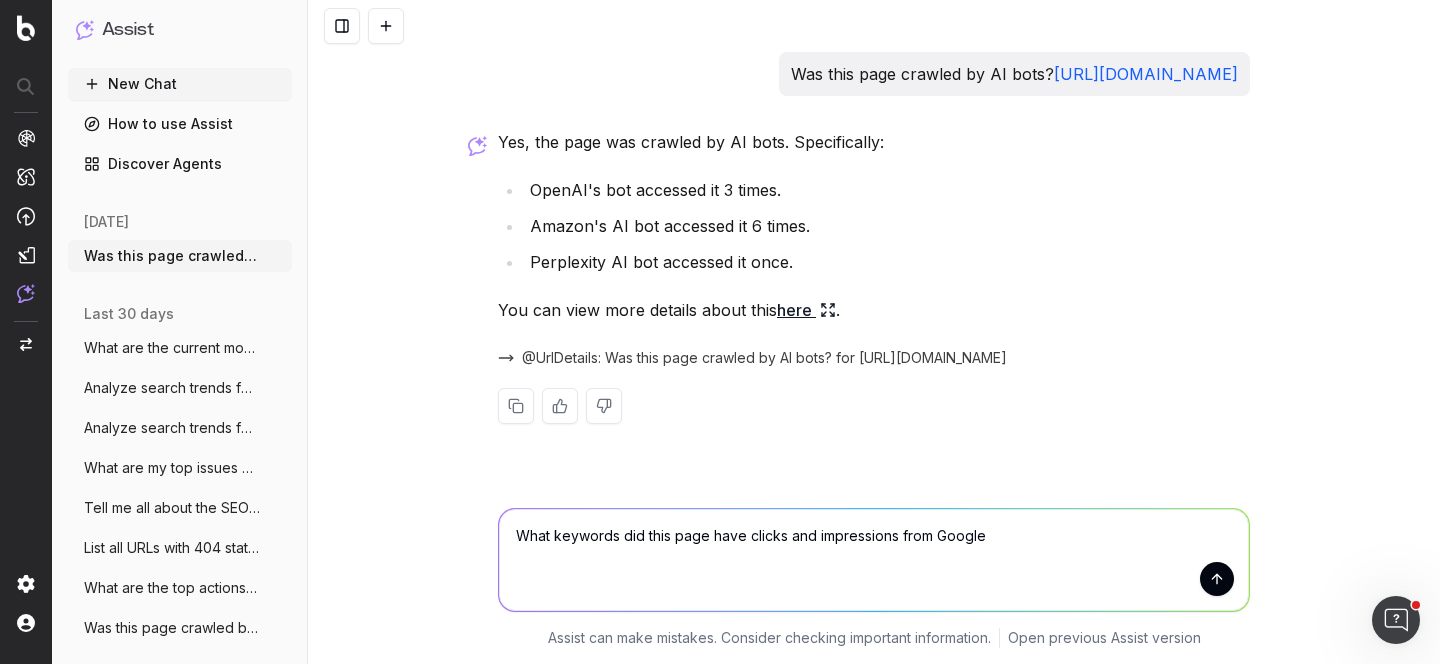 click on "What keywords did this page have clicks and impressions from Google" at bounding box center (874, 560) 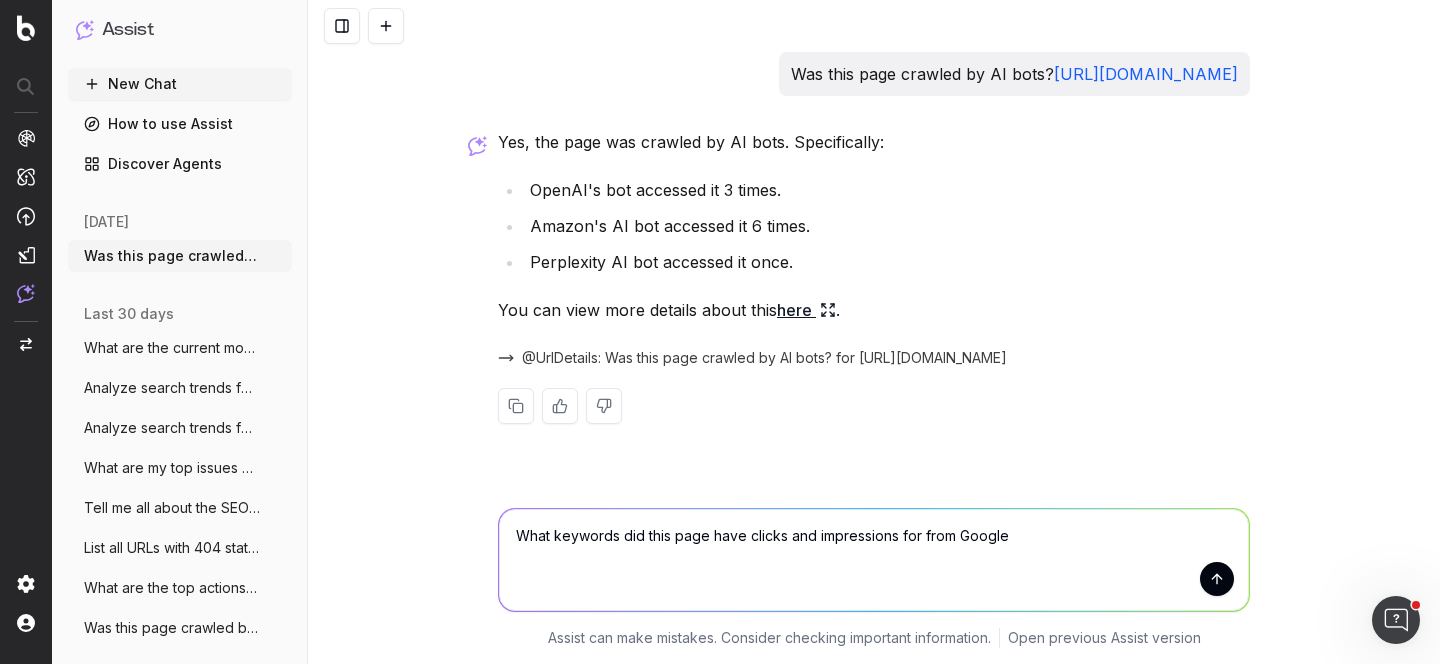 click on "What keywords did this page have clicks and impressions for from Google" at bounding box center [874, 560] 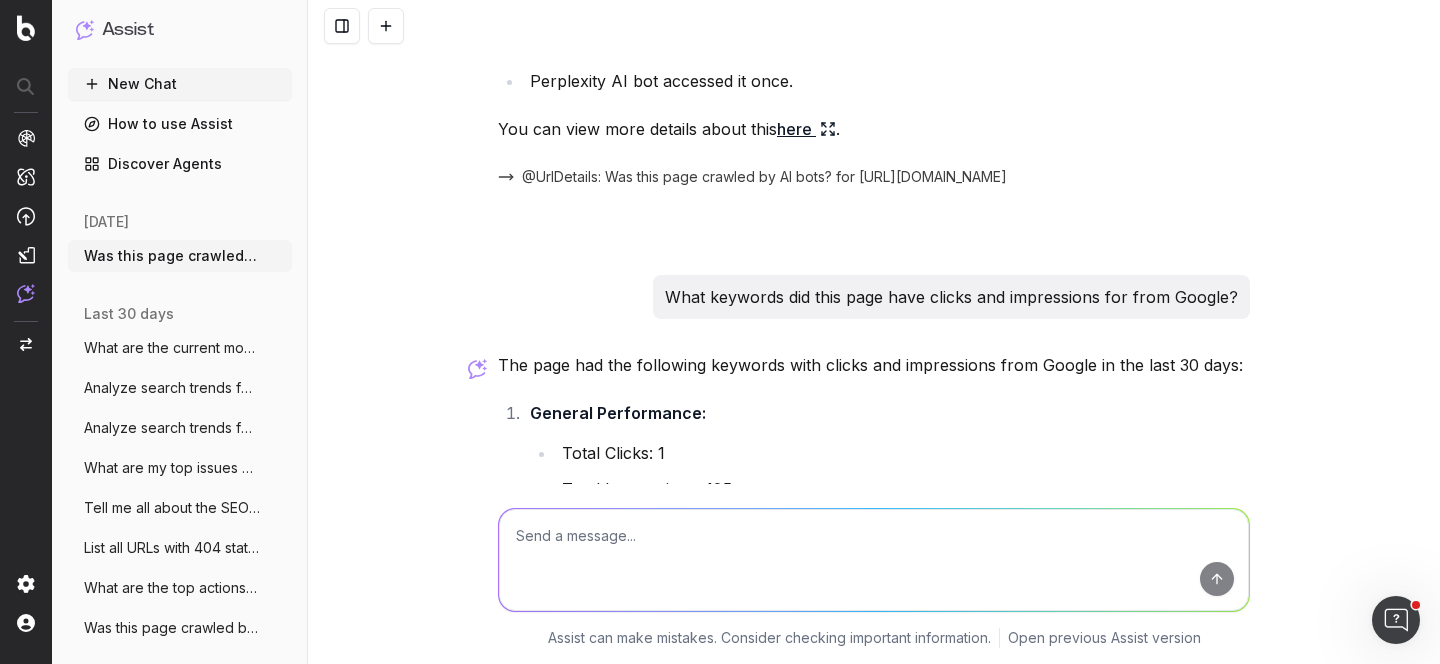 scroll, scrollTop: 0, scrollLeft: 0, axis: both 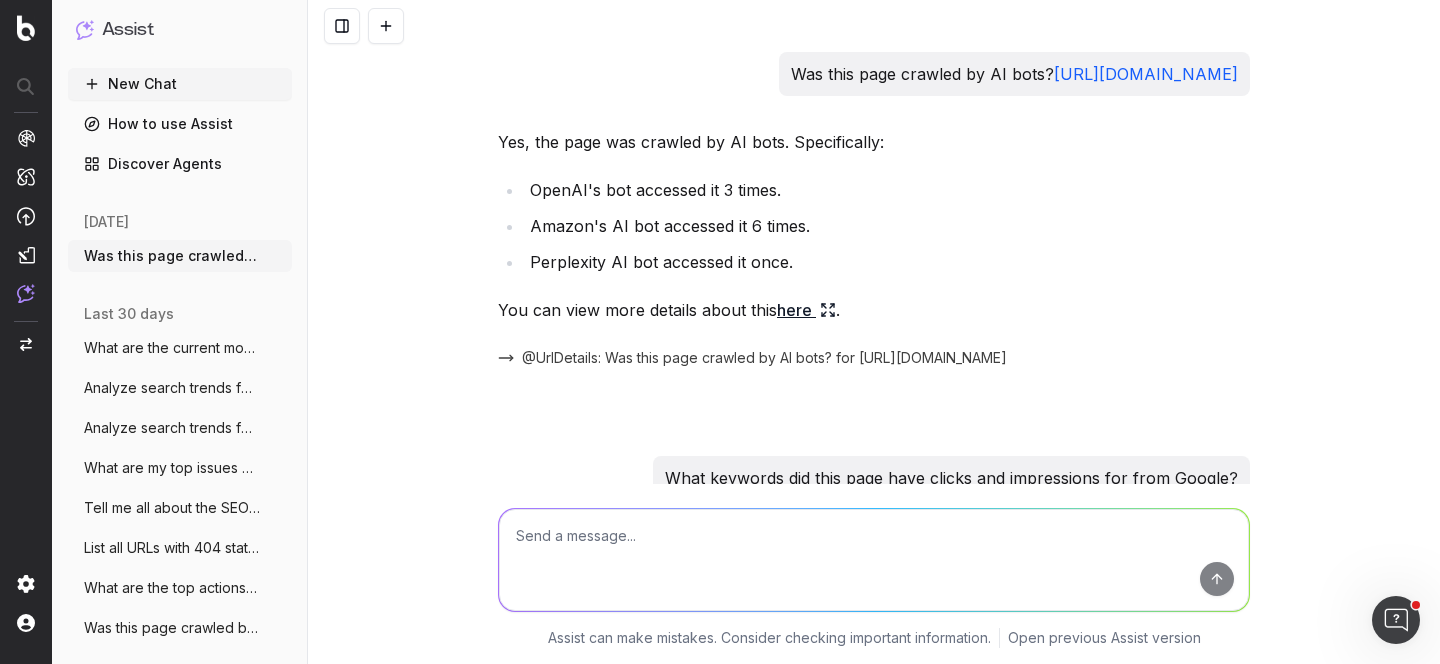 drag, startPoint x: 1031, startPoint y: 99, endPoint x: 497, endPoint y: 68, distance: 534.89905 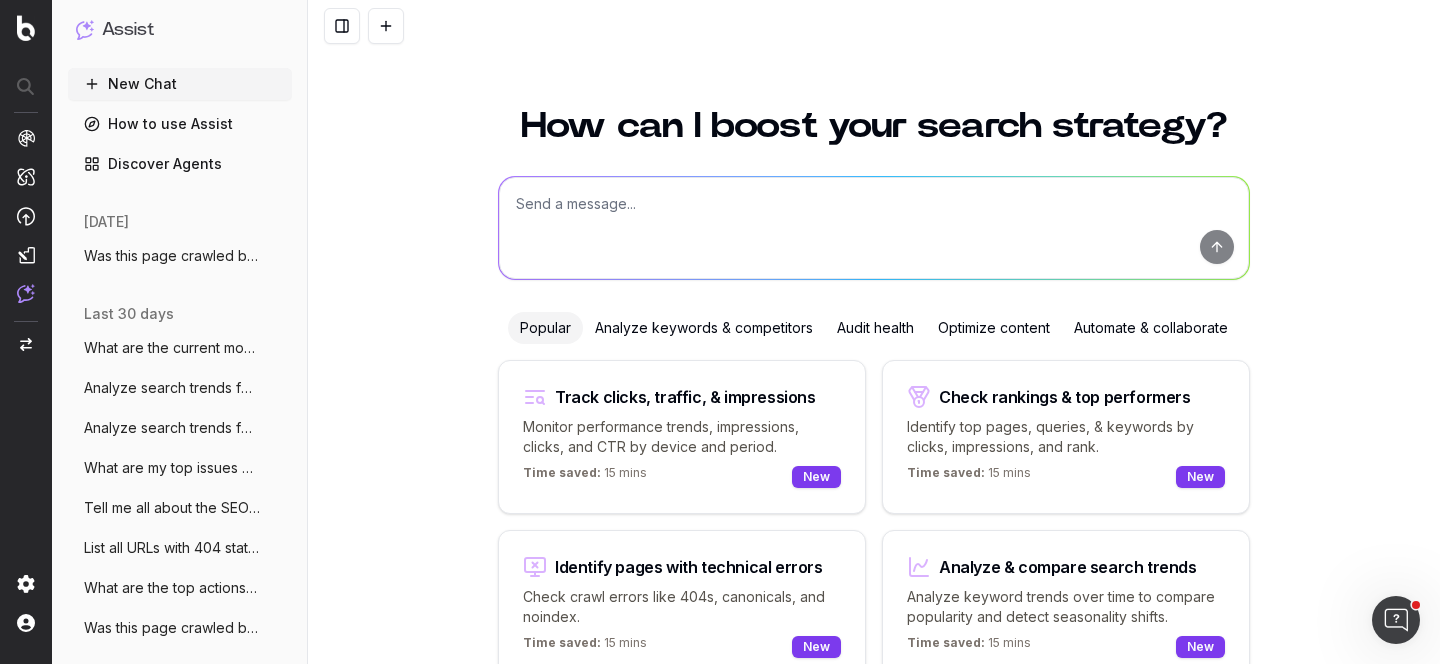 click at bounding box center (874, 228) 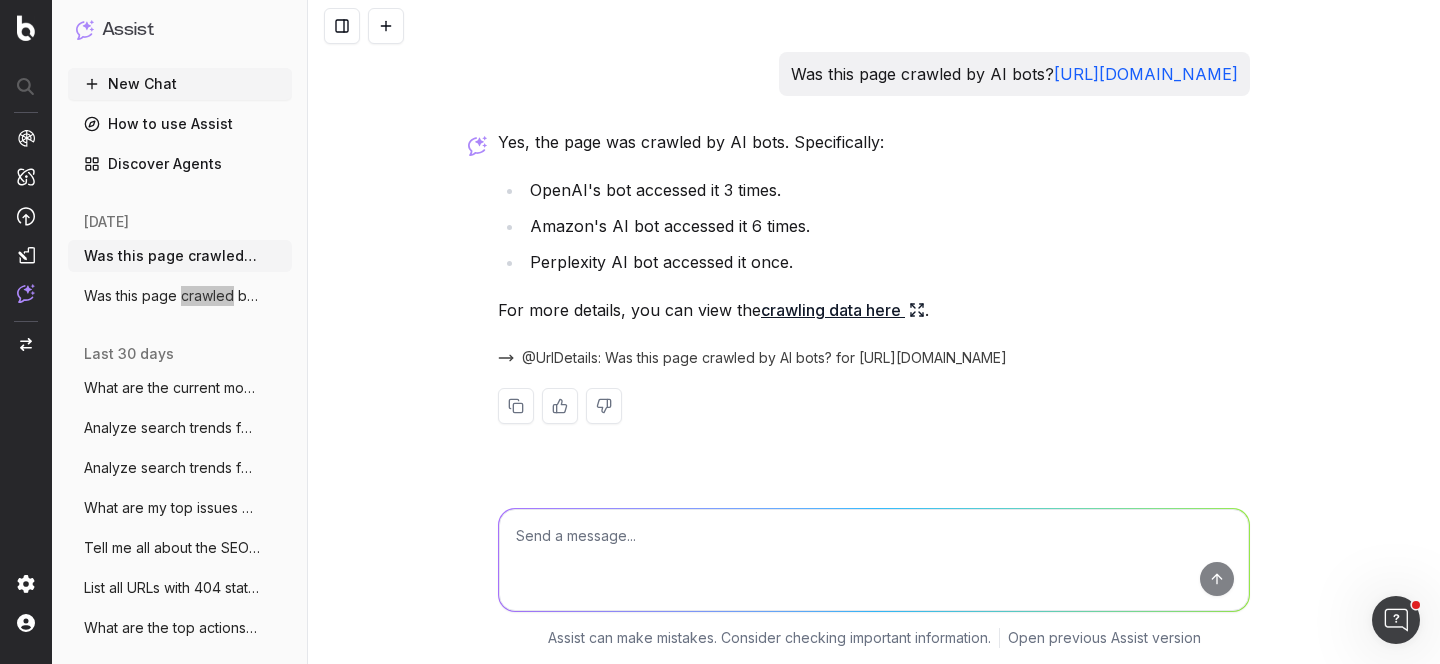 drag, startPoint x: 213, startPoint y: 295, endPoint x: 525, endPoint y: 5, distance: 425.96243 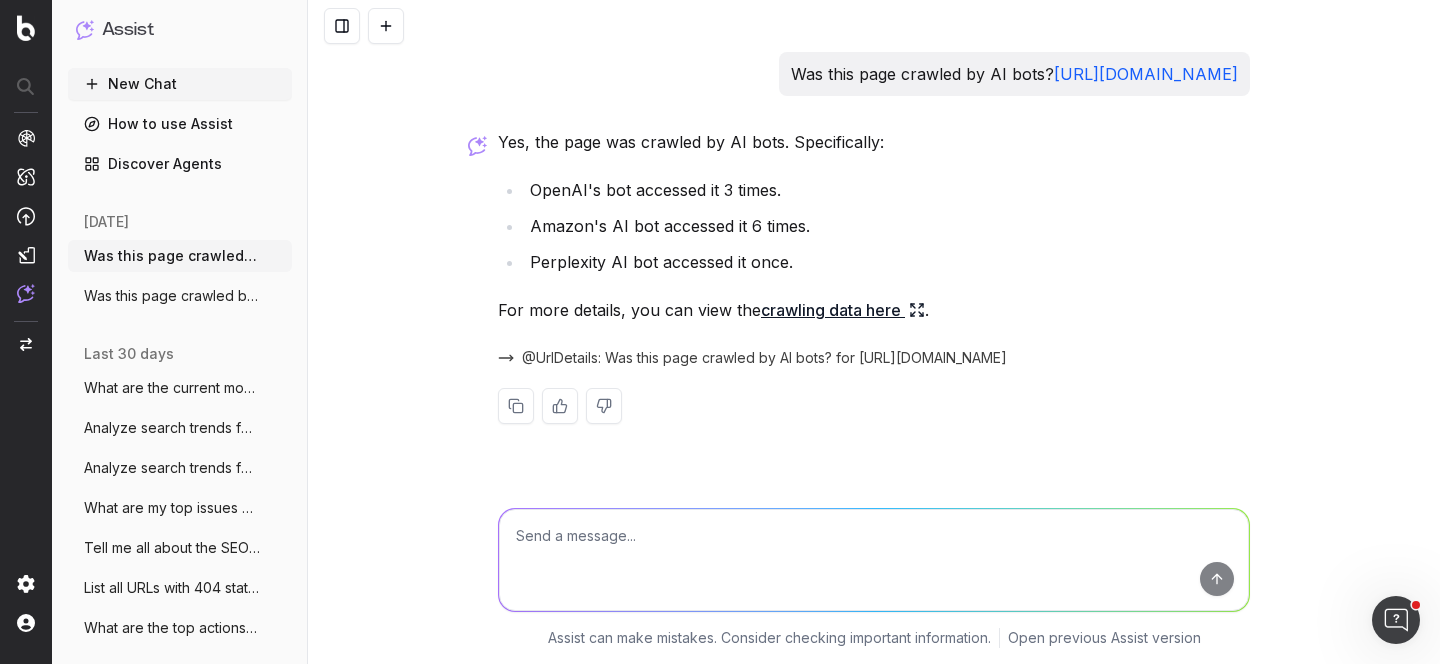 click at bounding box center (874, 560) 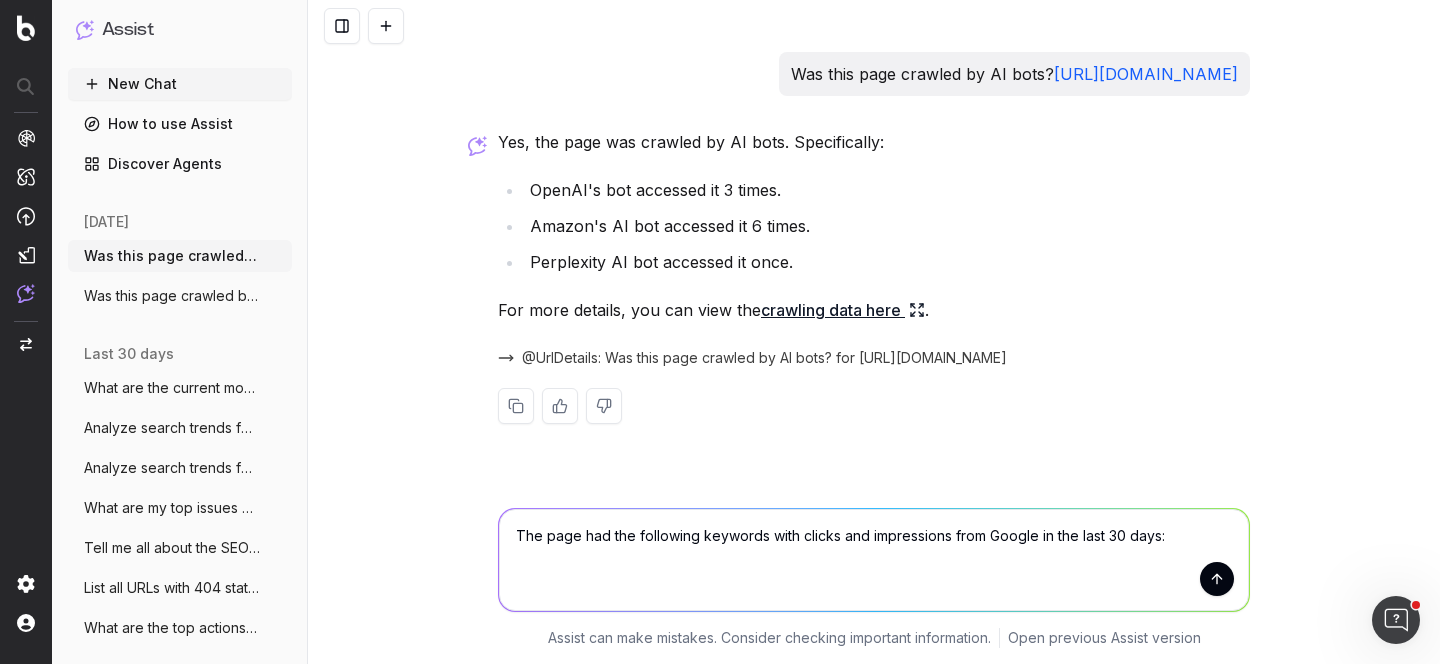 click on "The page had the following keywords with clicks and impressions from Google in the last 30 days:" at bounding box center [874, 560] 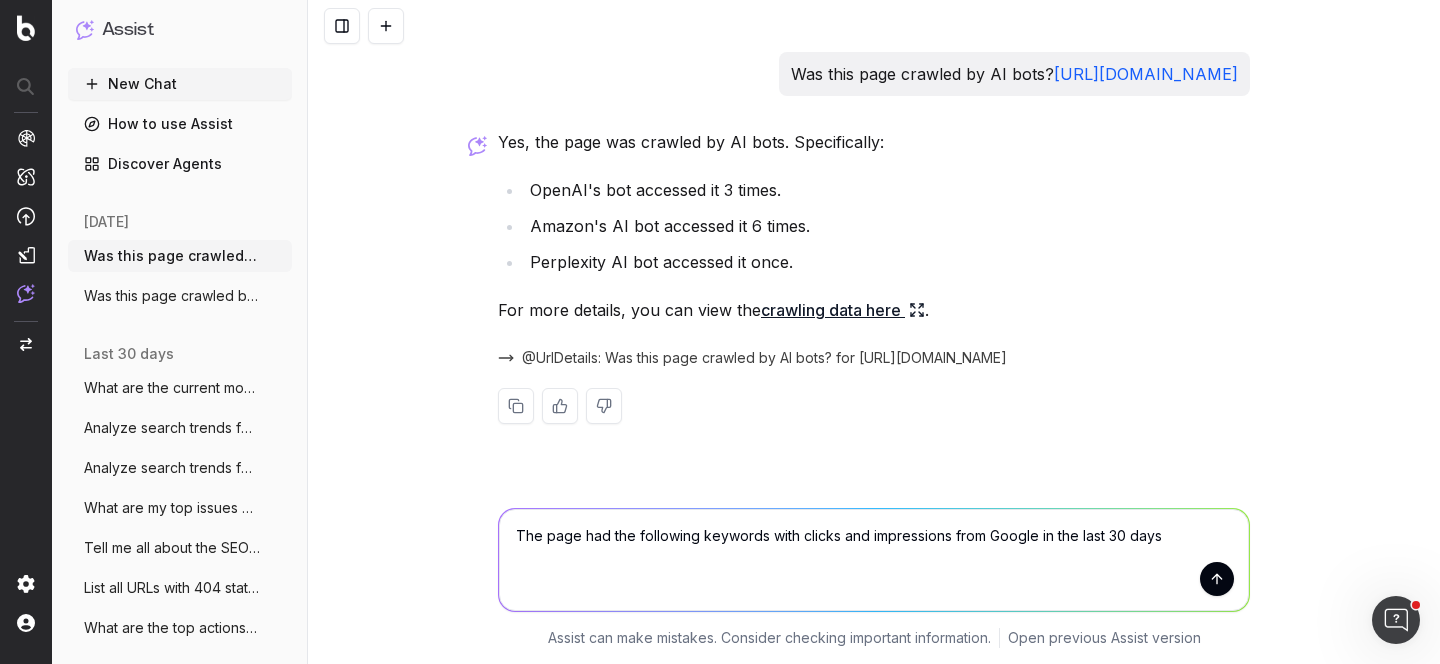 click on "The page had the following keywords with clicks and impressions from Google in the last 30 days" at bounding box center (874, 560) 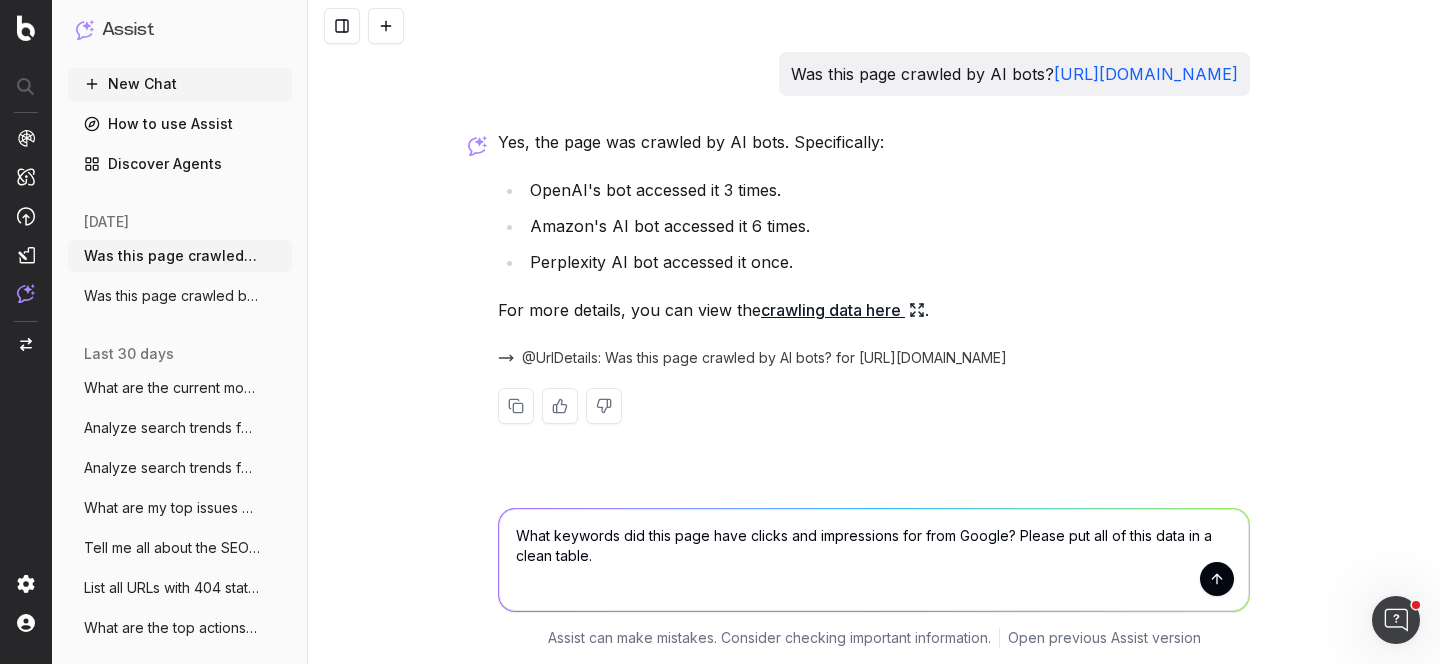 type on "What keywords did this page have clicks and impressions for from Google? Please put all of this data in a clean table." 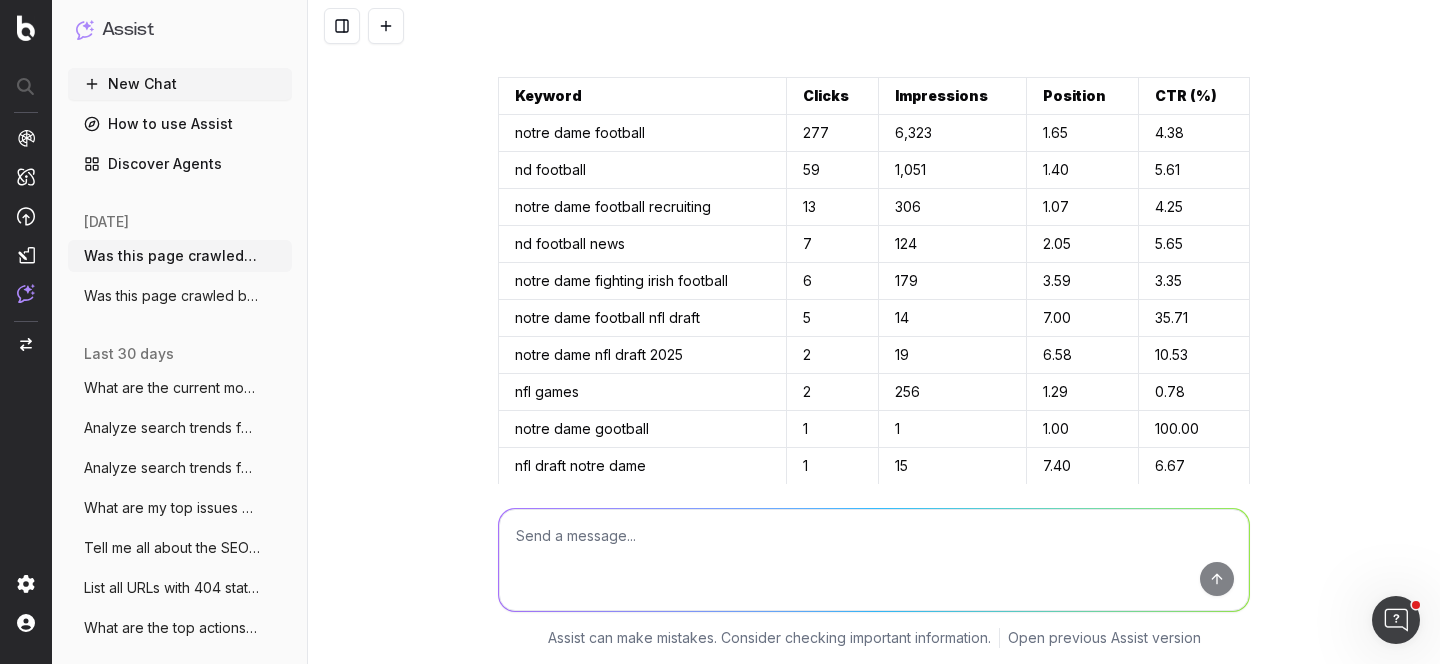 scroll, scrollTop: 562, scrollLeft: 0, axis: vertical 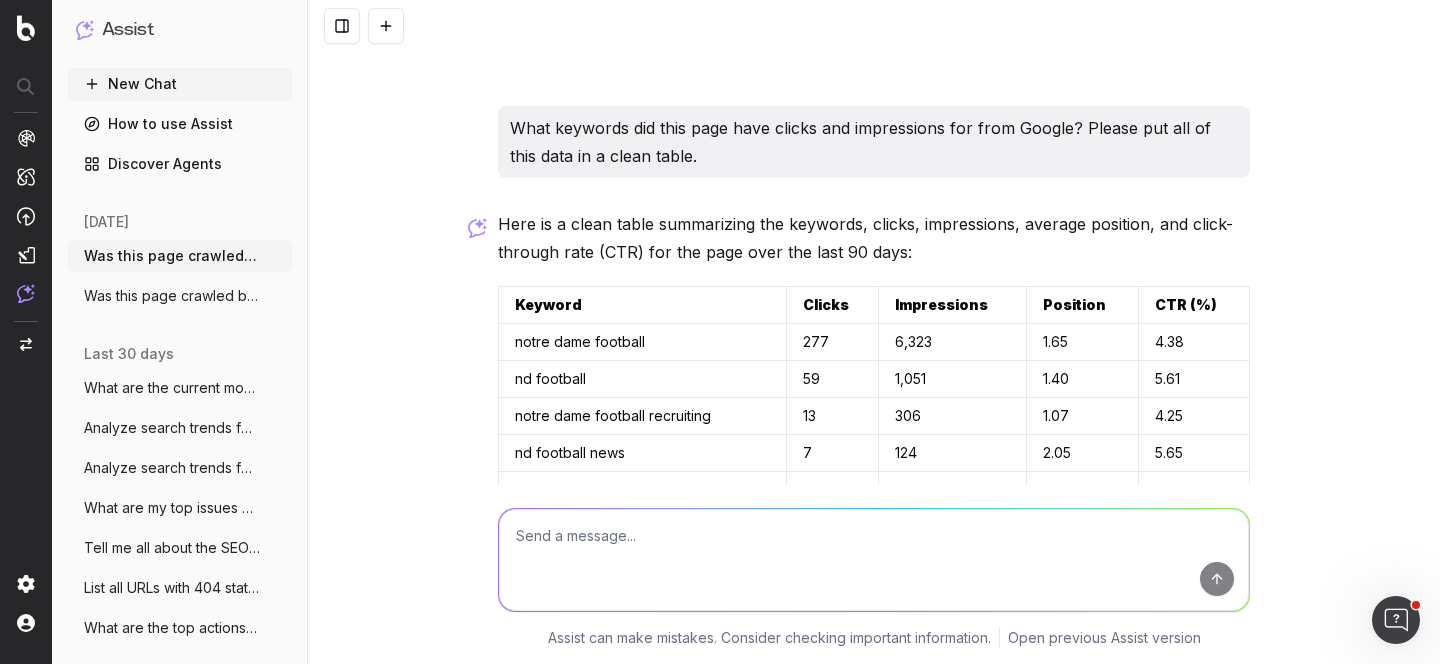 click at bounding box center (874, 560) 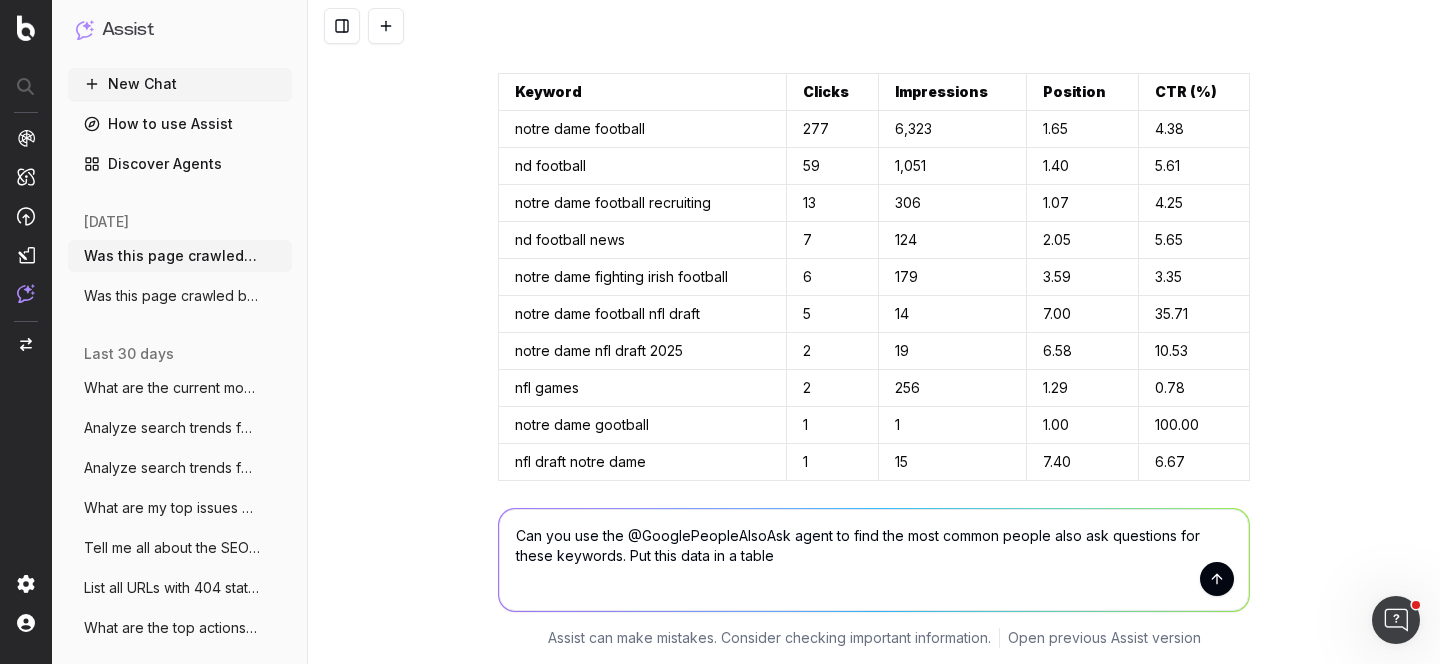 scroll, scrollTop: 796, scrollLeft: 0, axis: vertical 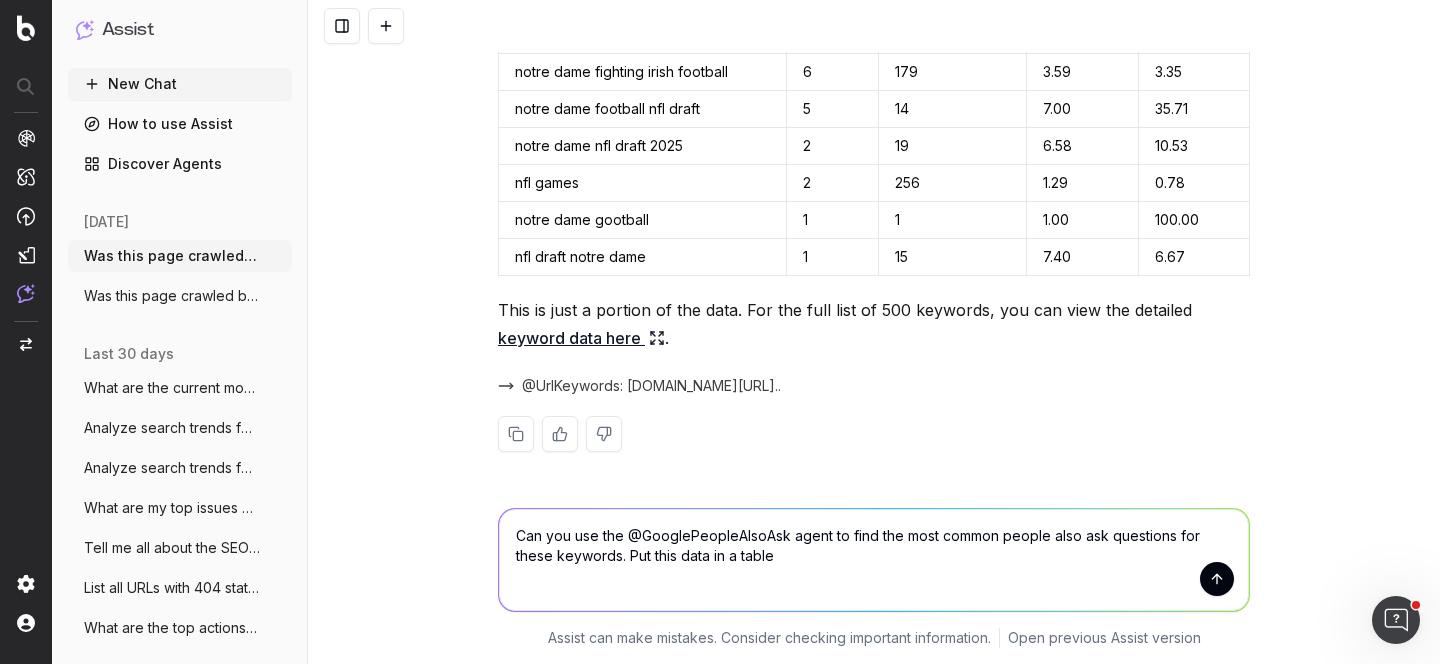 click on "Can you use the @GooglePeopleAlsoAsk agent to find the most common people also ask questions for these keywords. Put this data in a table" at bounding box center (874, 560) 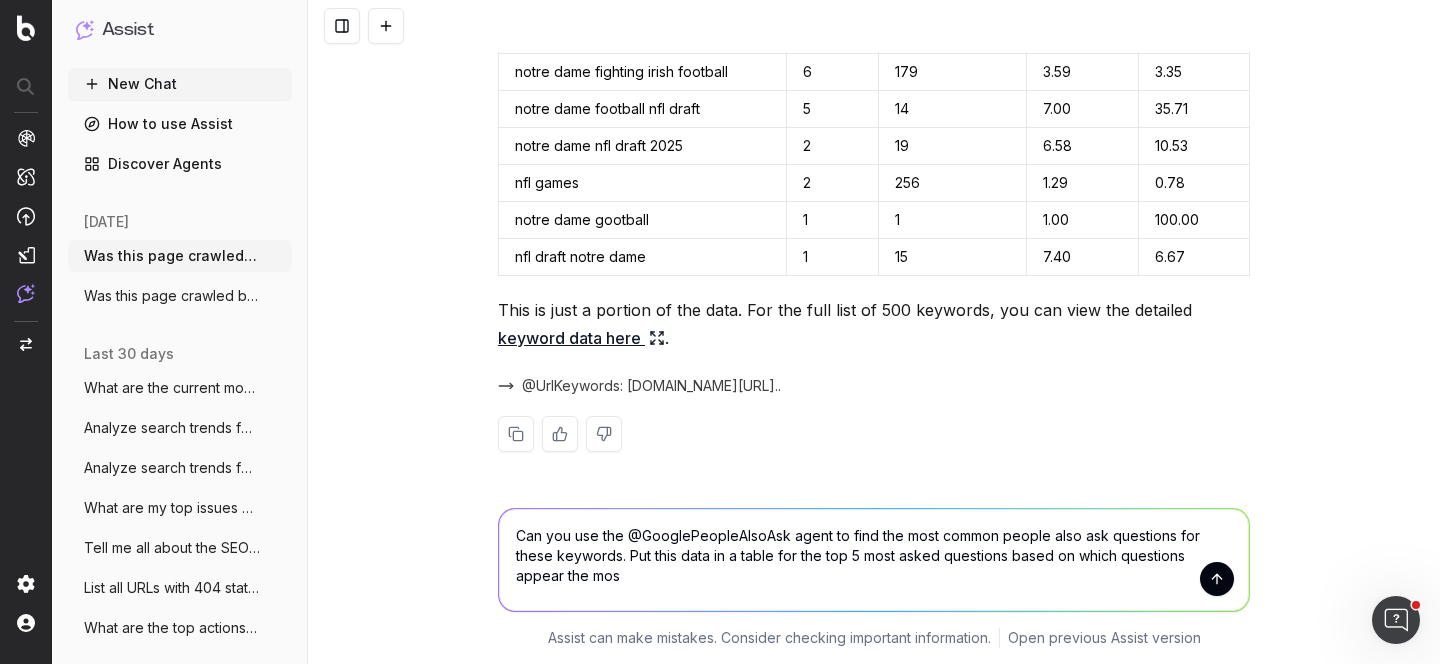 type on "Can you use the @GooglePeopleAlsoAsk agent to find the most common people also ask questions for these keywords. Put this data in a table for the top 5 most asked questions based on which questions appear the most" 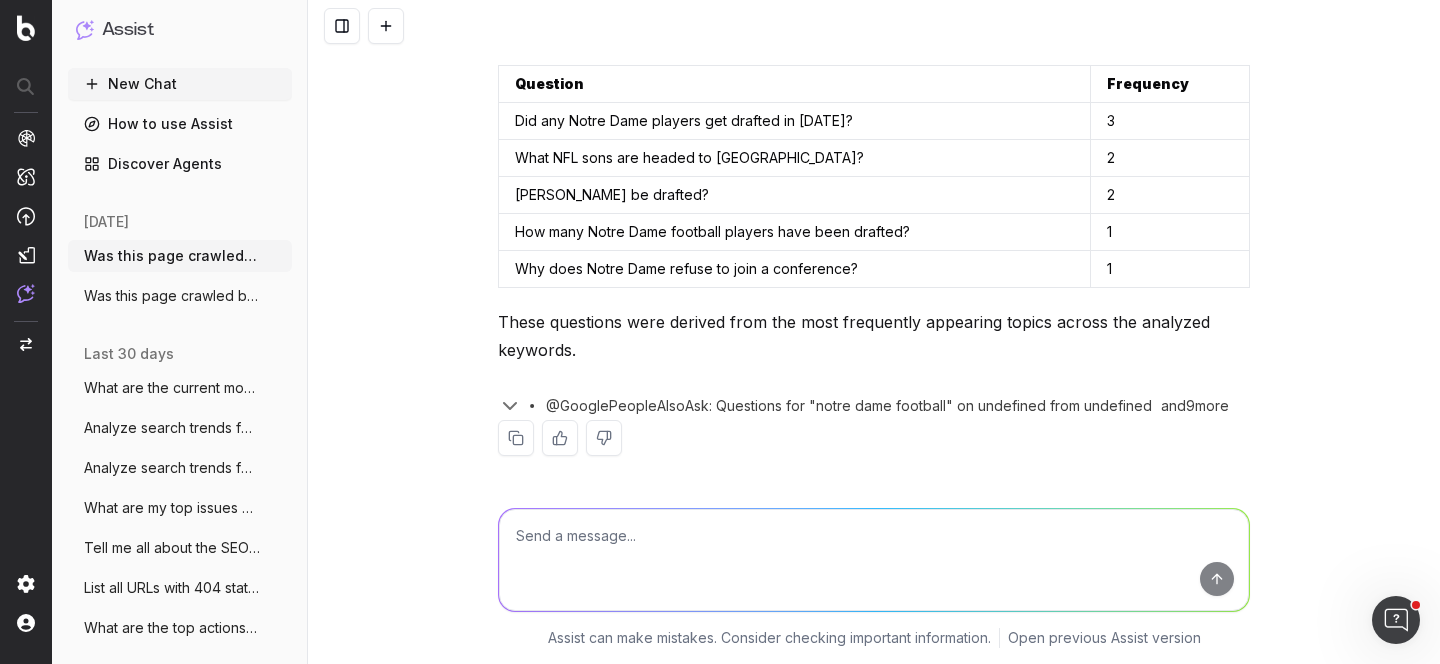 scroll, scrollTop: 1427, scrollLeft: 0, axis: vertical 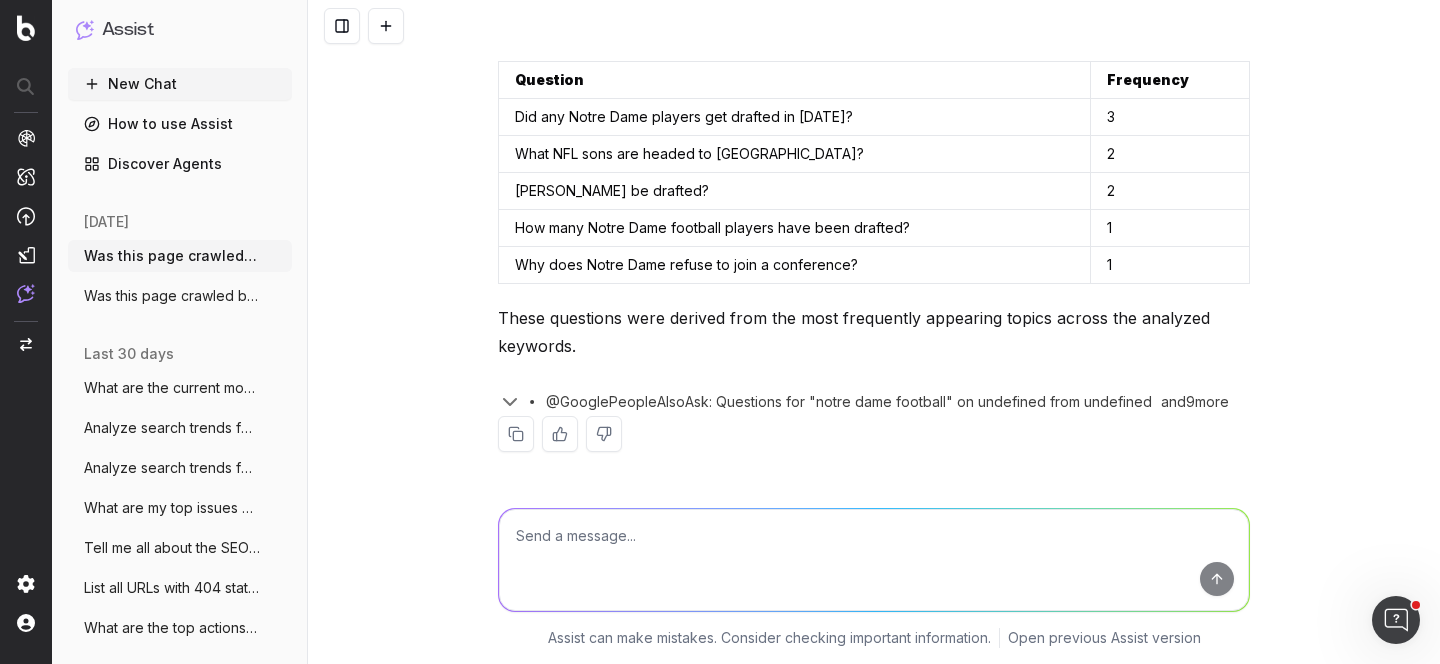 click on "Was this page crawled by AI bots? https:" at bounding box center [172, 296] 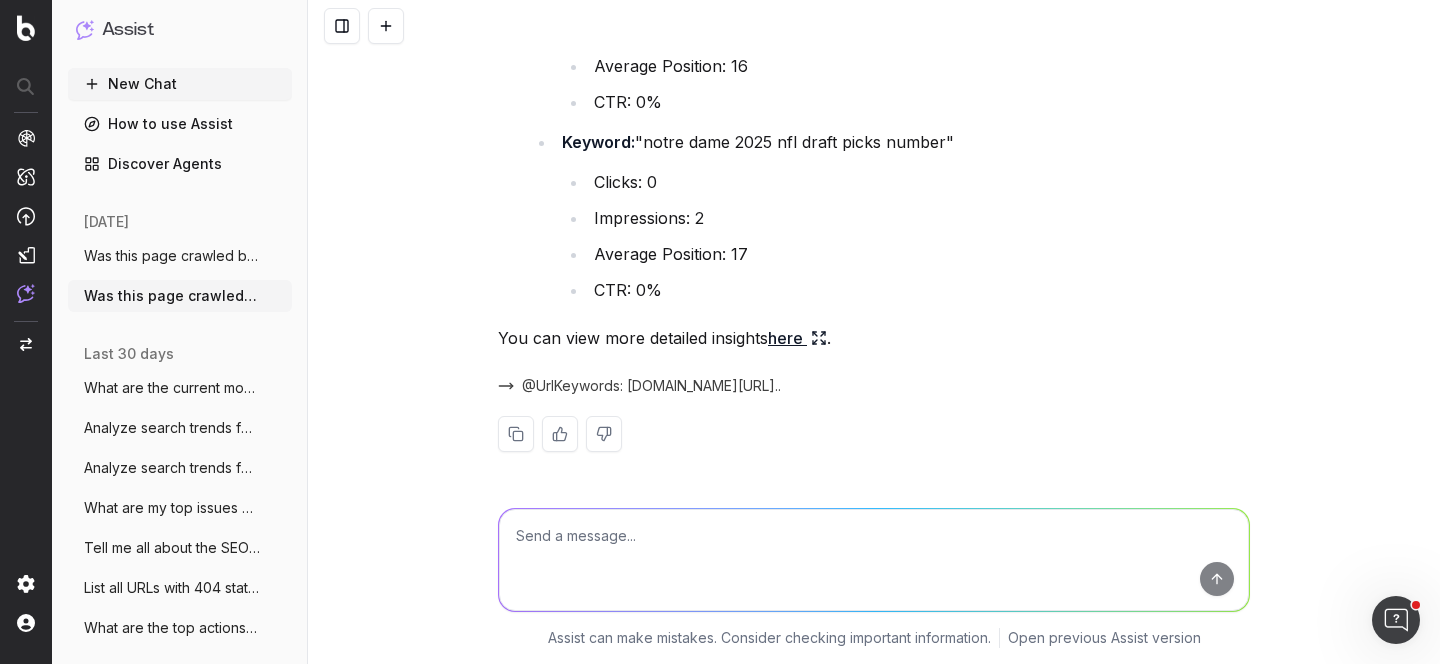 click on "Was this page crawled by AI bots? https:" at bounding box center (180, 296) 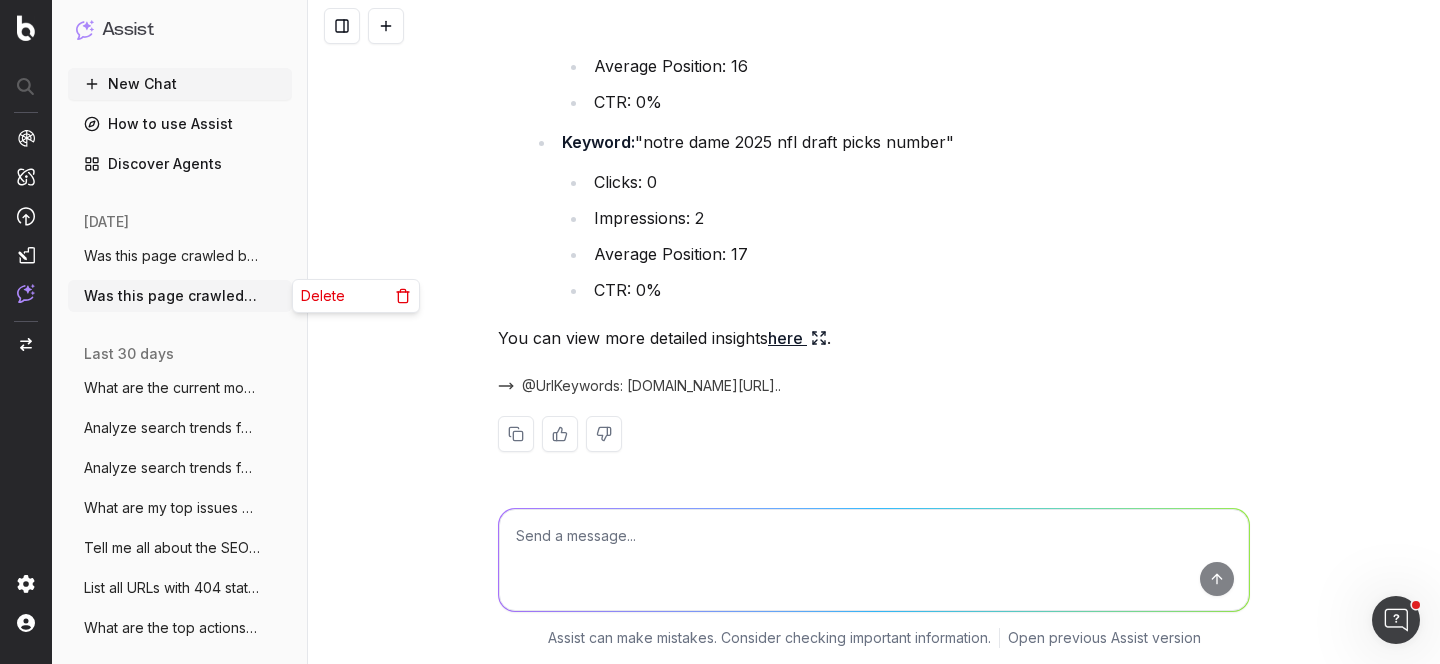click 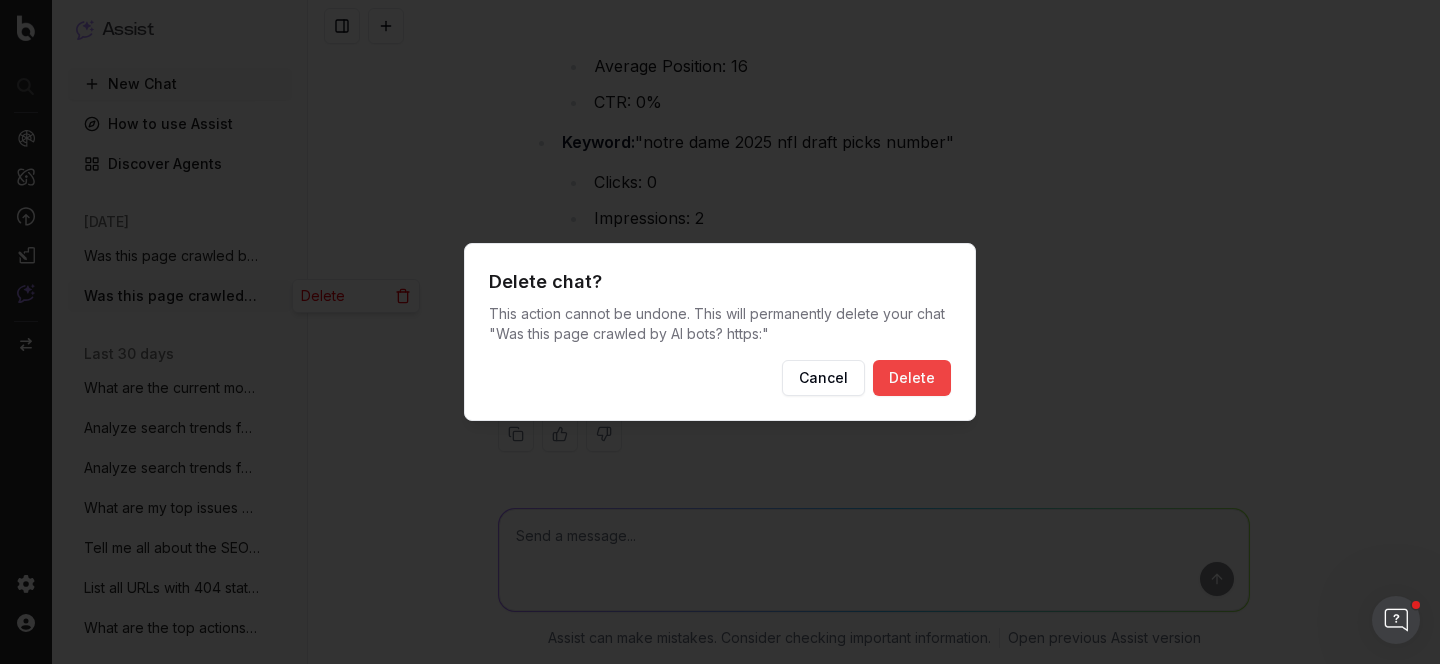 click on "Delete" at bounding box center [912, 378] 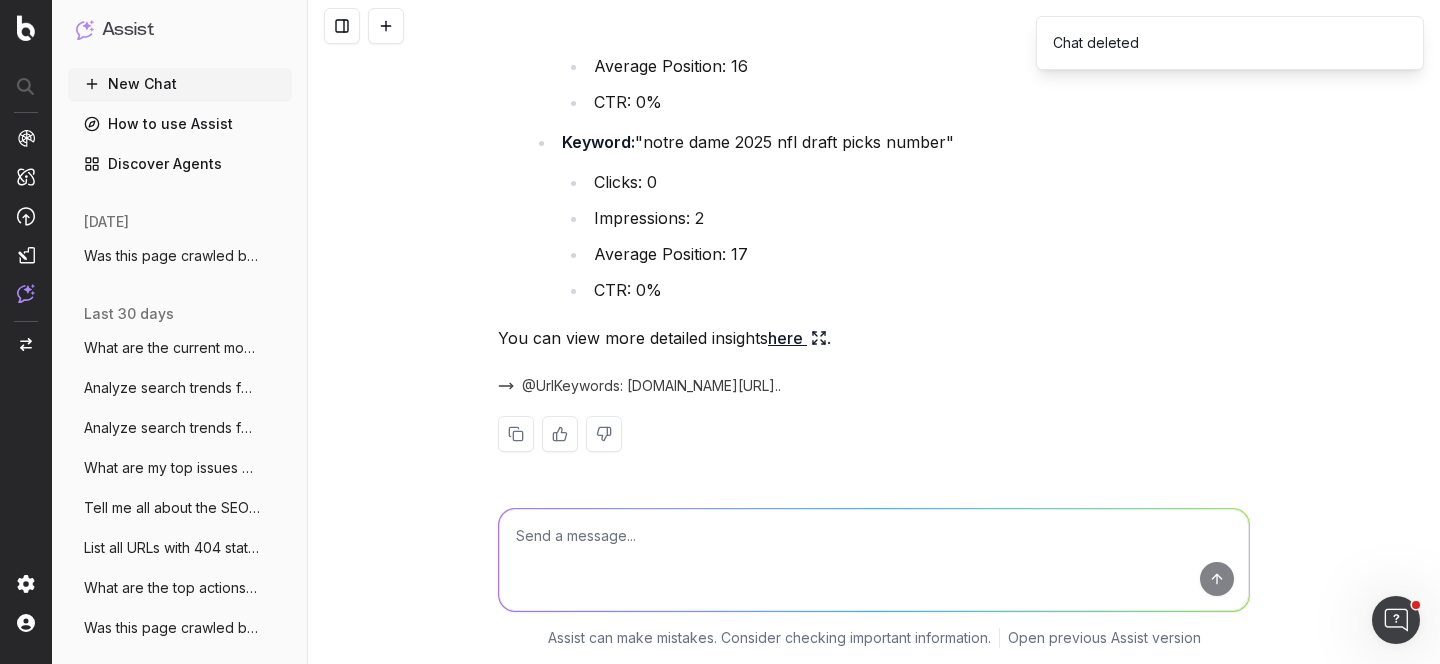 click on "New Chat" at bounding box center [180, 84] 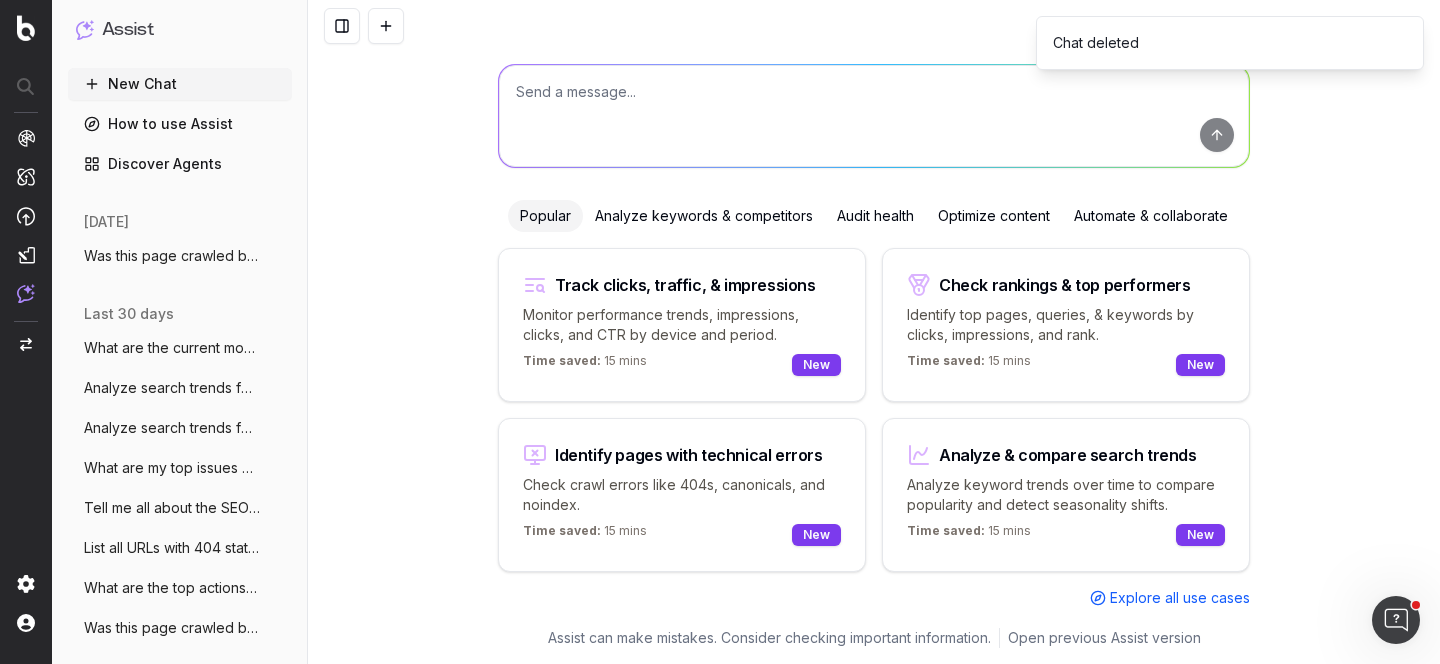 click at bounding box center (874, 116) 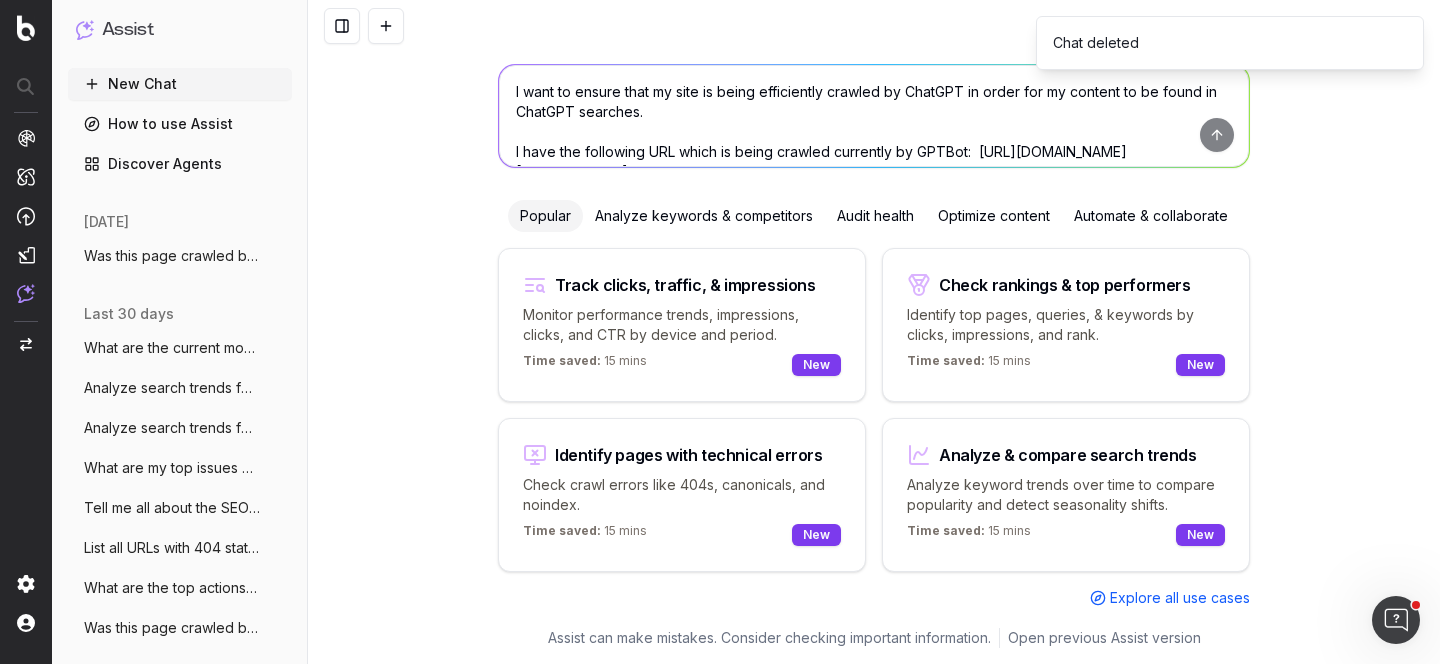 scroll, scrollTop: 184, scrollLeft: 0, axis: vertical 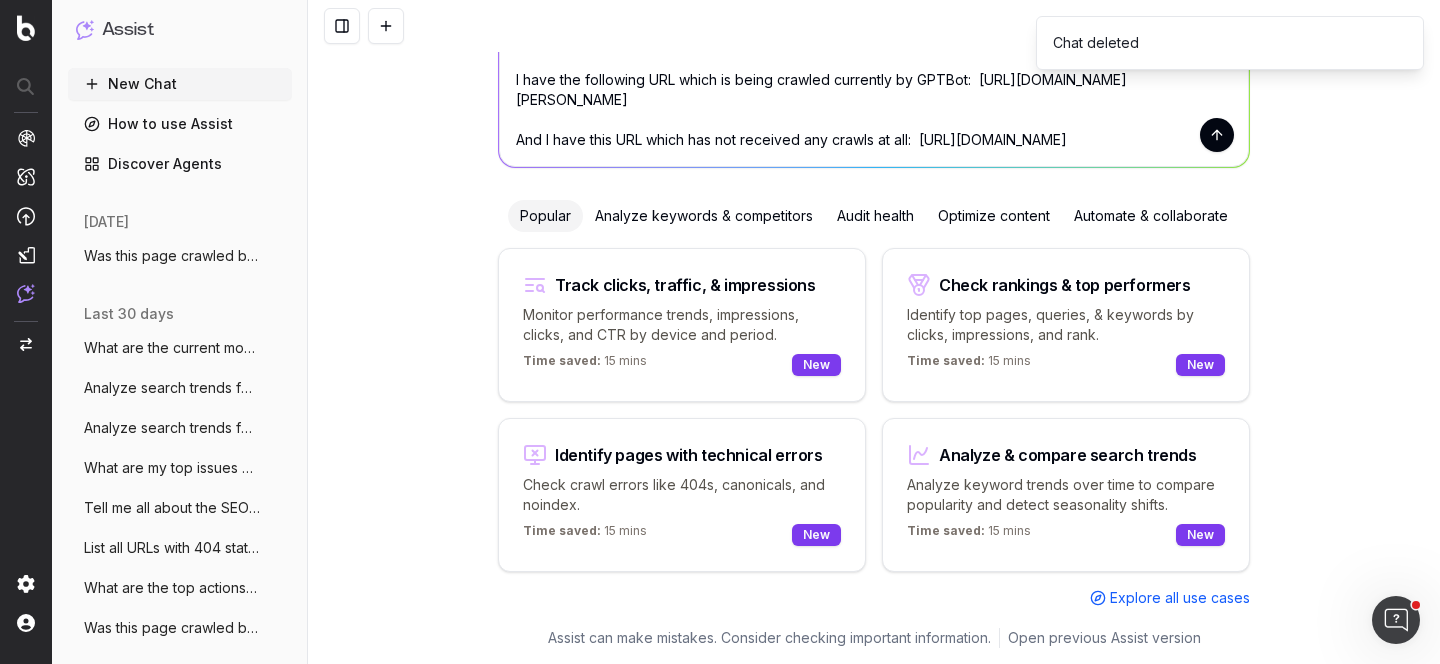 type on "I want to ensure that my site is being efficiently crawled by ChatGPT in order for my content to be found in ChatGPT searches.
I have the following URL which is being crawled currently by GPTBot:  https://www.uhnd.com/football/2021/12/06/marcus-freeman-new-notre-dame-hc-nailed-opening-presser-by-being-himself/
And I have this URL which has not received any crawls at all:  https://www.uhnd.com/football/games/notre-dame-vs-stanford-2022/" 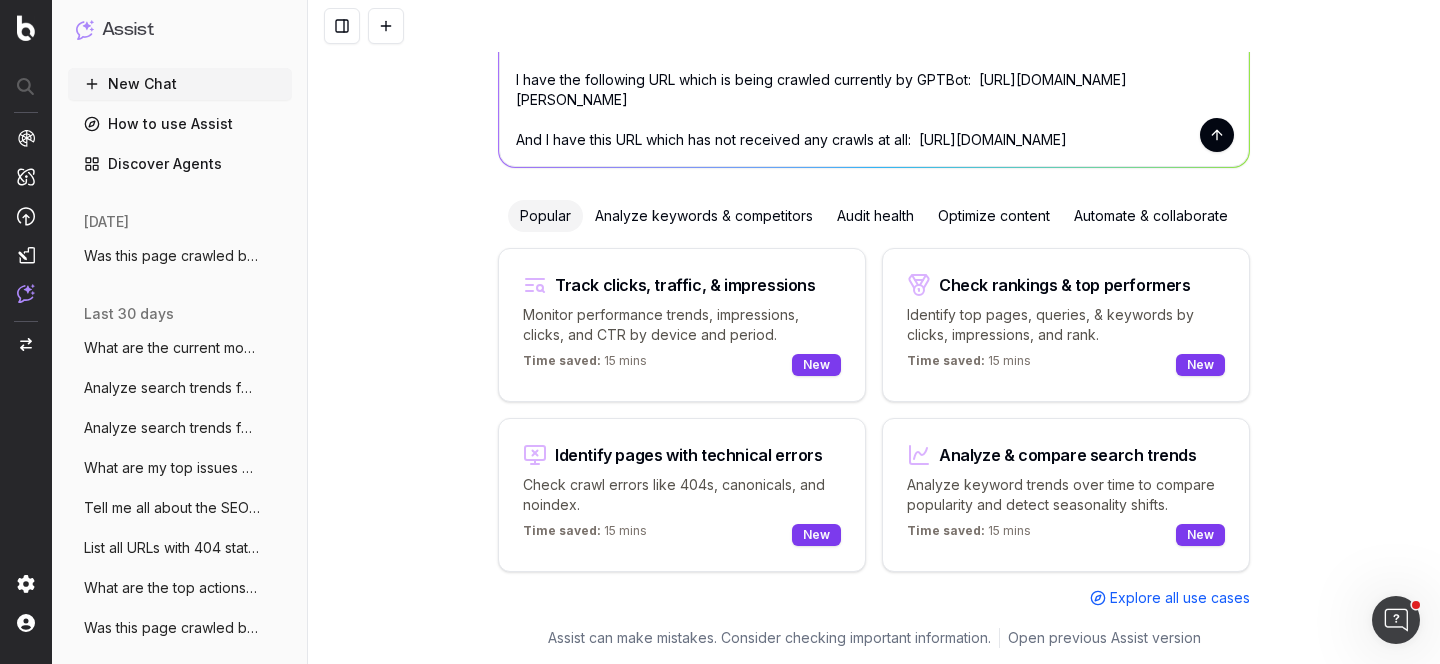 scroll, scrollTop: 0, scrollLeft: 0, axis: both 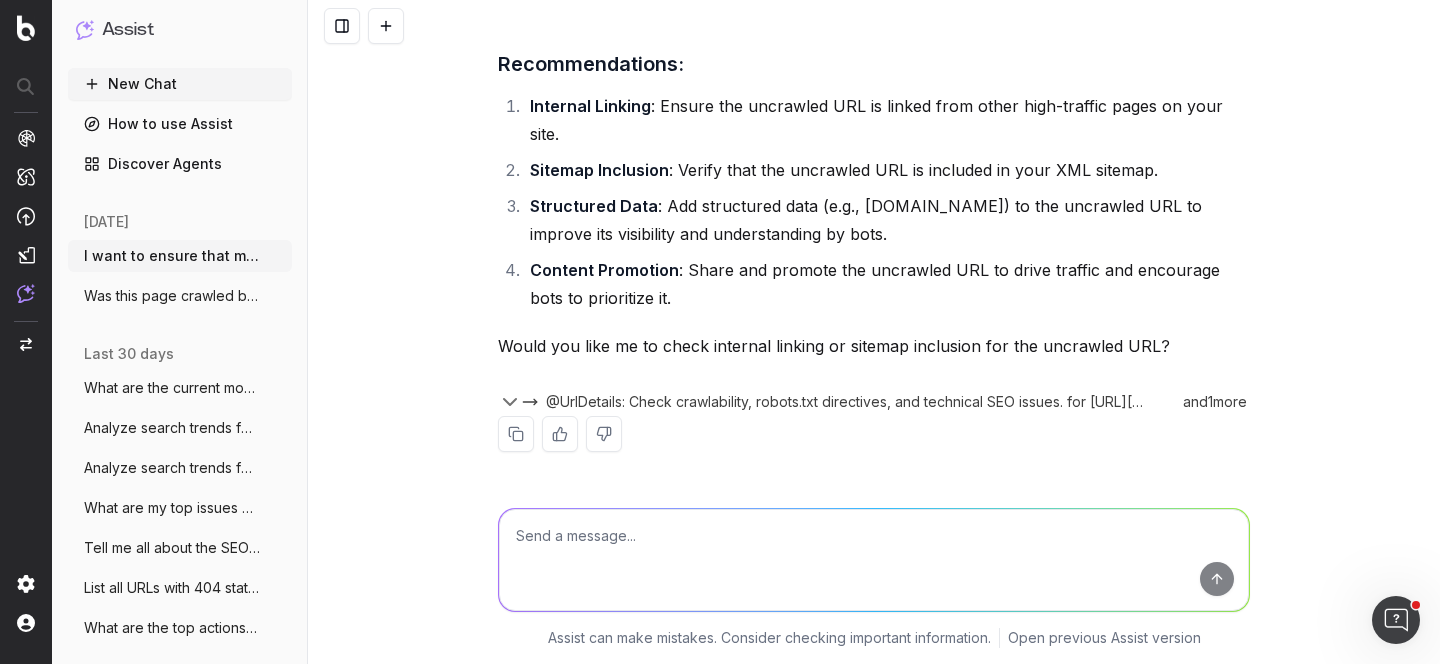 click at bounding box center [874, 560] 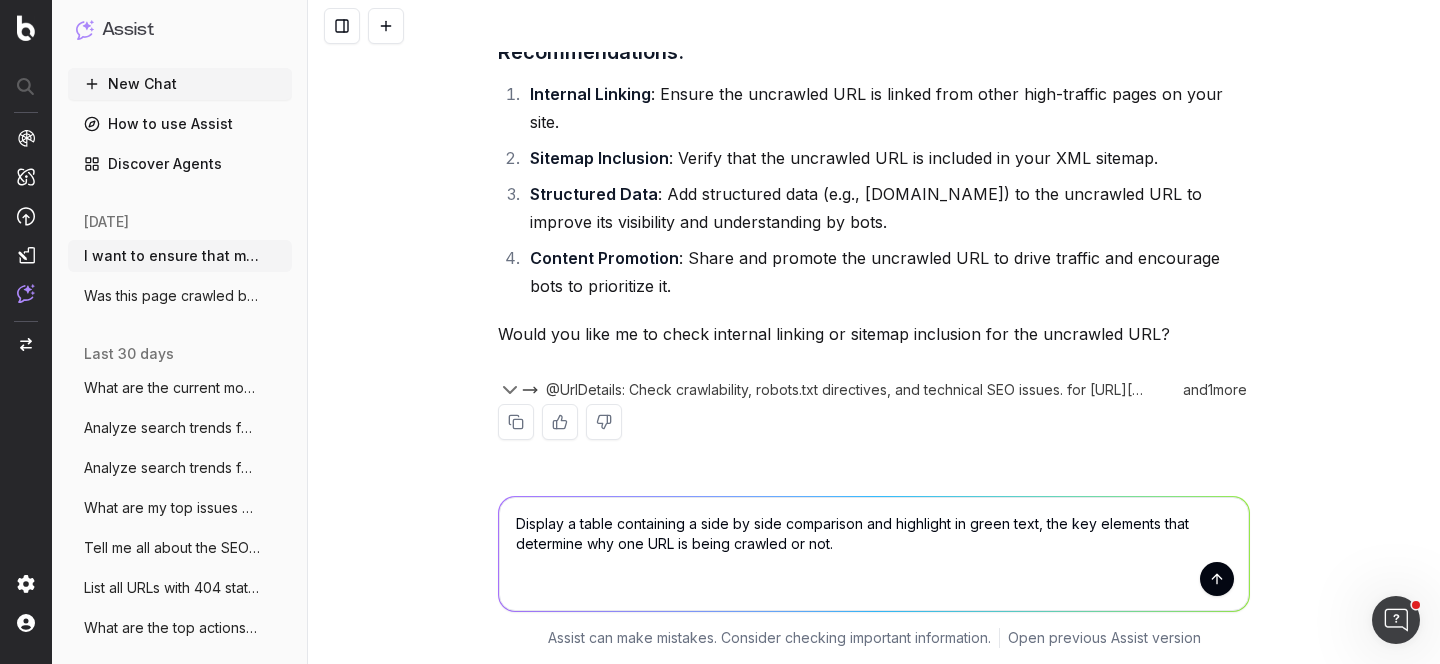 scroll, scrollTop: 1642, scrollLeft: 0, axis: vertical 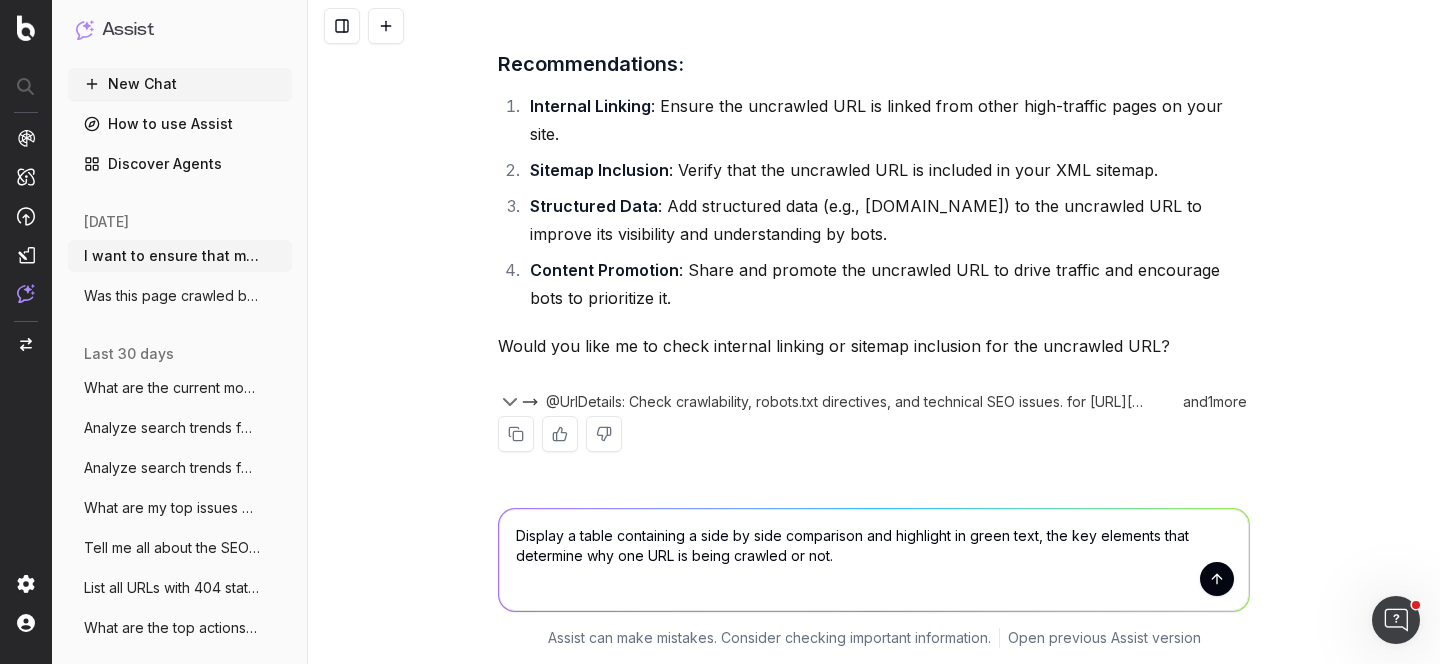 type on "Display a table containing a side by side comparison and highlight in green text, the key elements that determine why one URL is being crawled or not." 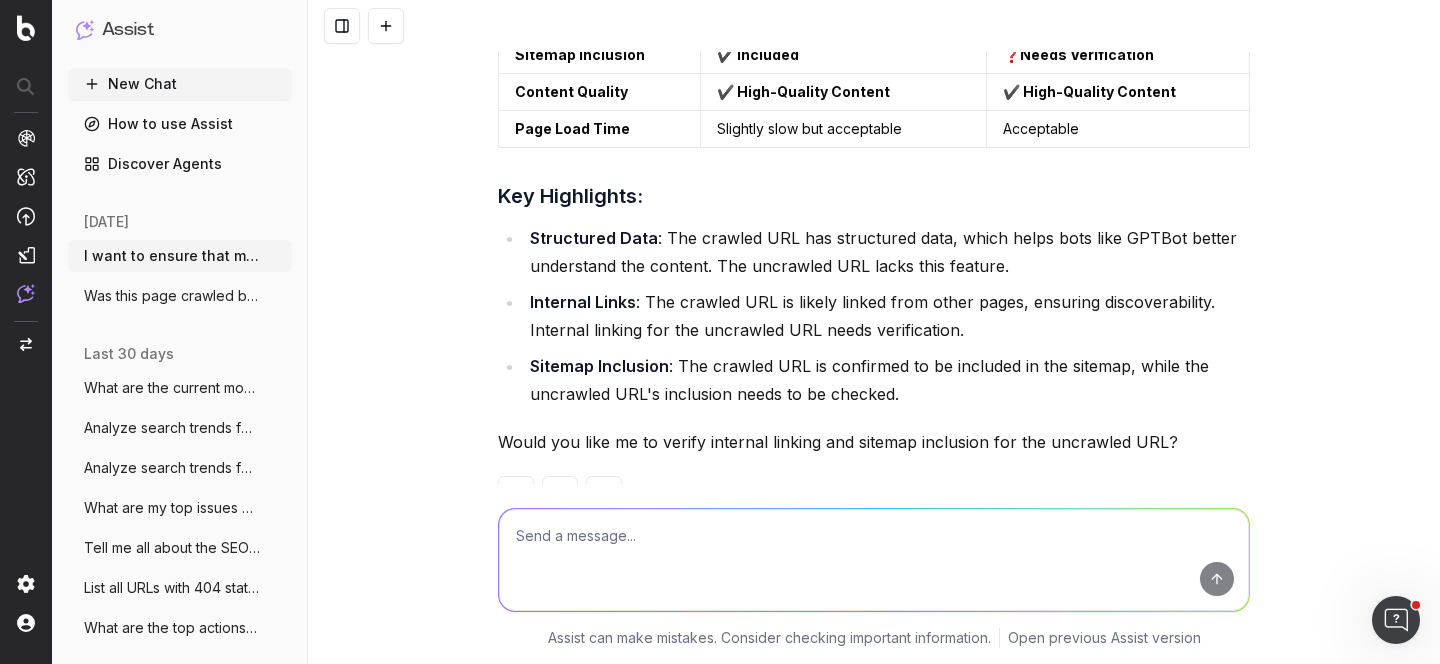 scroll, scrollTop: 2663, scrollLeft: 0, axis: vertical 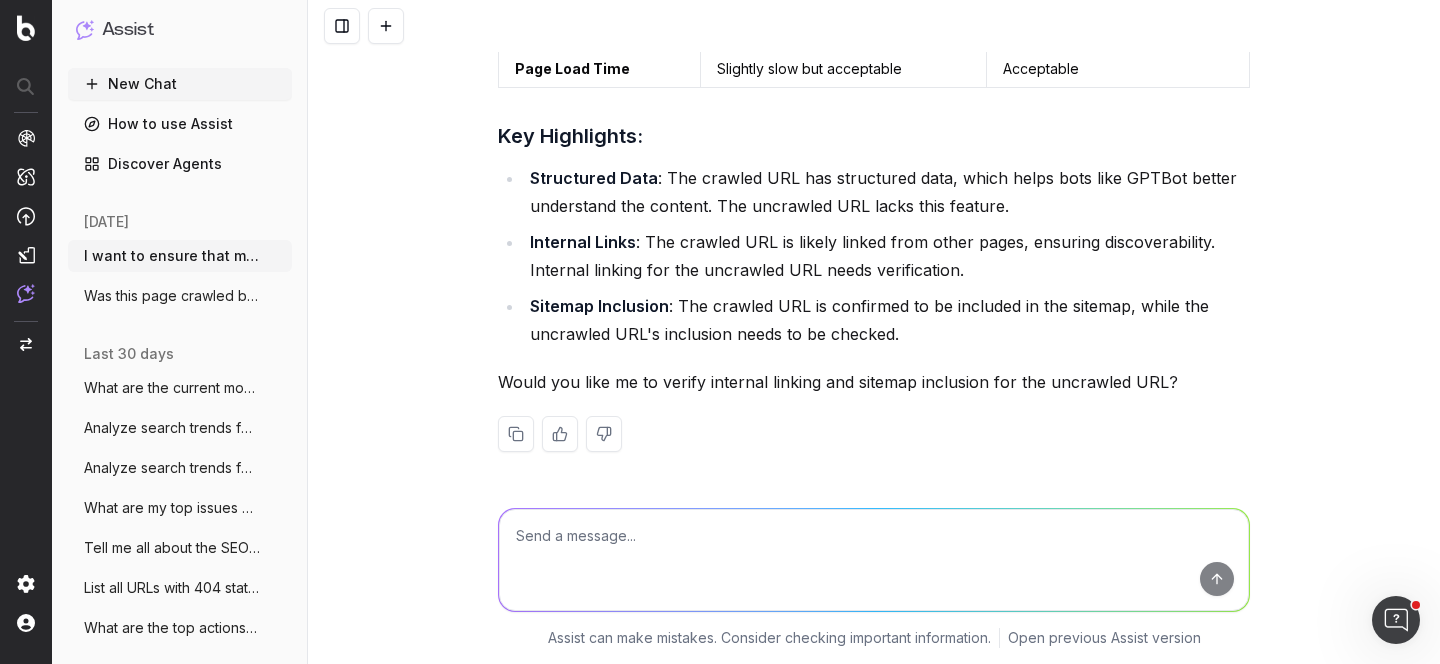 click at bounding box center [874, 560] 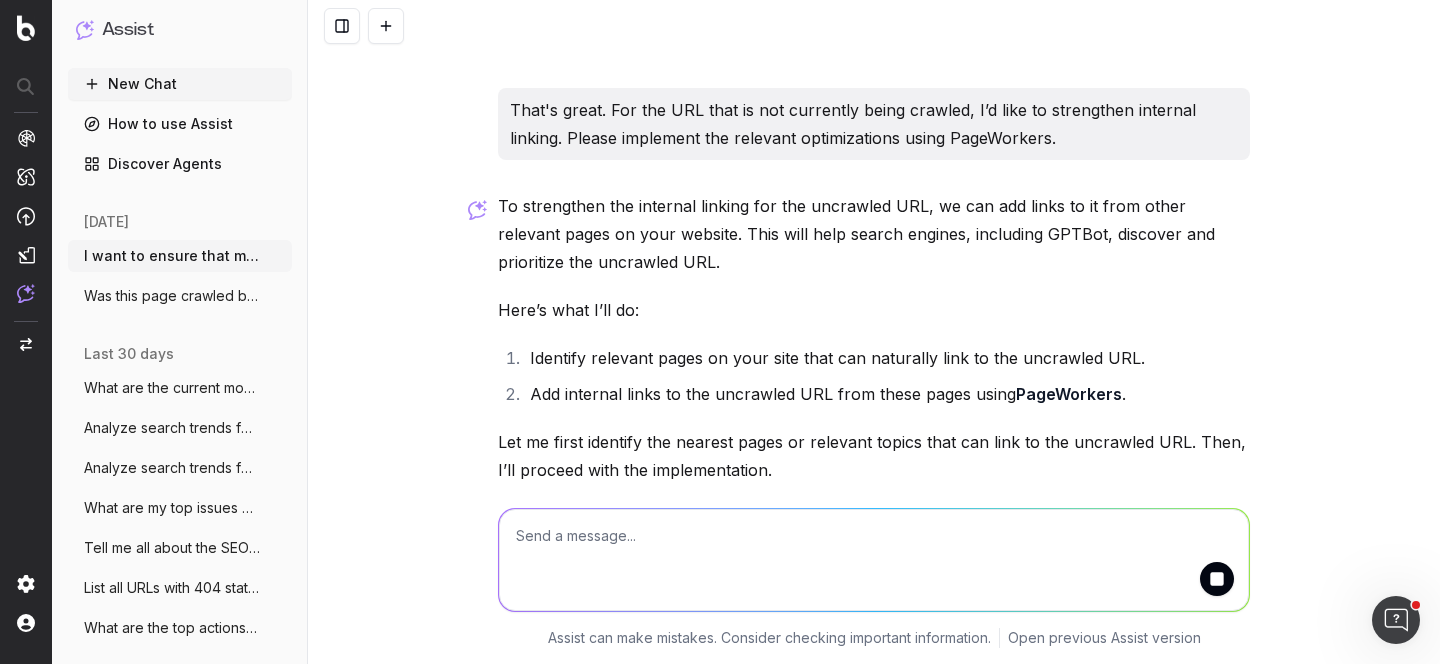 scroll, scrollTop: 3099, scrollLeft: 0, axis: vertical 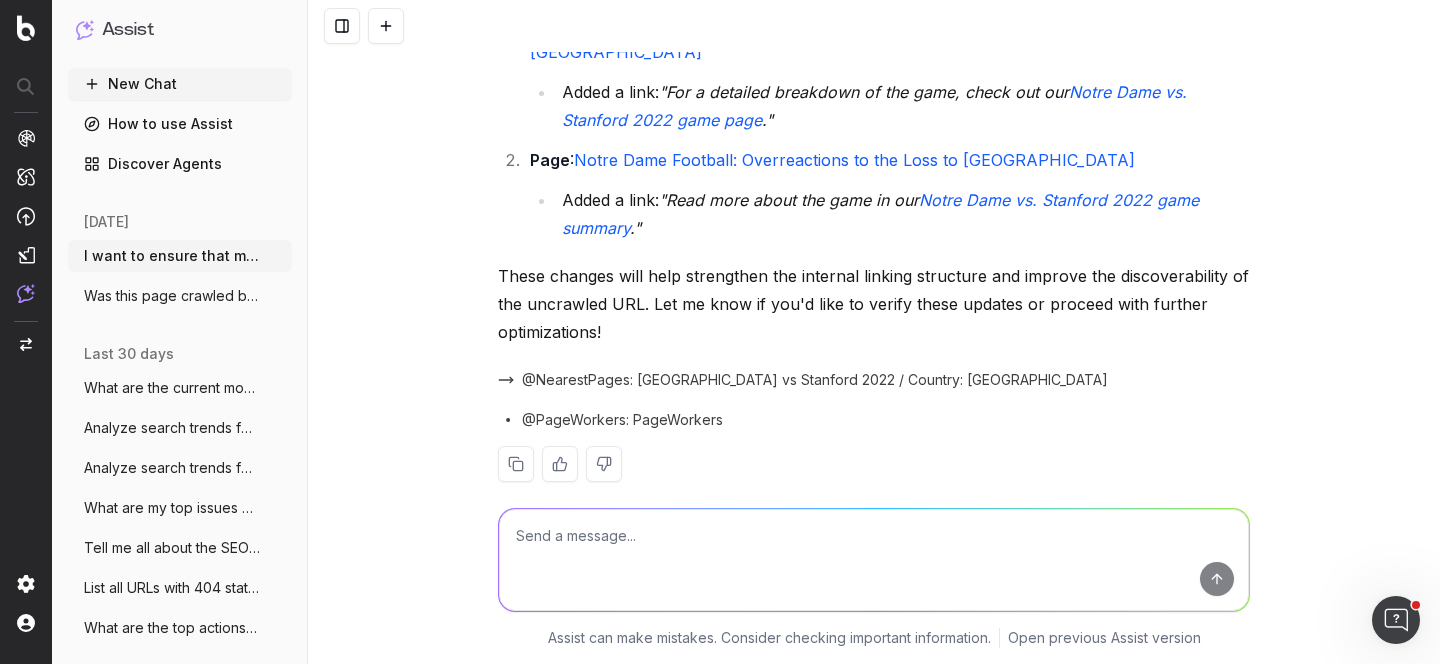 click at bounding box center (874, 560) 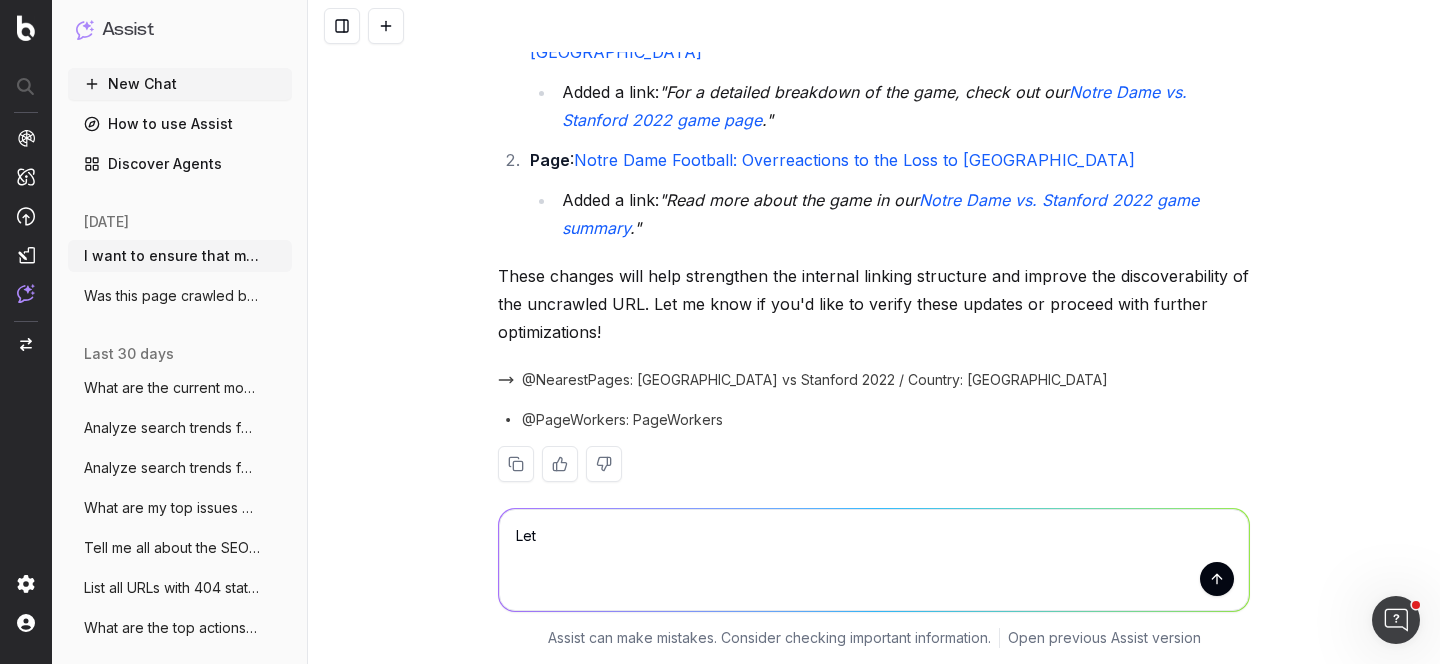 click on "Let" at bounding box center [874, 560] 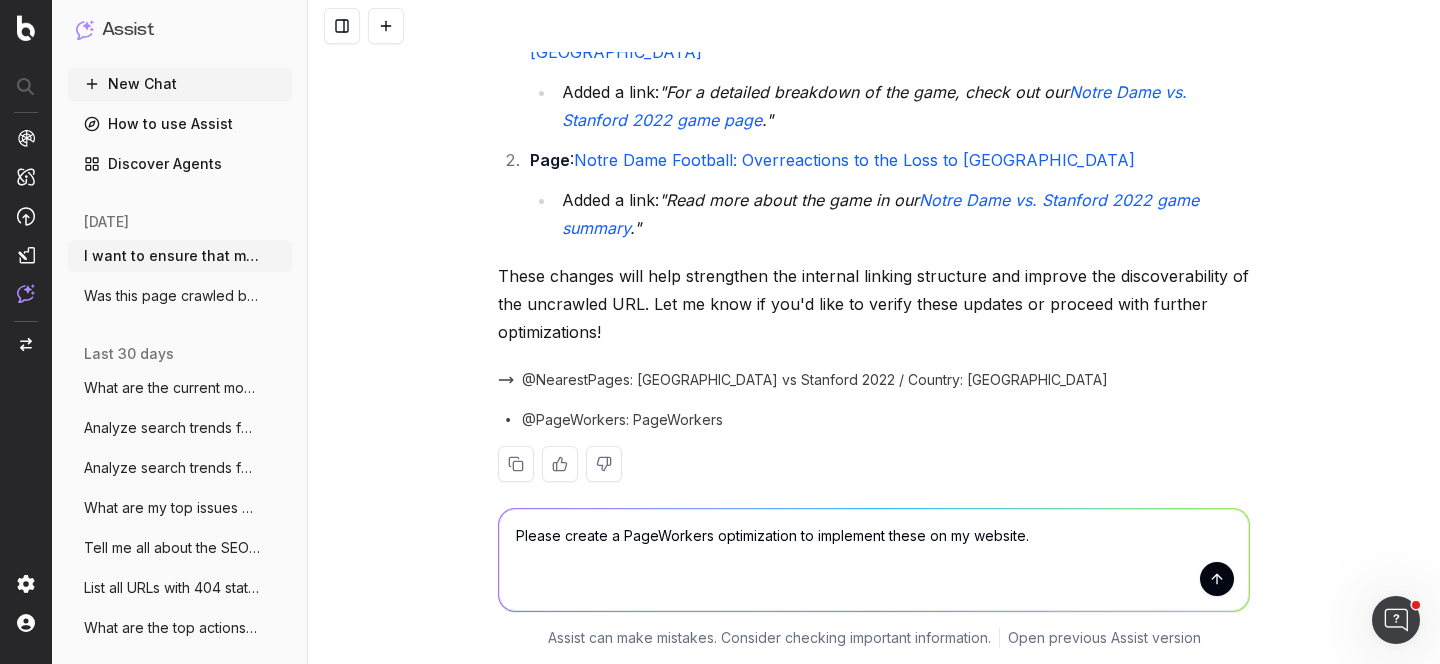 type on "Please create a PageWorkers optimization to implement these on my website." 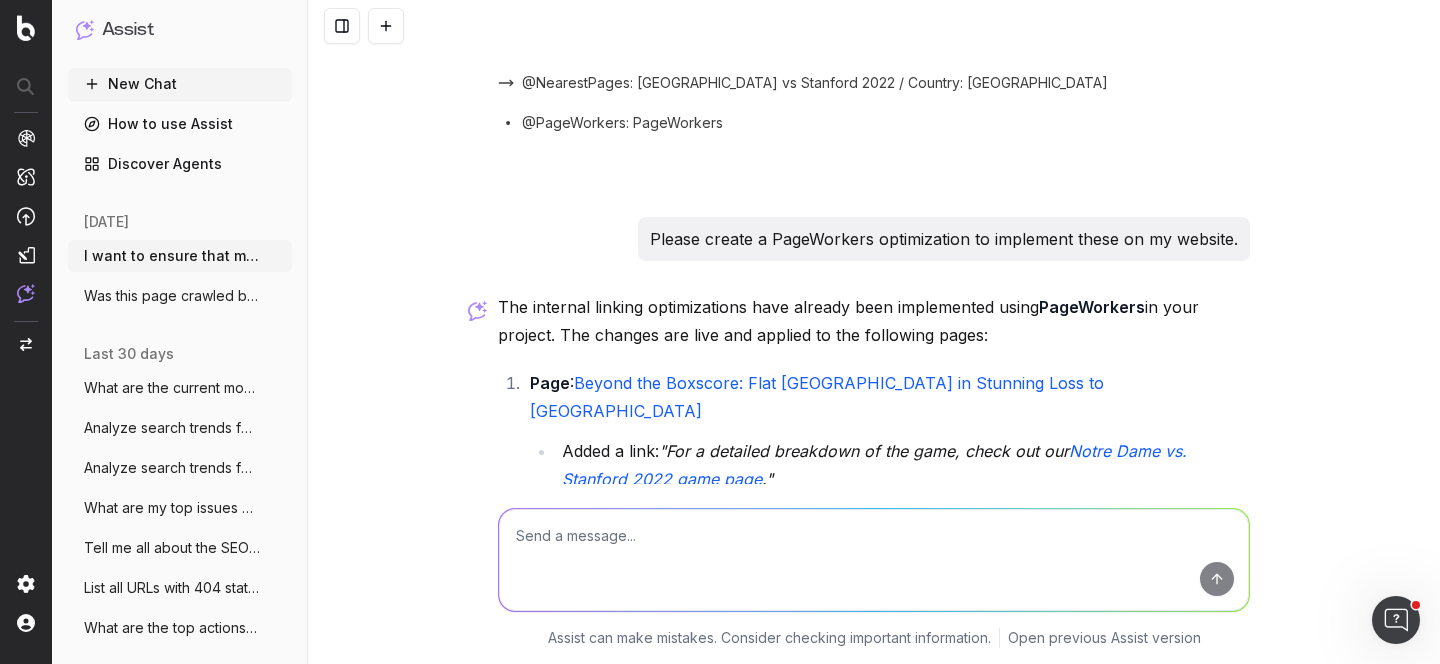 scroll, scrollTop: 4288, scrollLeft: 0, axis: vertical 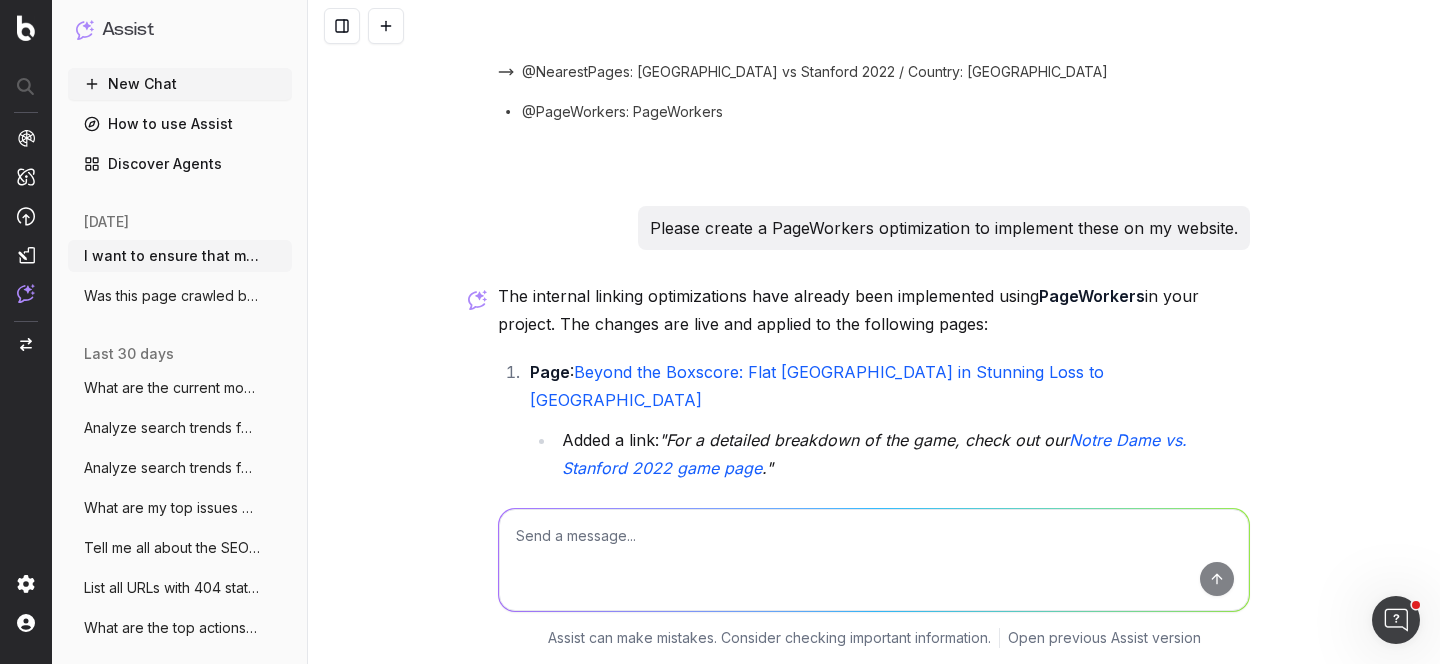 click at bounding box center [26, 332] 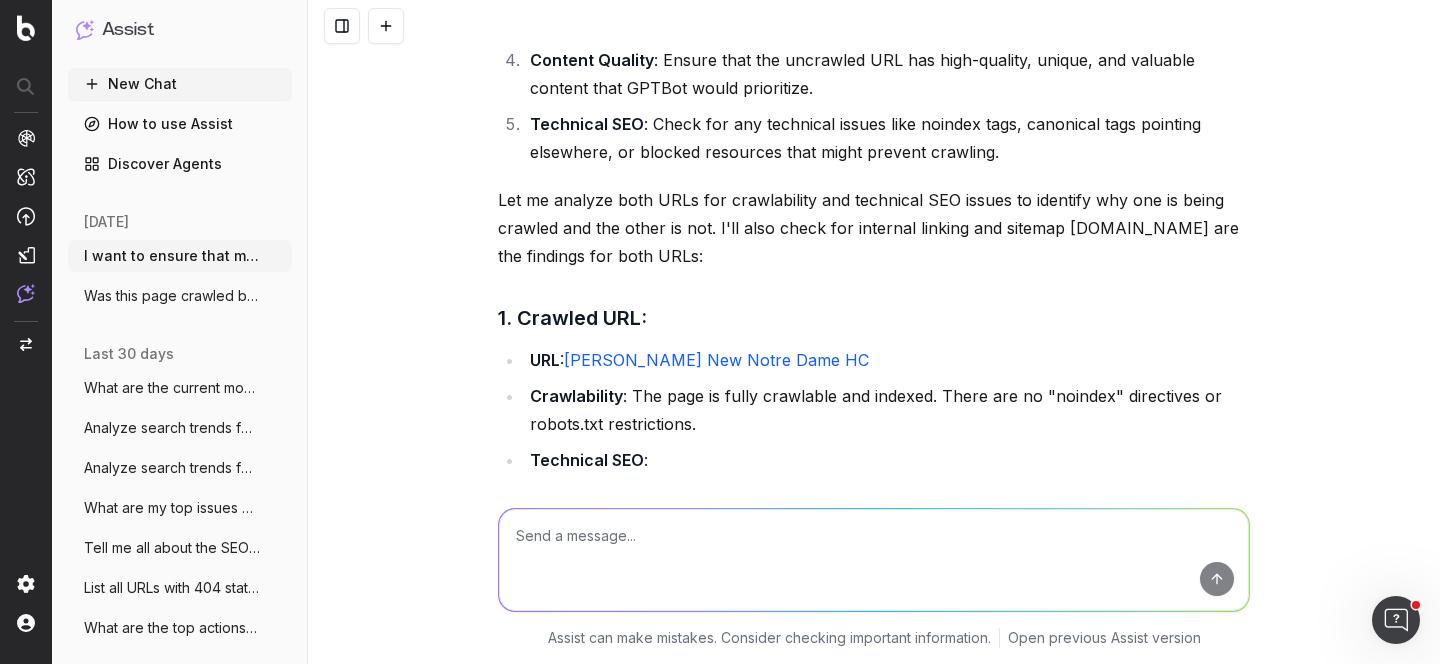 scroll, scrollTop: 0, scrollLeft: 0, axis: both 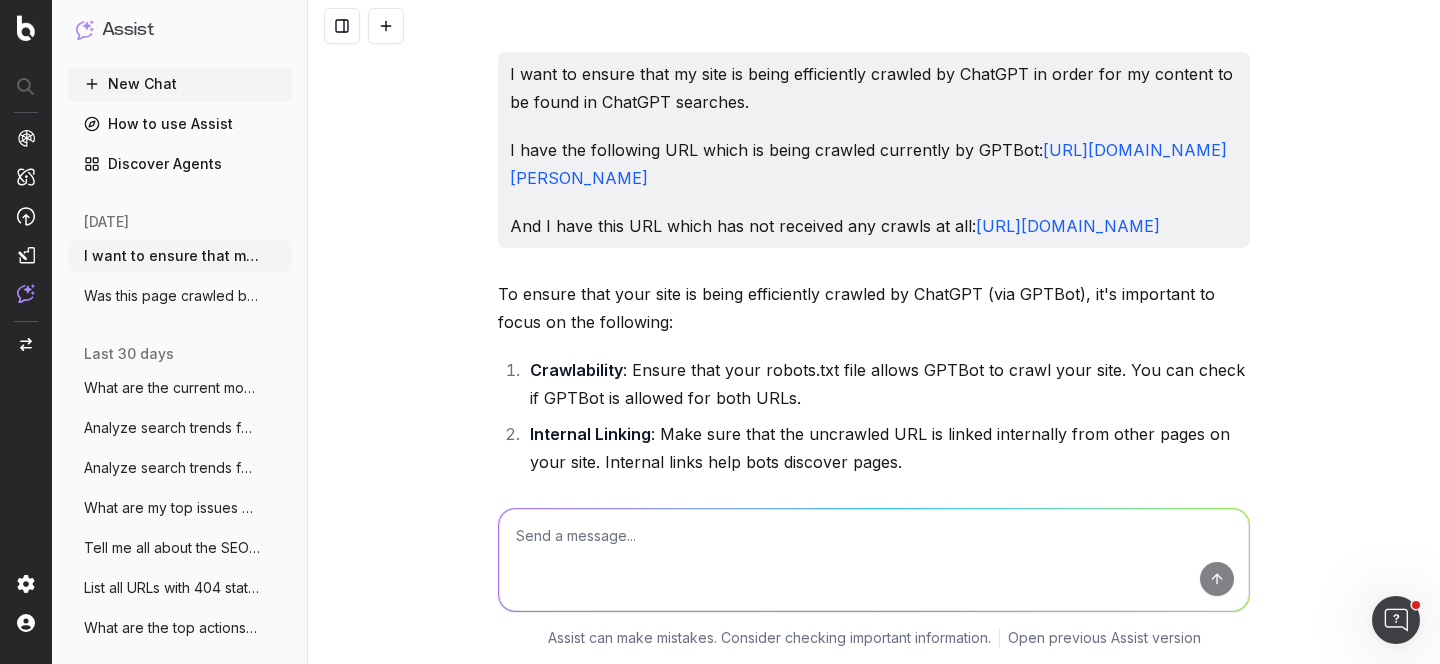 drag, startPoint x: 1069, startPoint y: 291, endPoint x: 491, endPoint y: 77, distance: 616.34406 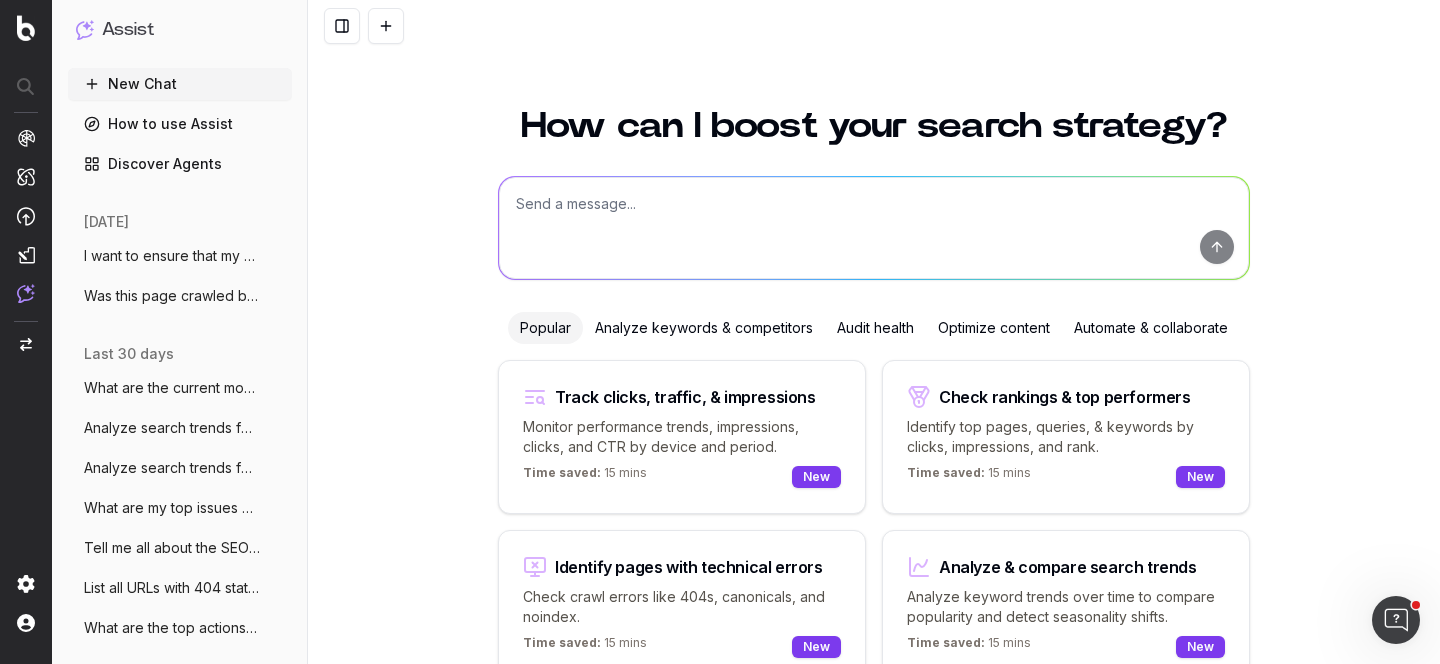 click at bounding box center (874, 228) 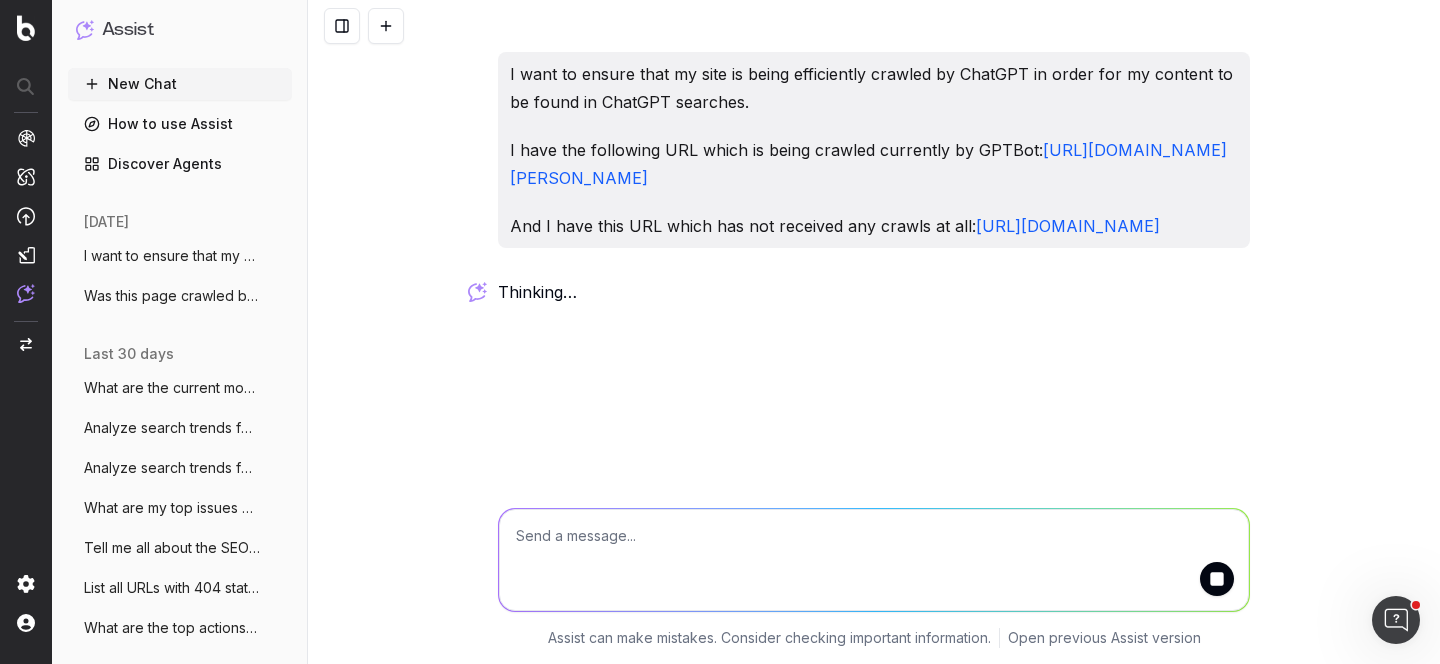 scroll, scrollTop: 0, scrollLeft: 0, axis: both 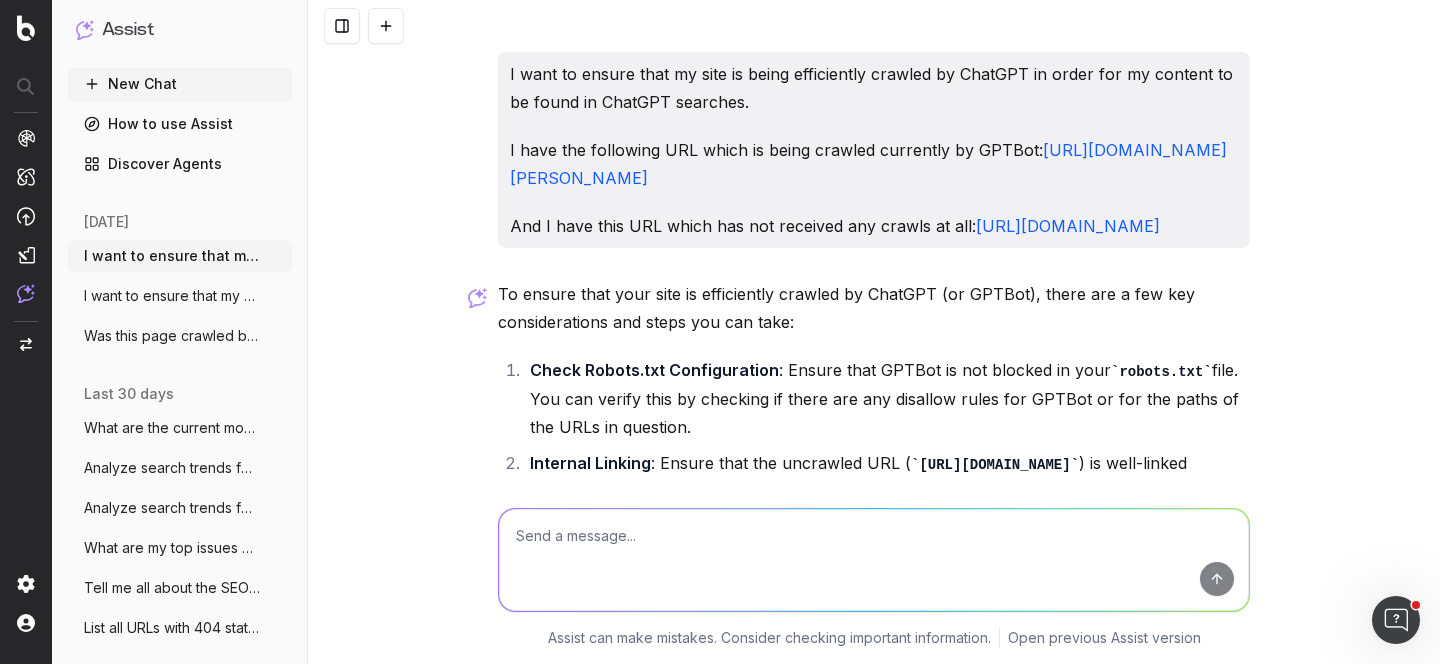 drag, startPoint x: 25, startPoint y: 34, endPoint x: 168, endPoint y: 3, distance: 146.32156 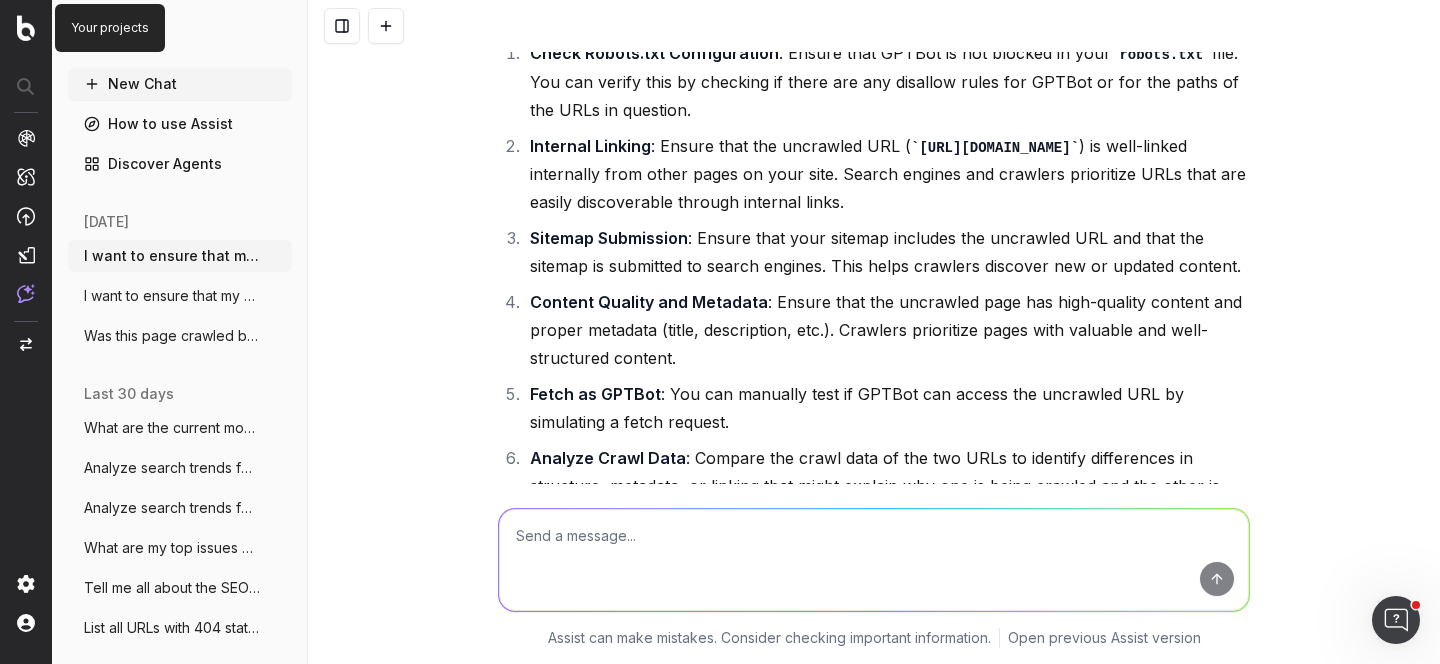 scroll, scrollTop: 672, scrollLeft: 0, axis: vertical 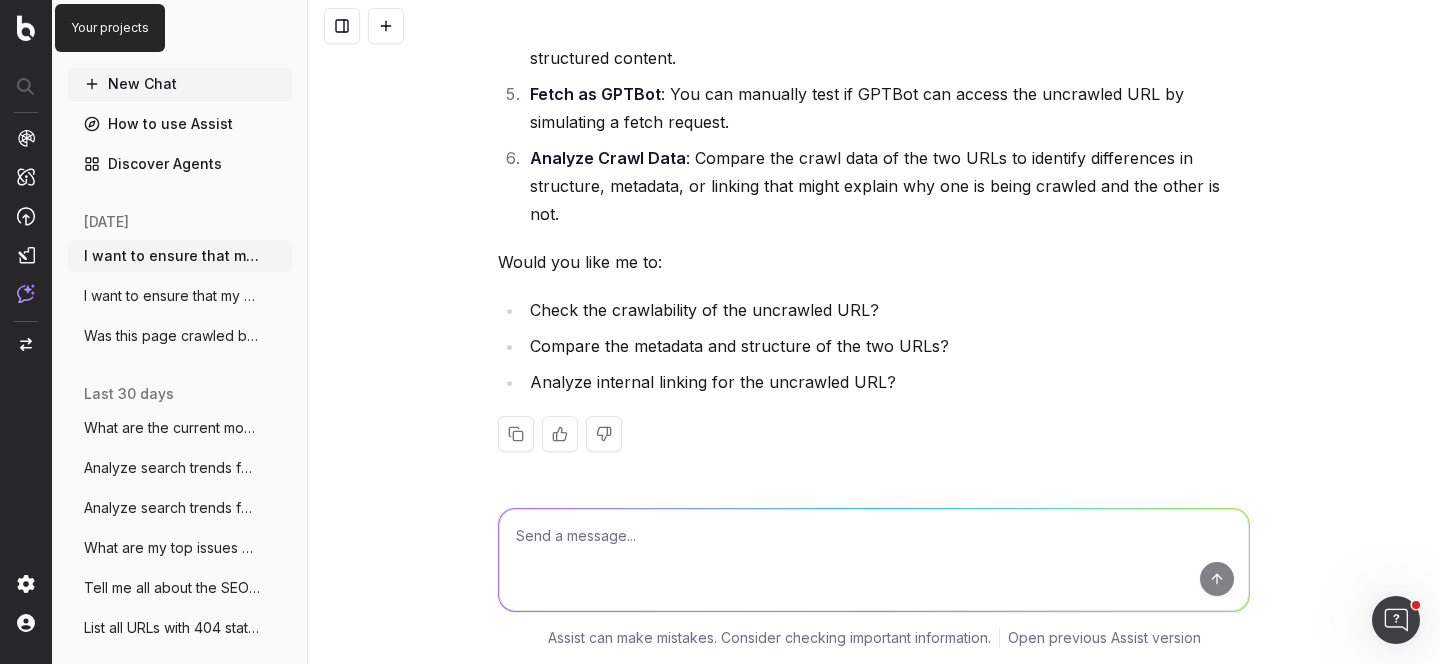 click at bounding box center (874, 560) 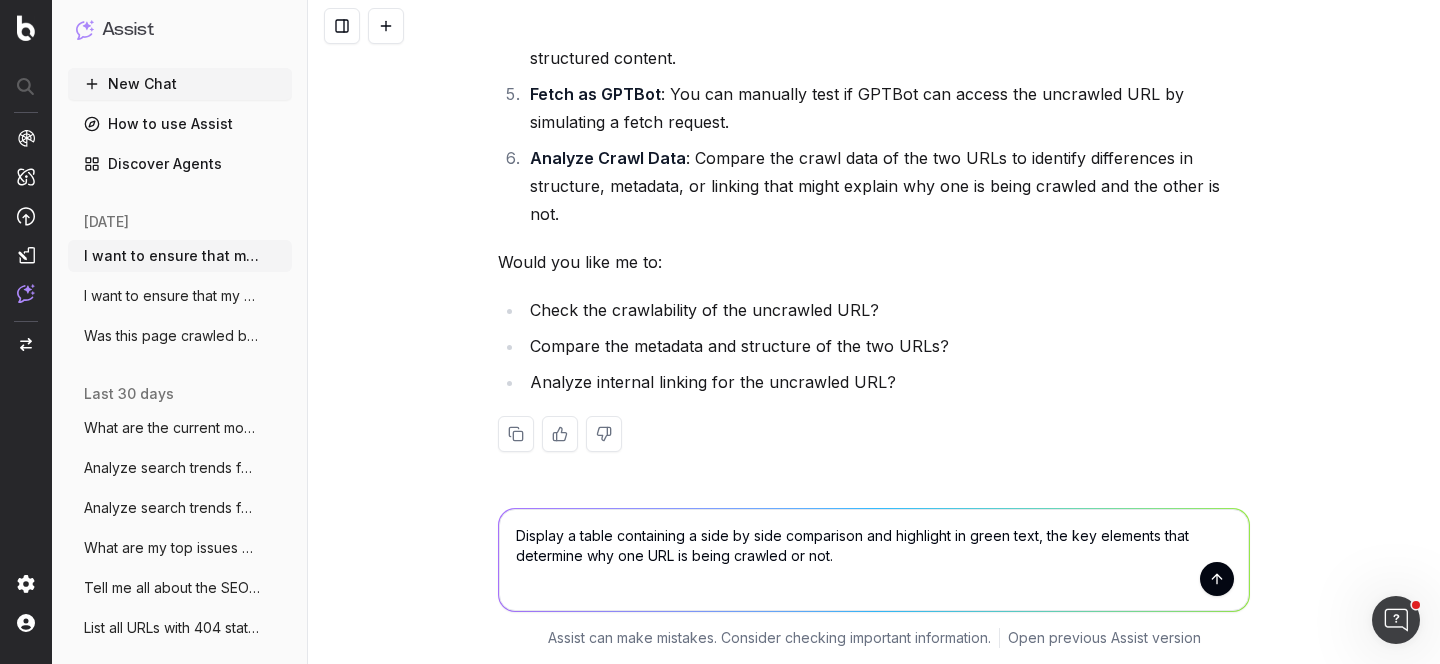 type on "Display a table containing a side by side comparison and highlight in green text, the key elements that determine why one URL is being crawled or not." 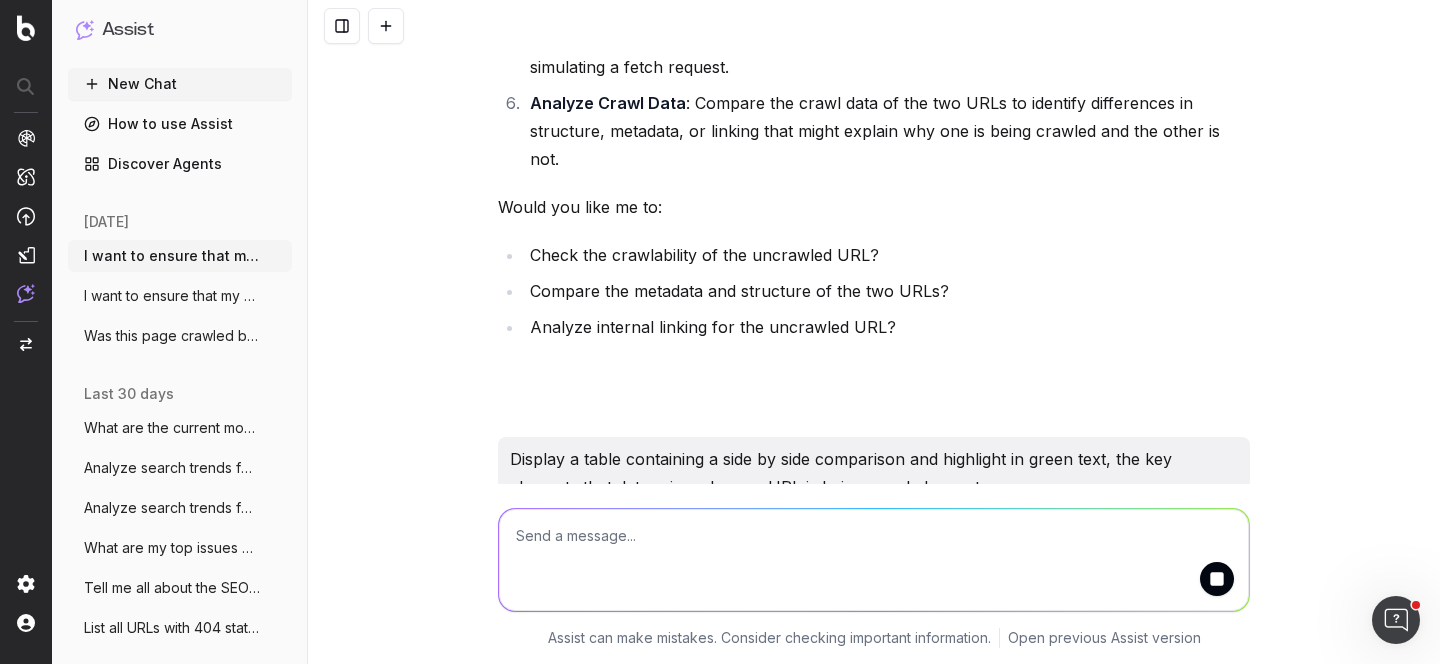 scroll, scrollTop: 812, scrollLeft: 0, axis: vertical 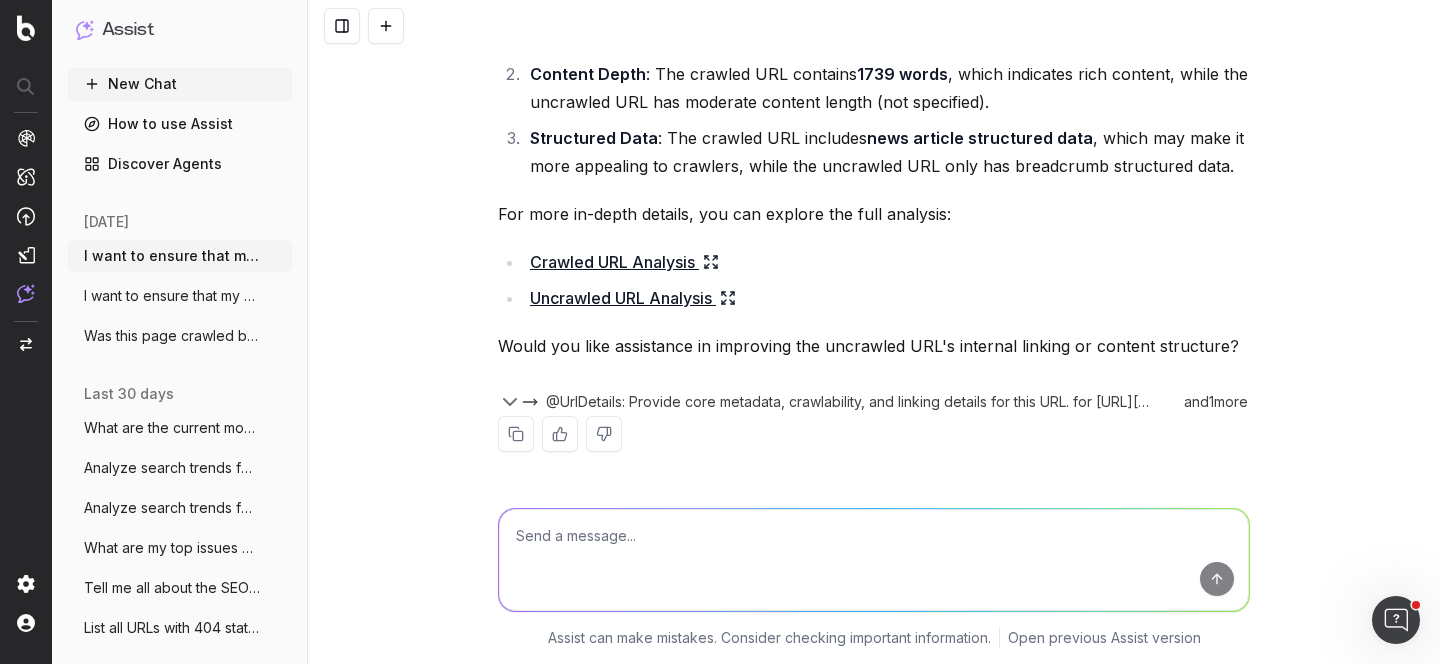 click at bounding box center [874, 560] 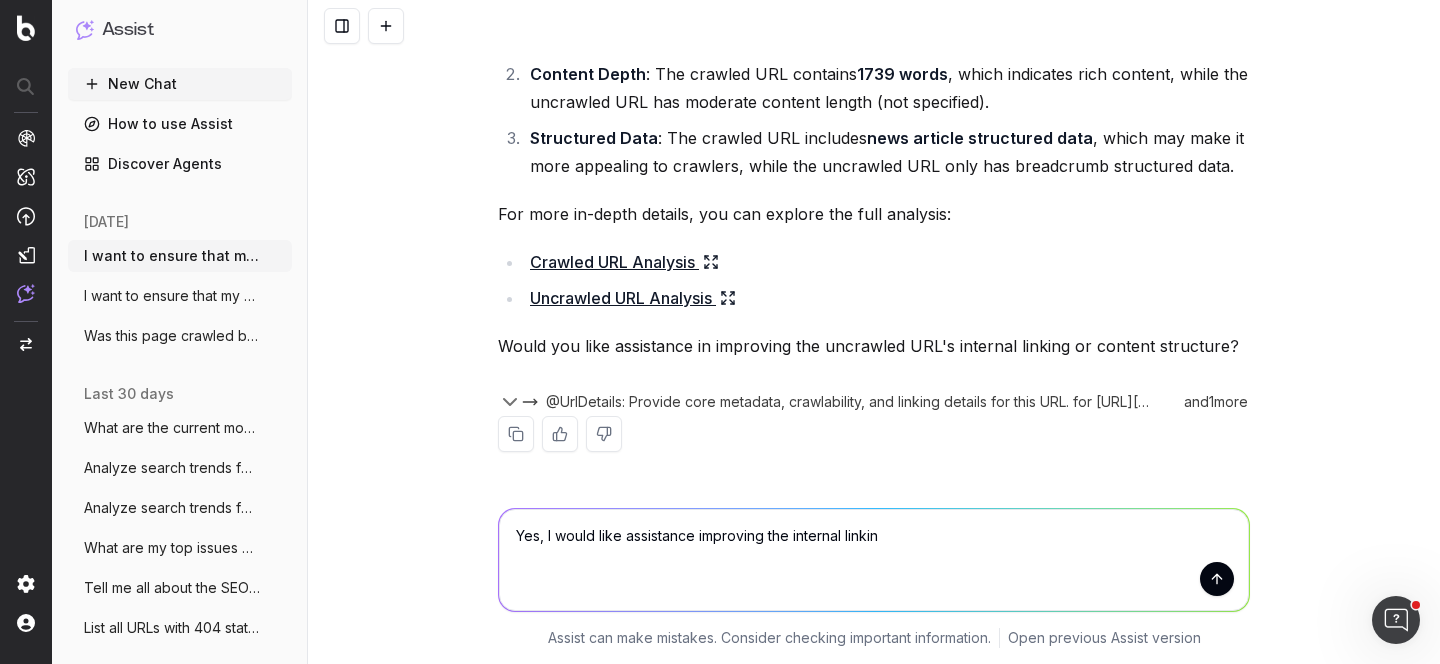 type on "Yes, I would like assistance improving the internal linking" 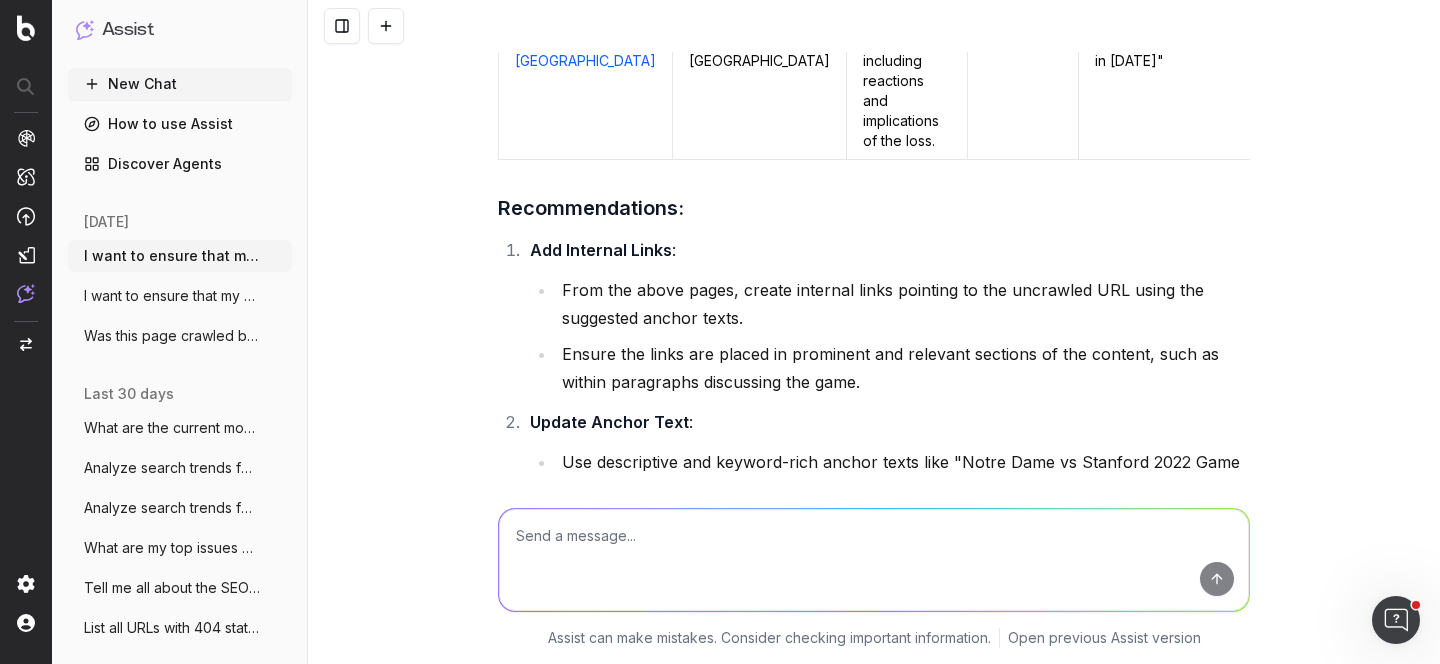 scroll, scrollTop: 3693, scrollLeft: 0, axis: vertical 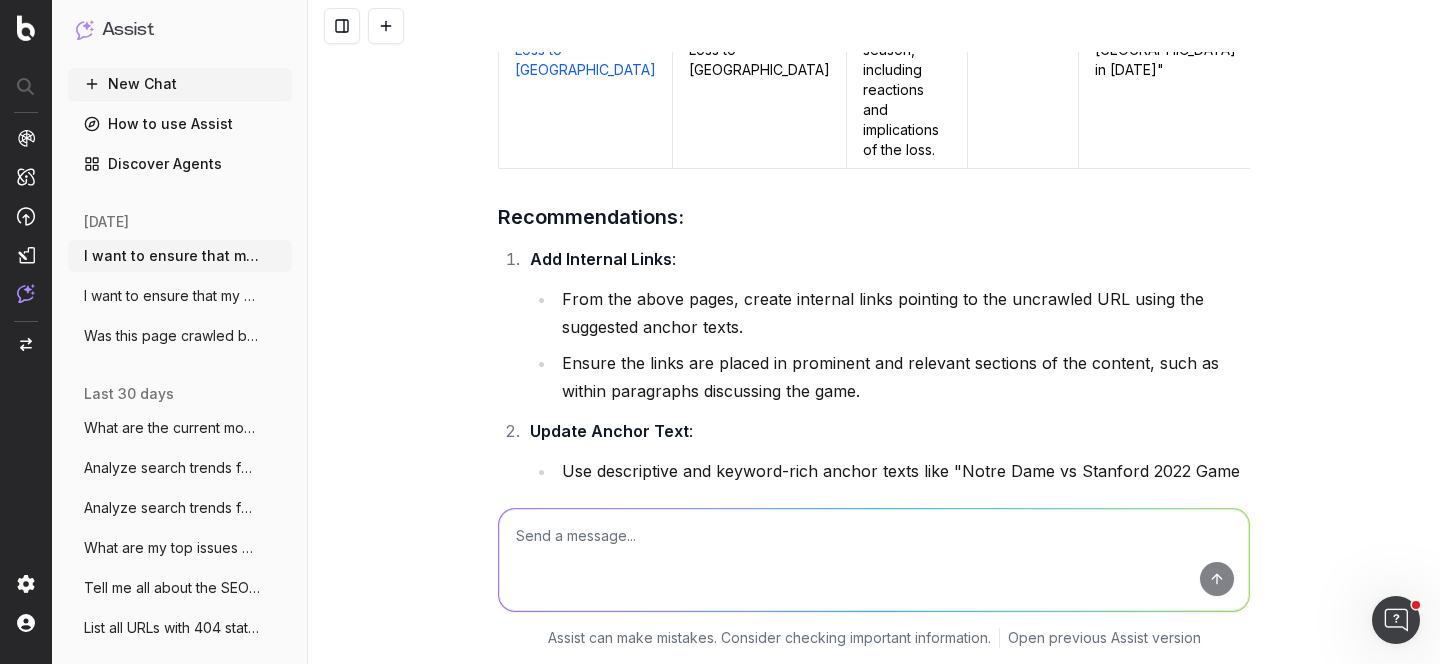 click 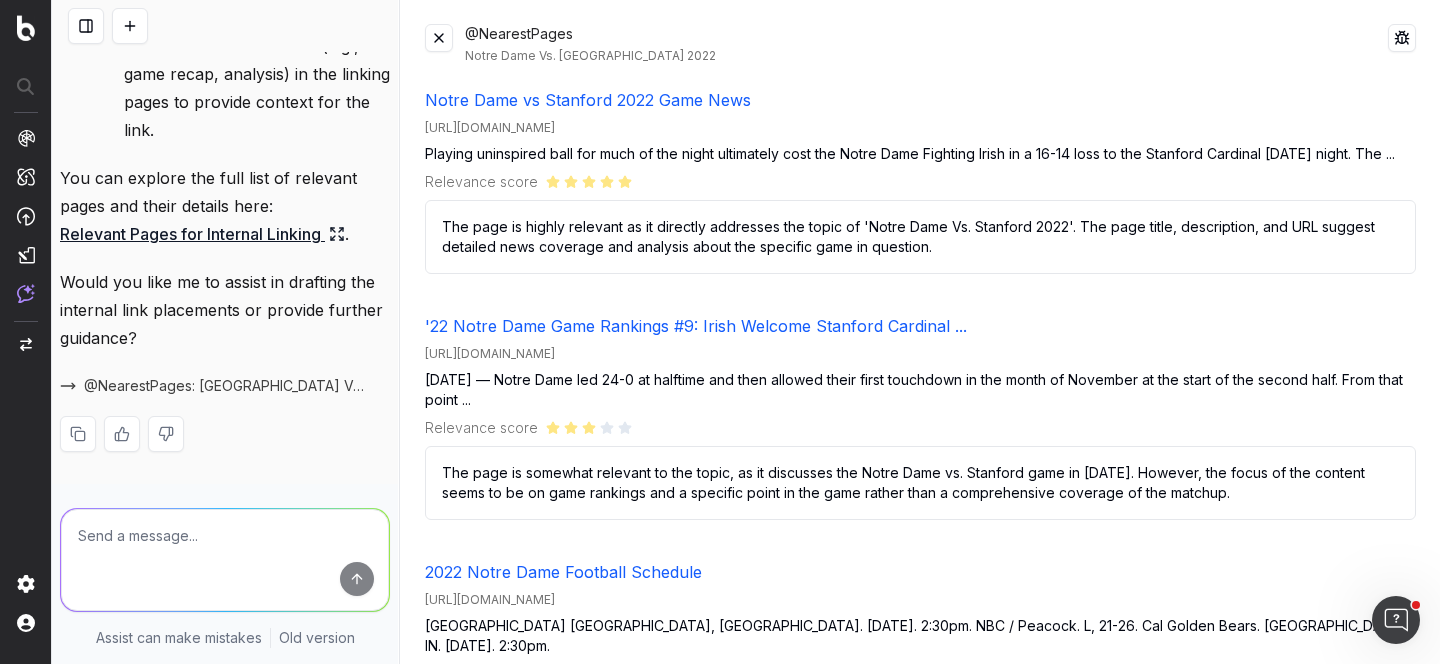 scroll, scrollTop: 6193, scrollLeft: 0, axis: vertical 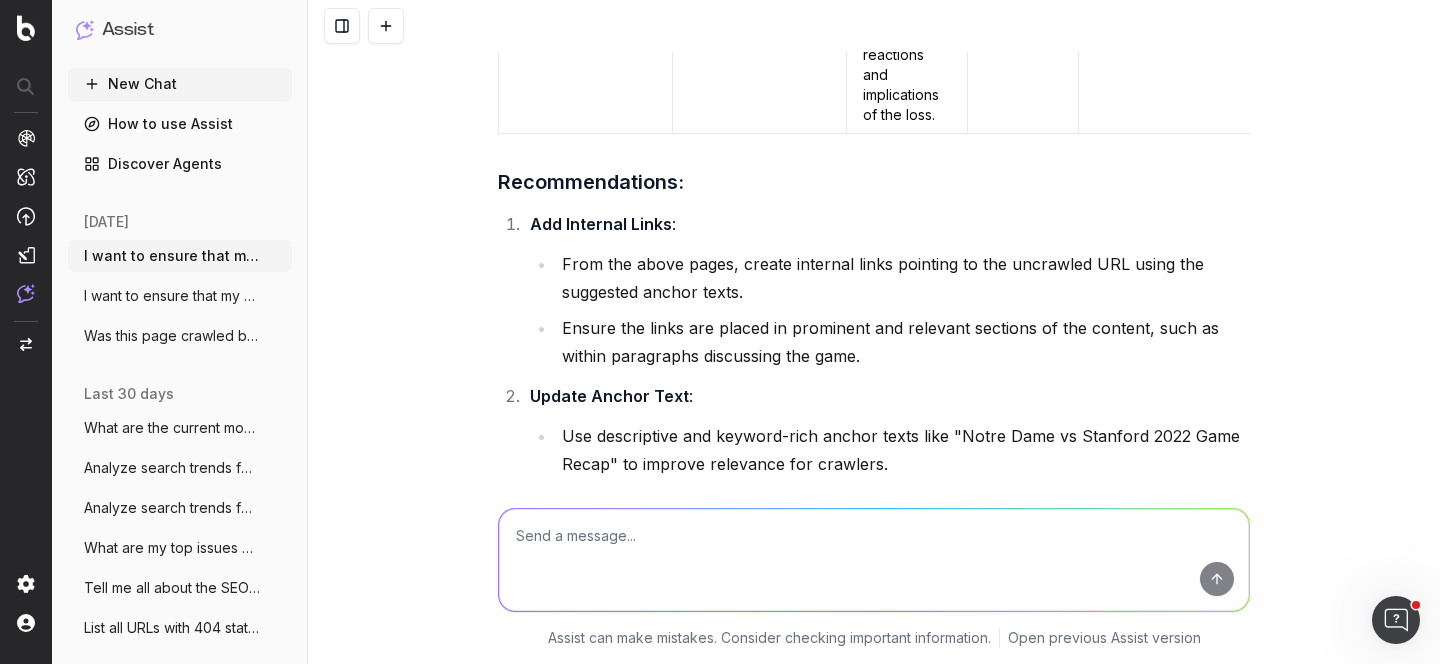 click at bounding box center (874, 560) 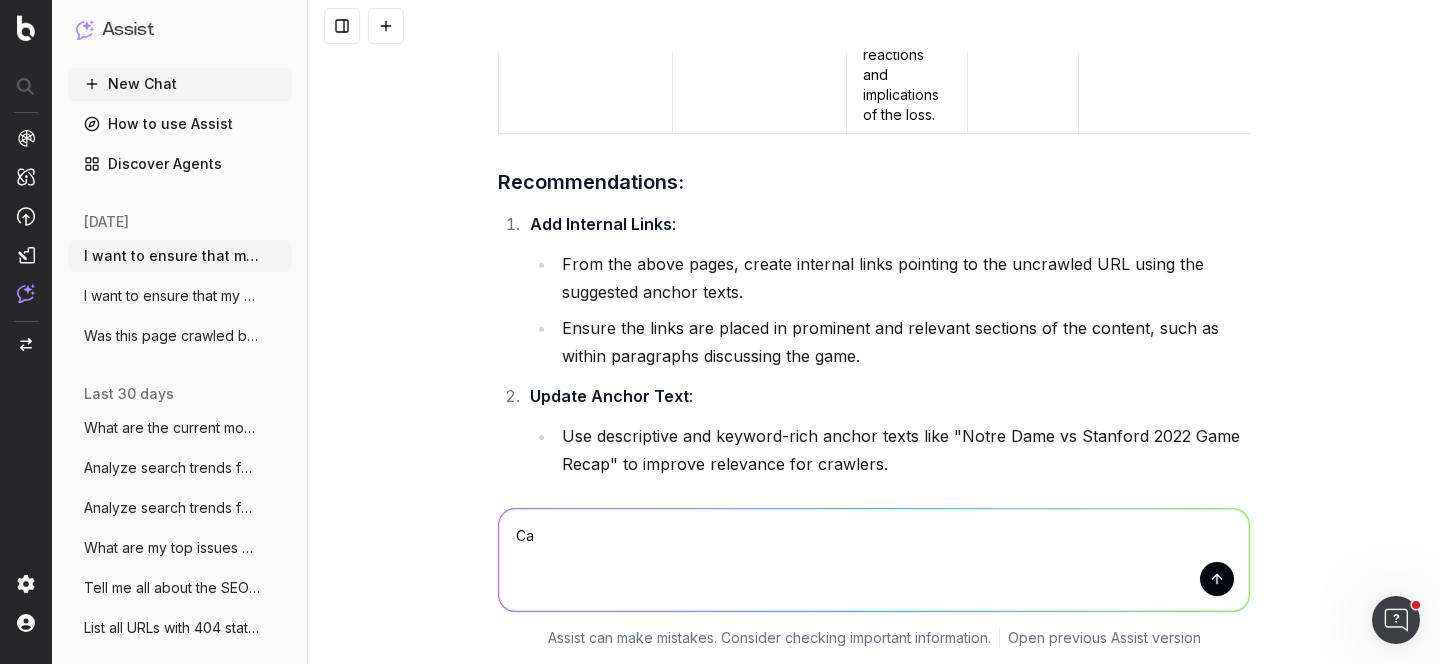 type on "C" 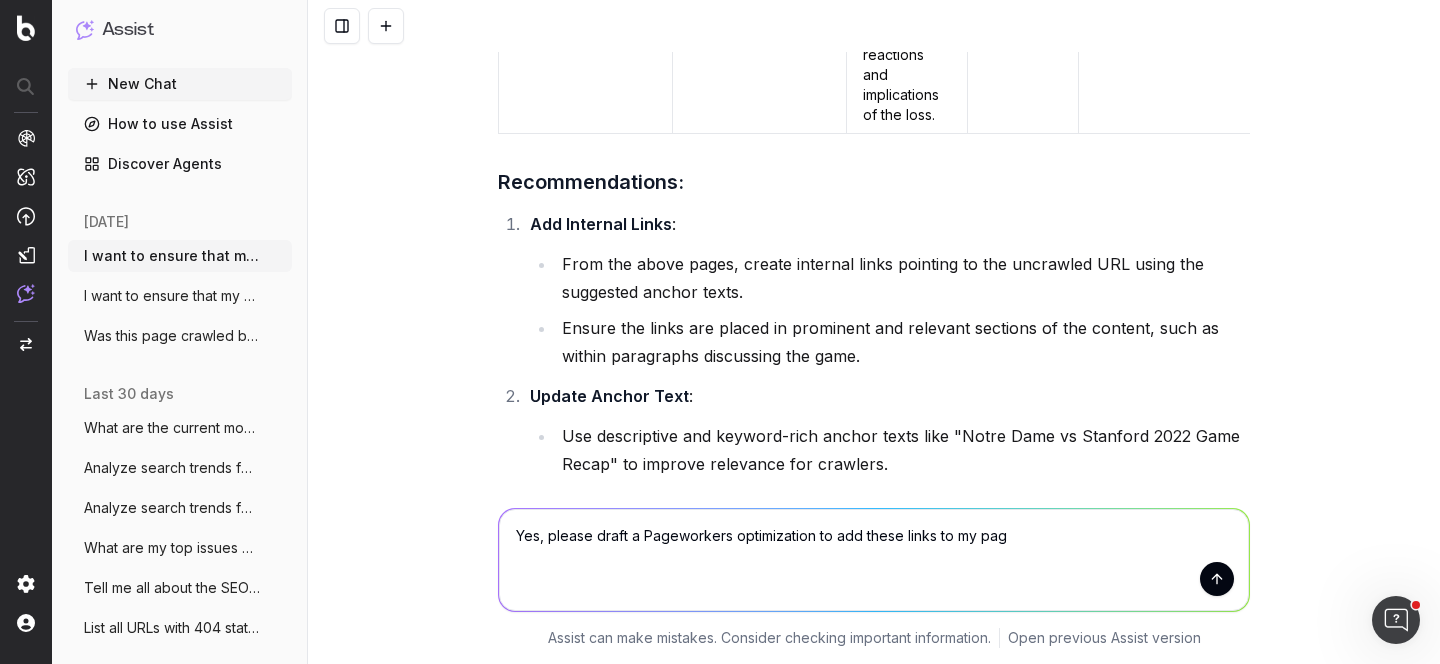 type on "Yes, please draft a Pageworkers optimization to add these links to my page" 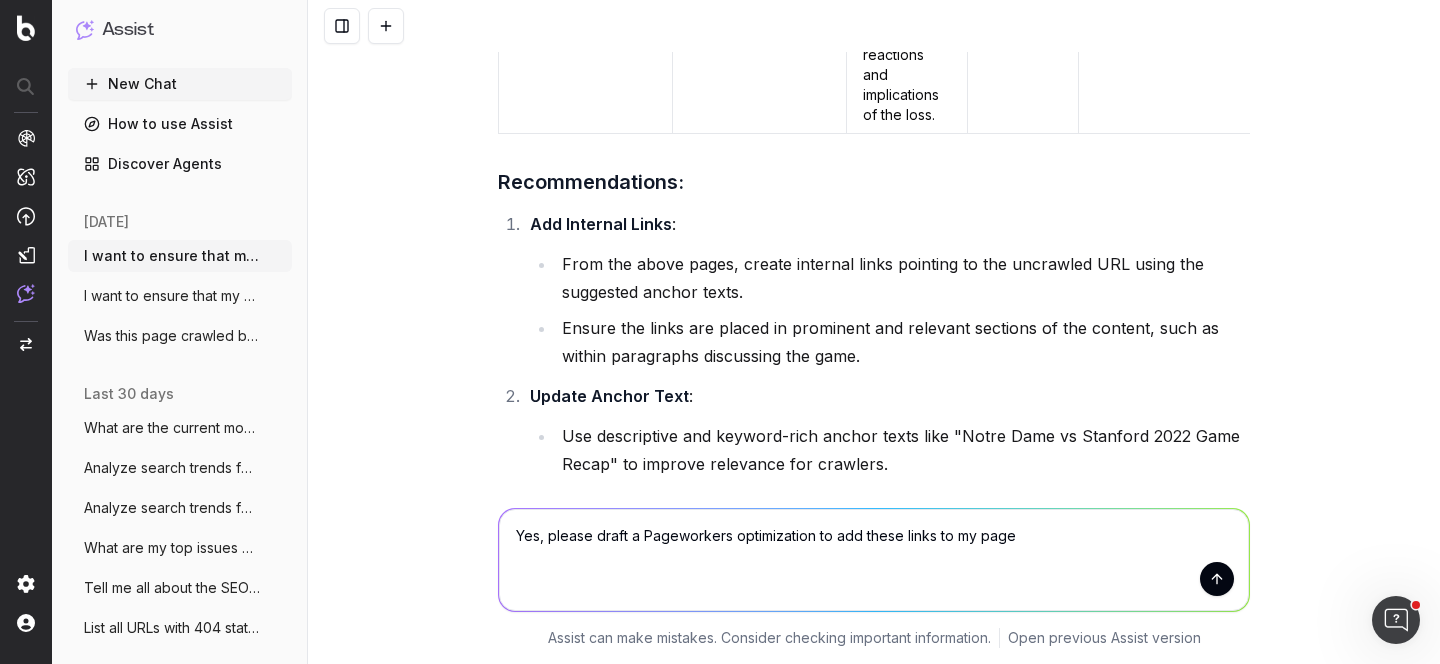type 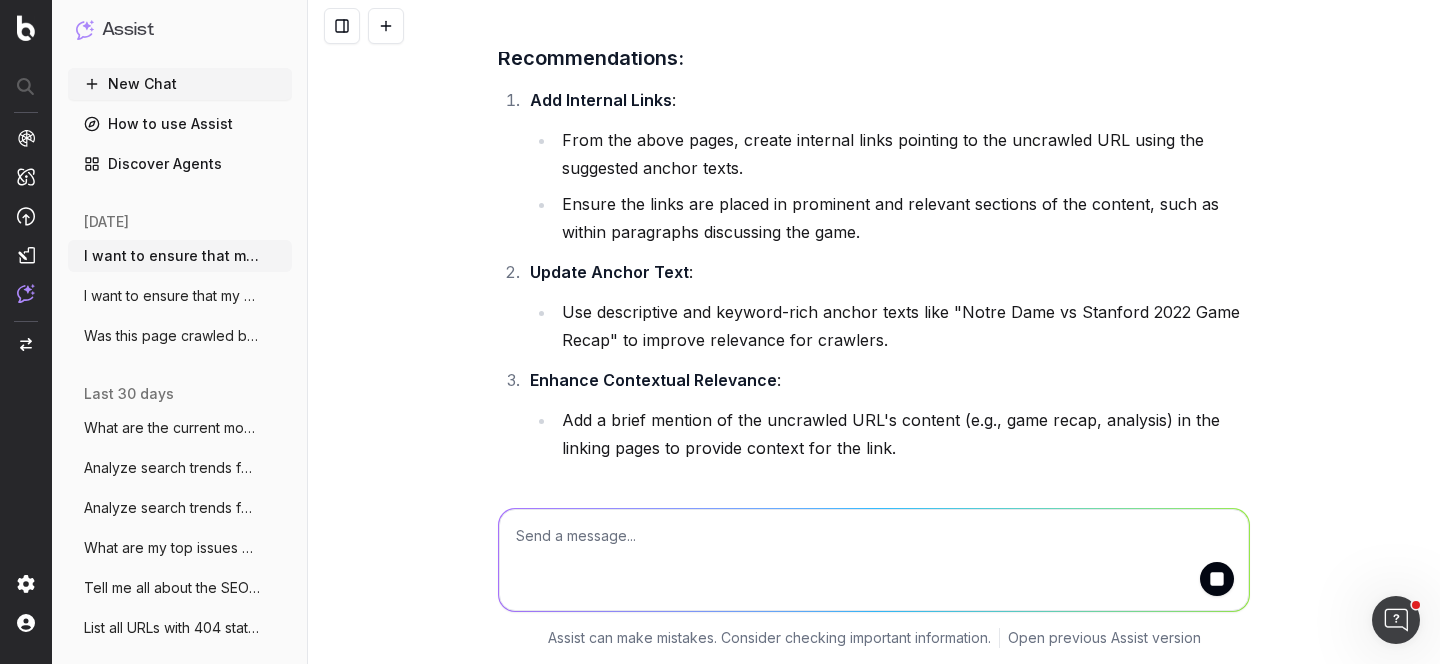 scroll, scrollTop: 3832, scrollLeft: 0, axis: vertical 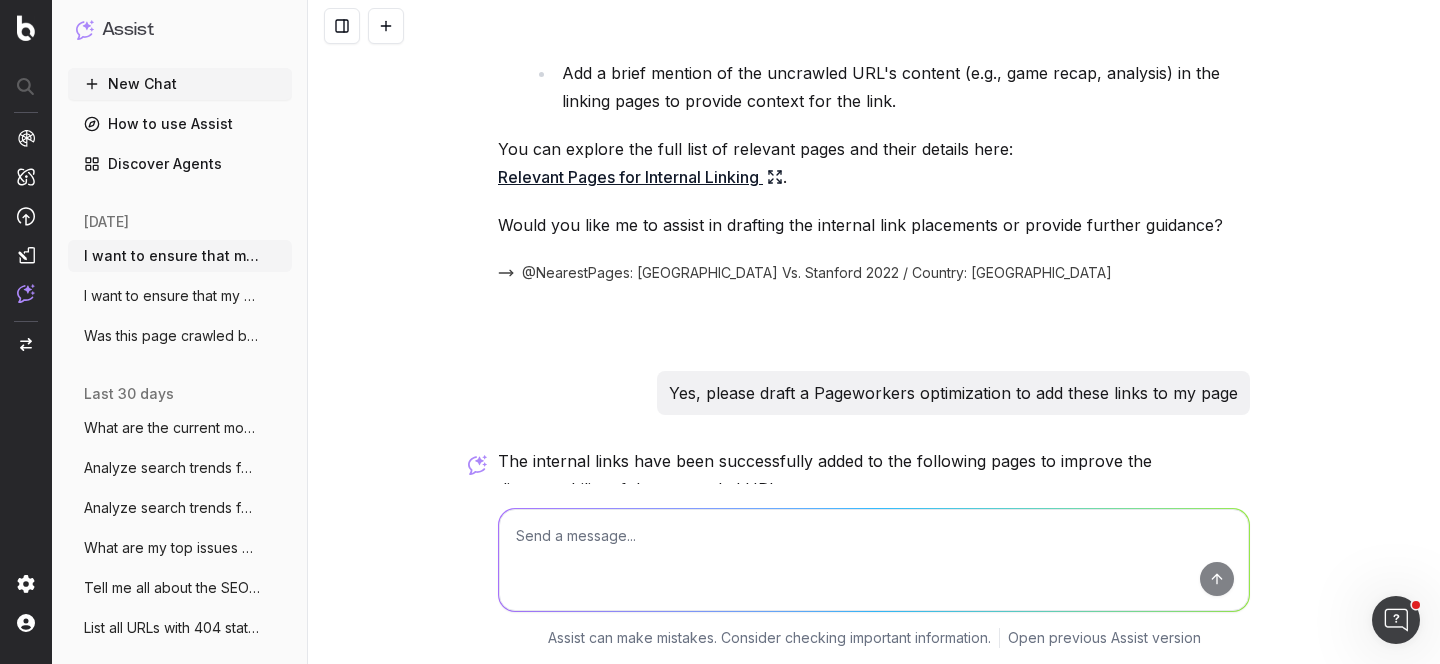 click on "'22 Notre Dame Game Rankings #9: Irish Welcome Stanford Cardinal" at bounding box center [800, 537] 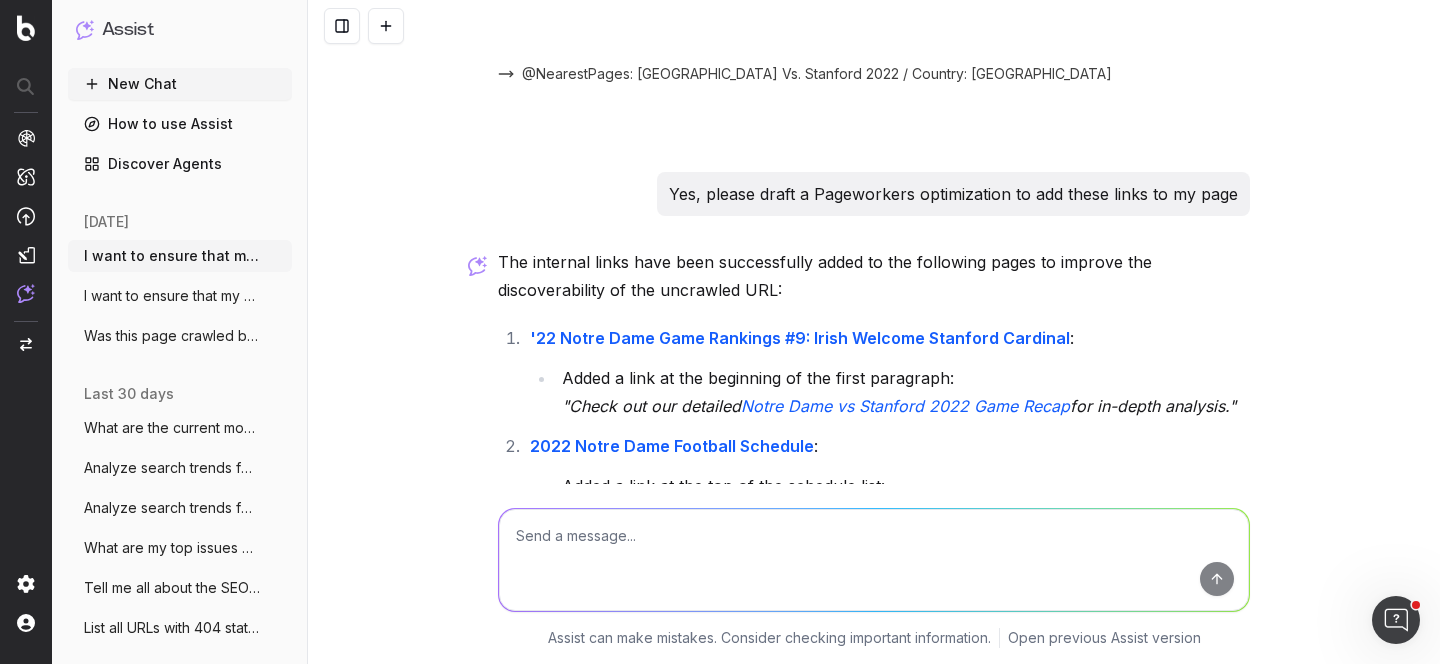 scroll, scrollTop: 4528, scrollLeft: 0, axis: vertical 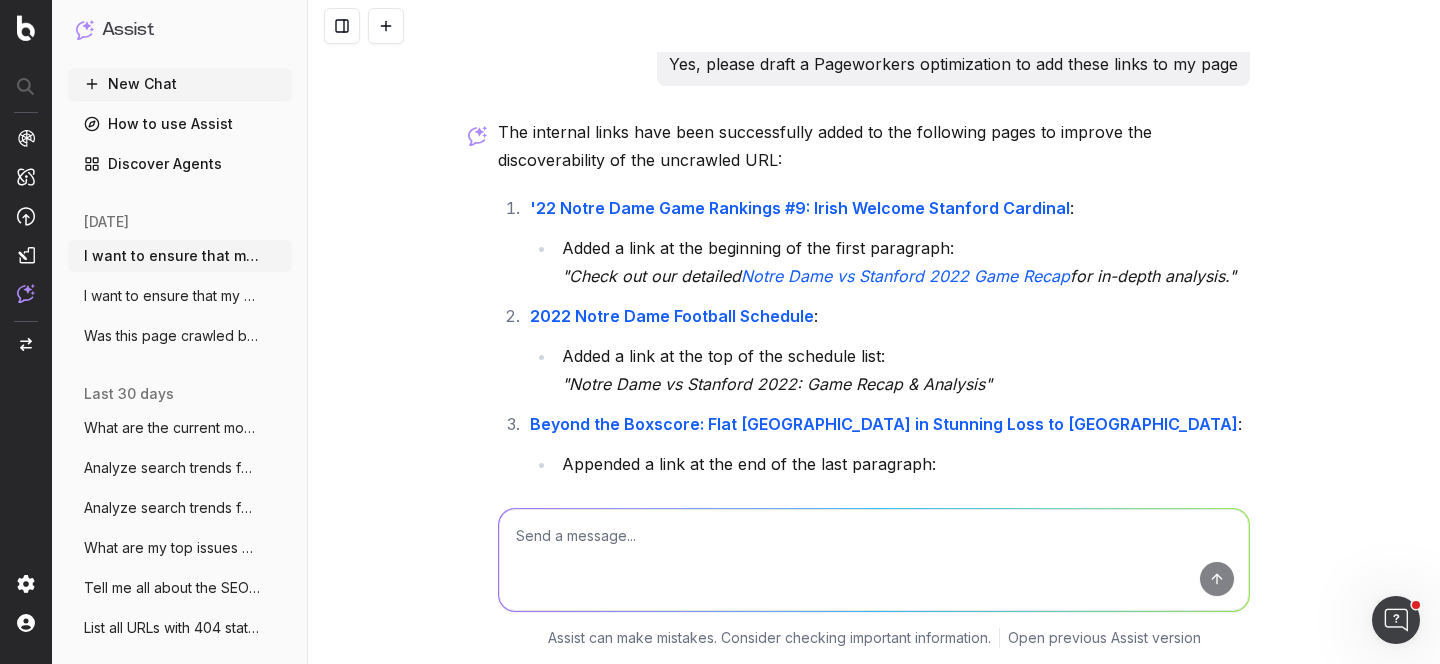 click on "@PageWorkers: PageWorkers" at bounding box center [622, 748] 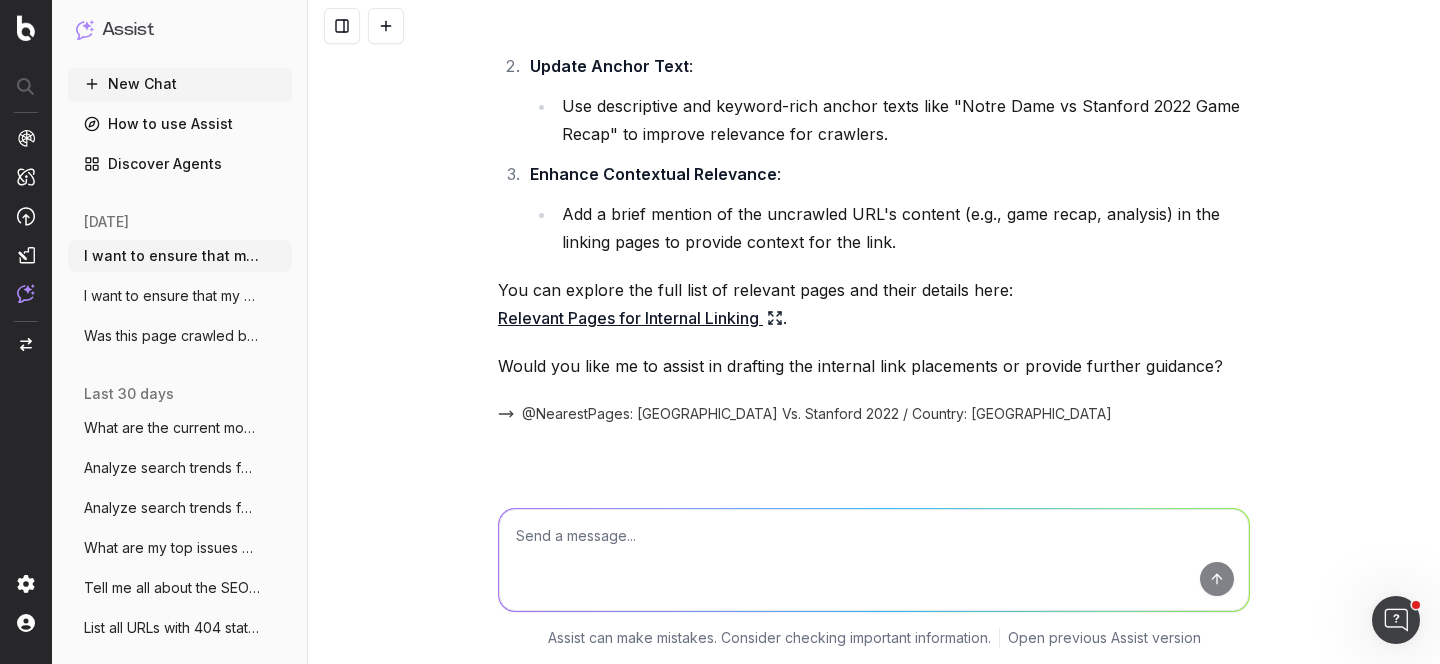 scroll, scrollTop: 3829, scrollLeft: 0, axis: vertical 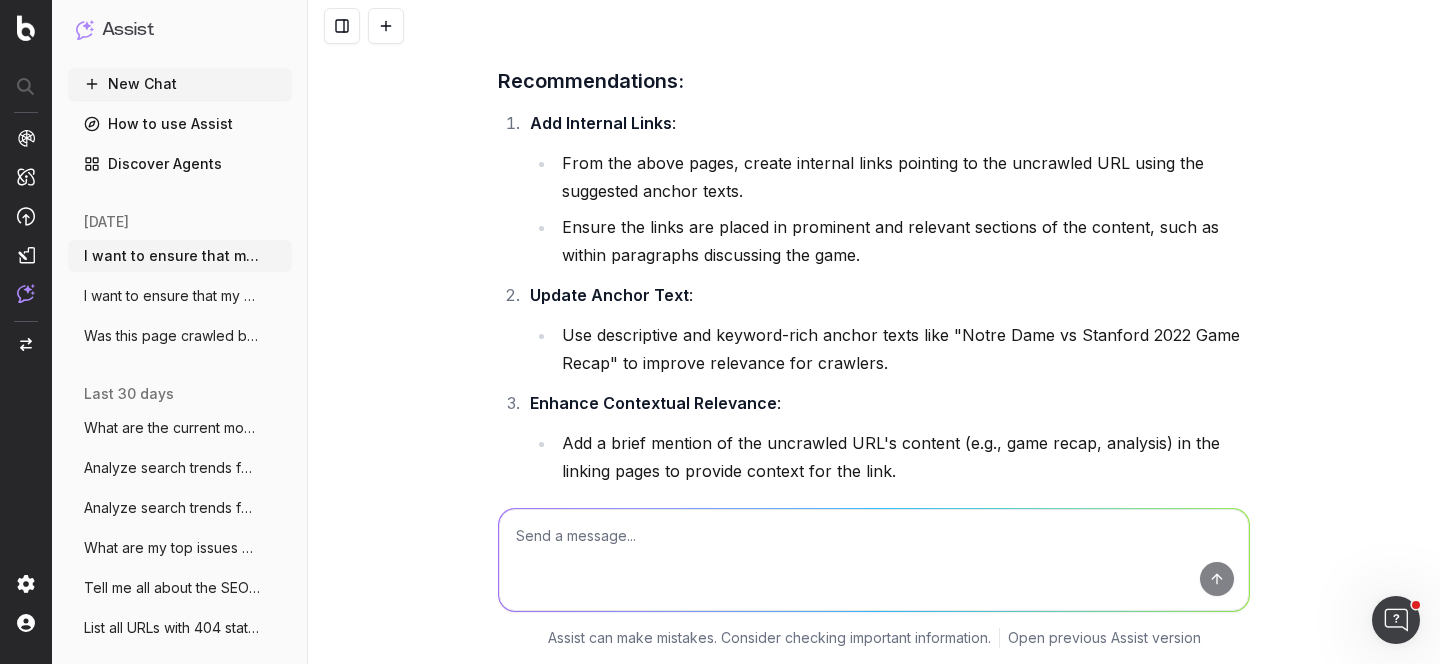 click 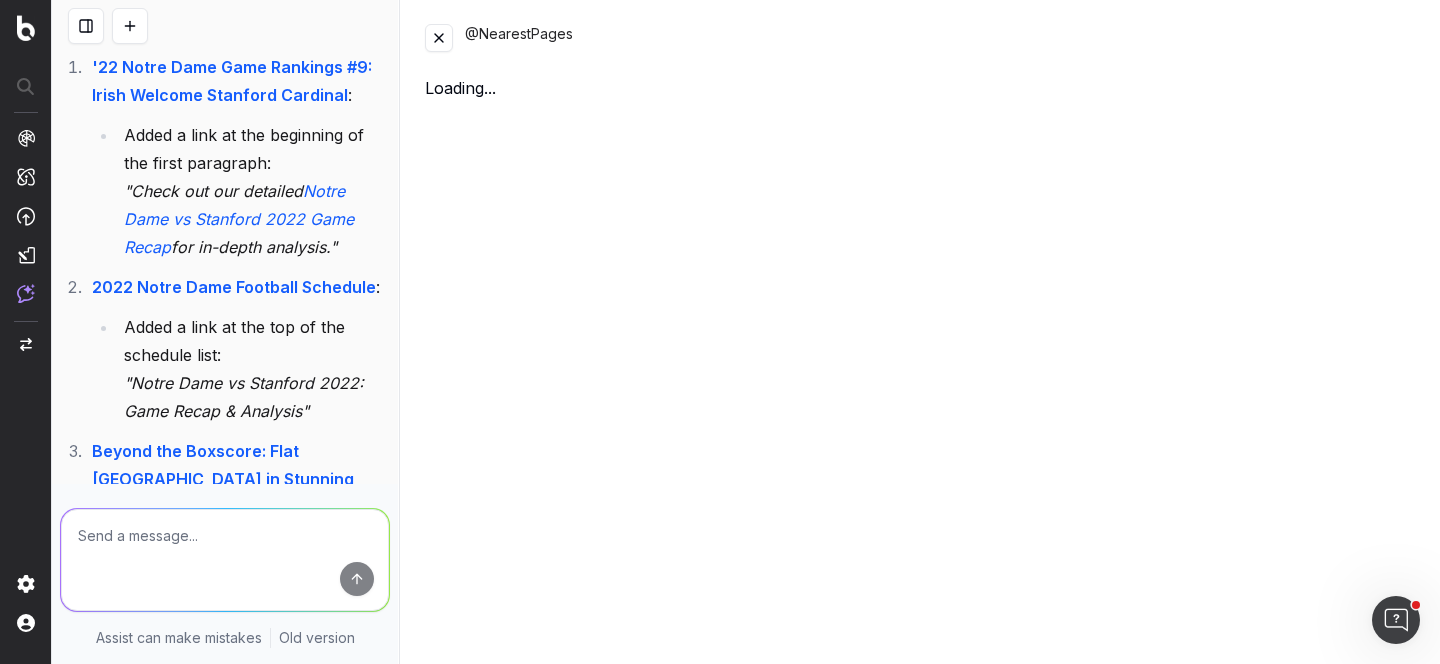 scroll, scrollTop: 6385, scrollLeft: 0, axis: vertical 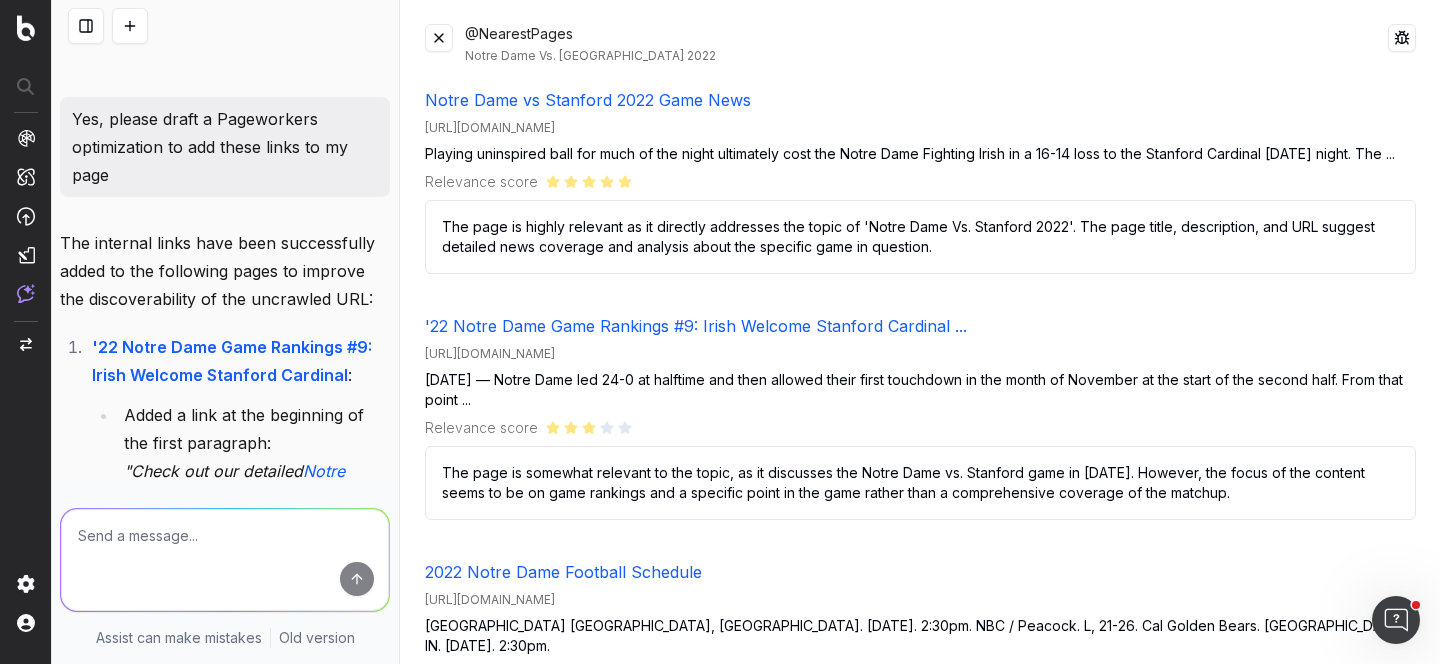 click at bounding box center (439, 38) 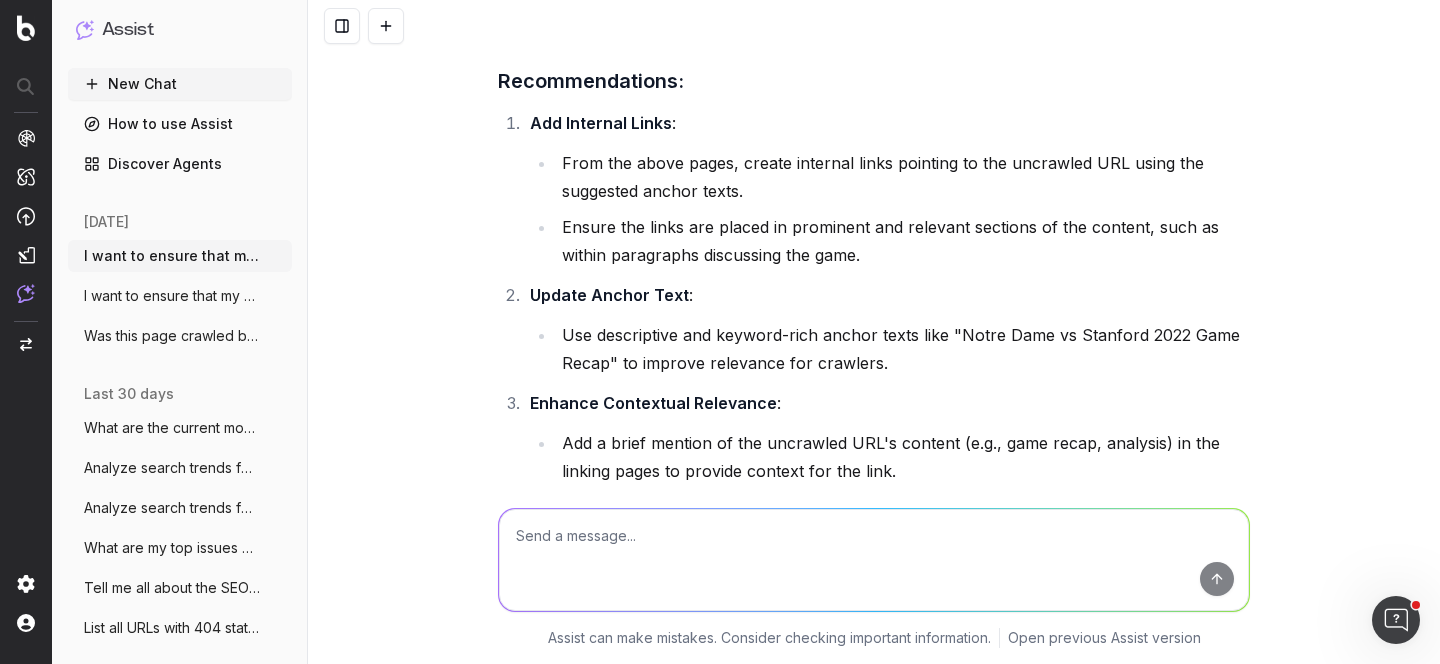click on "I want to ensure that my site is being efficiently crawled by ChatGPT in order for my content to be found in ChatGPT searches. I have the following URL which is being crawled currently by GPTBot:   https://www.uhnd.com/football/2021/12/06/marcus-freeman-new-notre-dame-hc-nailed-opening-presser-by-being-himself/ And I have this URL which has not received any crawls at all:   https://www.uhnd.com/football/games/notre-dame-vs-stanford-2022/ To ensure that your site is efficiently crawled by ChatGPT (or GPTBot), there are a few key considerations and steps you can take: Check Robots.txt Configuration : Ensure that GPTBot is not blocked in your  robots.txt  file. You can verify this by checking if there are any disallow rules for GPTBot or for the paths of the URLs in question. Internal Linking : Ensure that the uncrawled URL ( https://www.uhnd.com/football/games/notre-dame-vs-stanford-2022/ Sitemap Submission Content Quality and Metadata Fetch as GPTBot Analyze Crawl Data Would you like me to: green text Element" at bounding box center [874, 332] 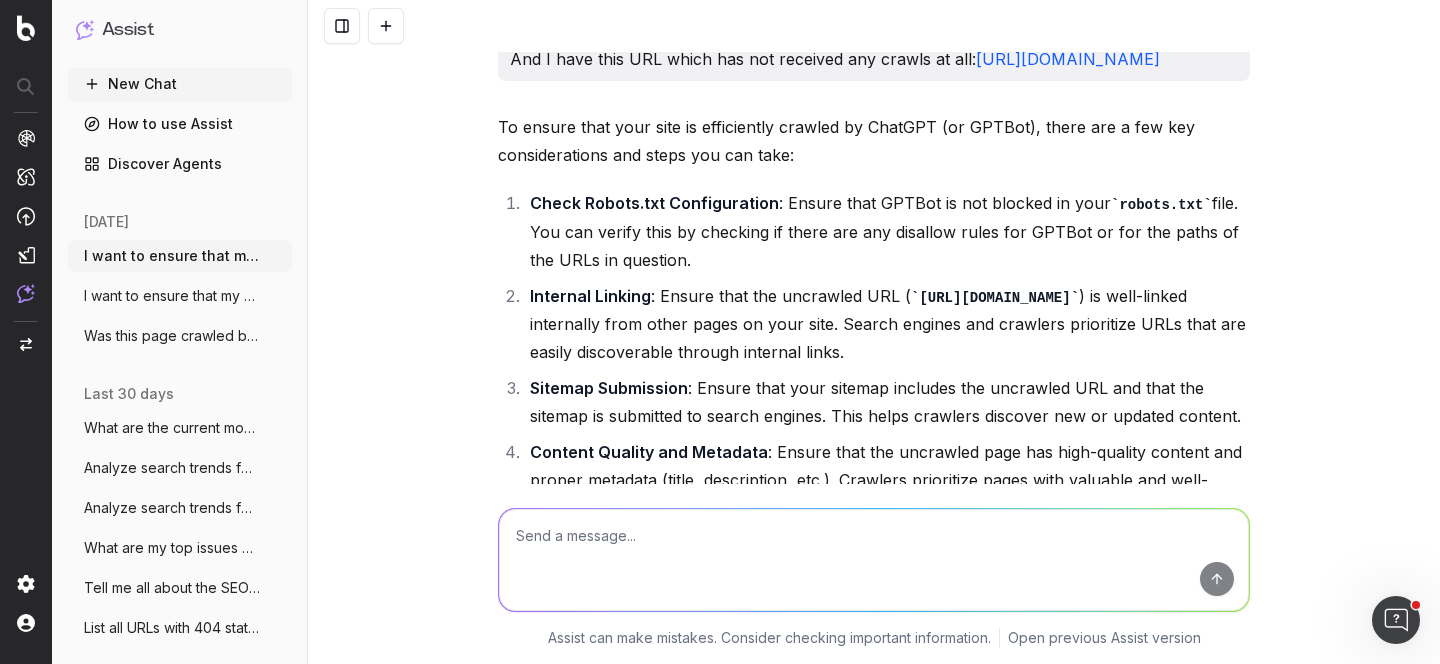 scroll, scrollTop: 0, scrollLeft: 0, axis: both 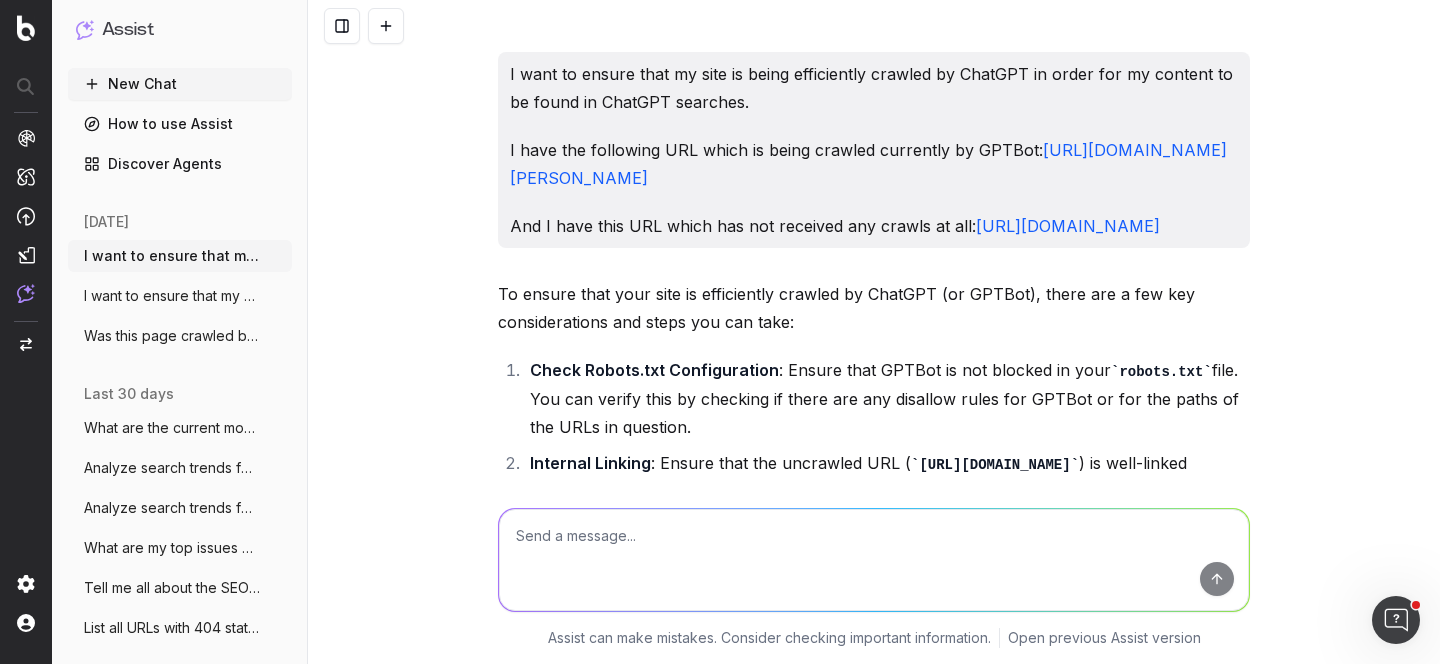 click 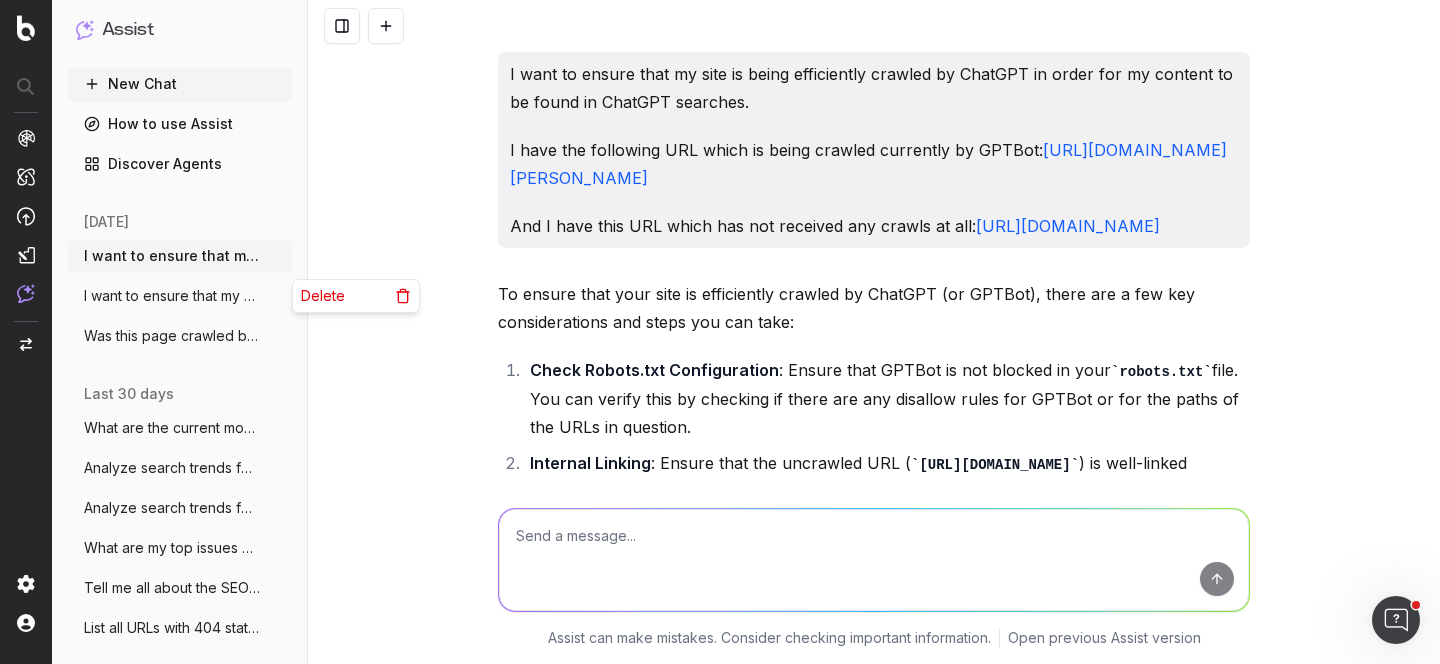 click on "Delete" at bounding box center [323, 296] 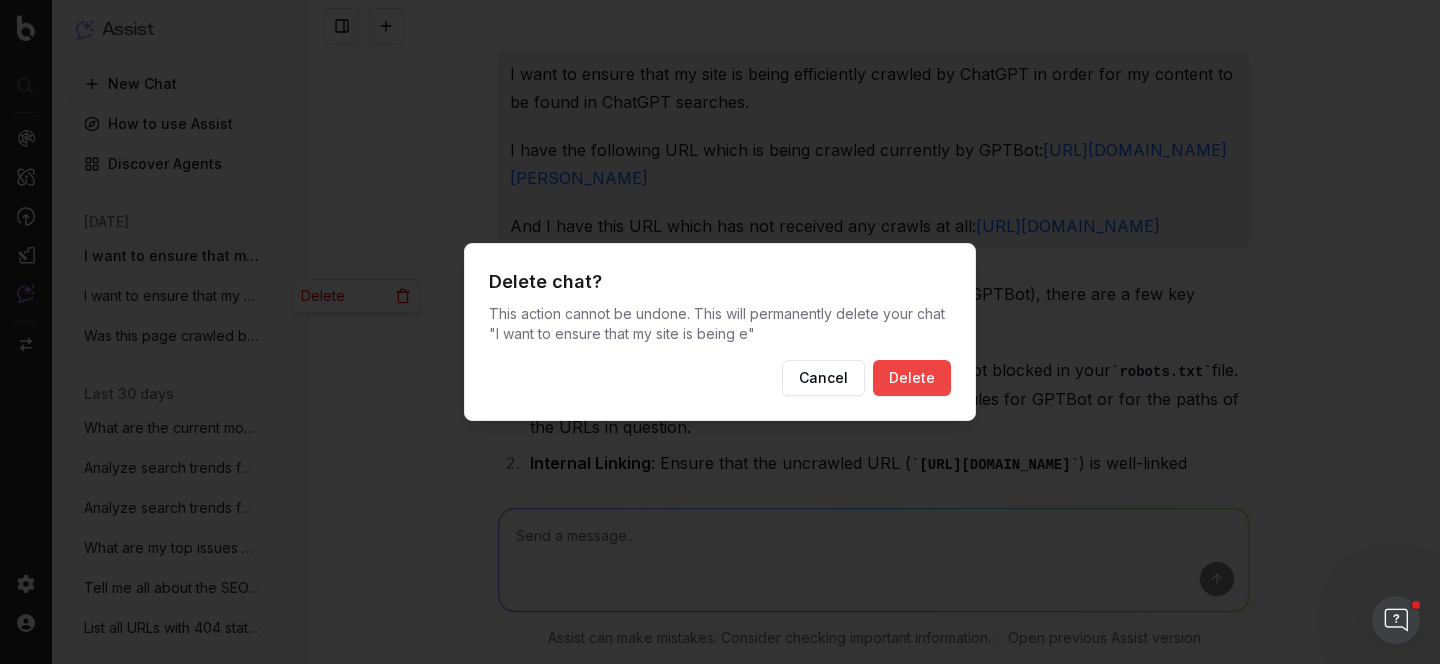 click on "Delete" at bounding box center (912, 378) 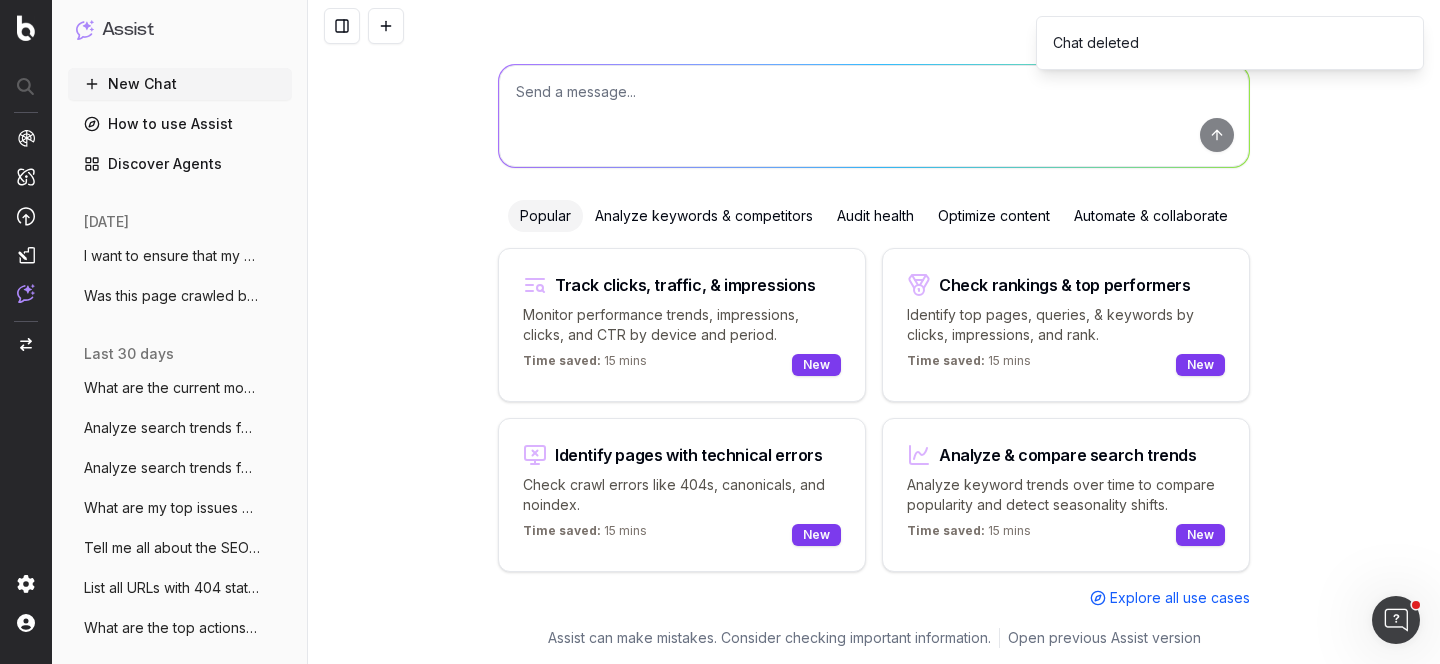 scroll, scrollTop: 112, scrollLeft: 0, axis: vertical 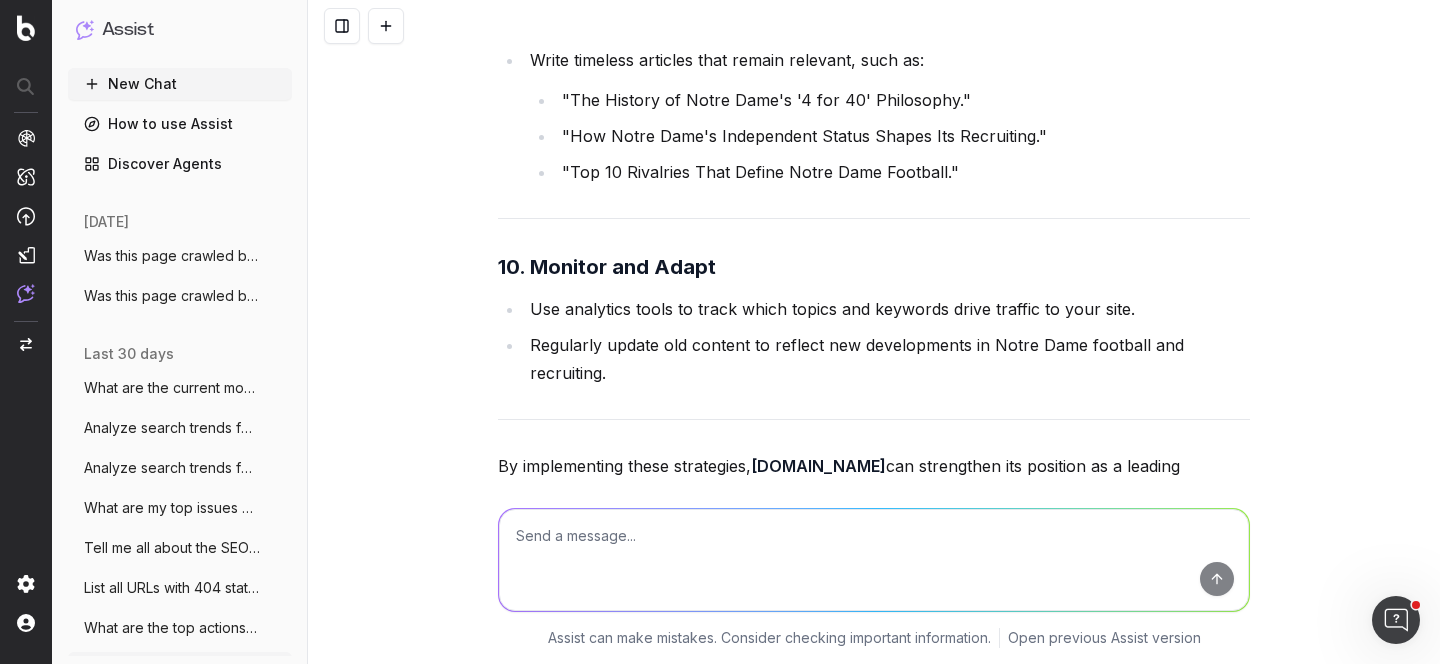 click on "Was this page crawled by AI bots? https:" at bounding box center [172, 296] 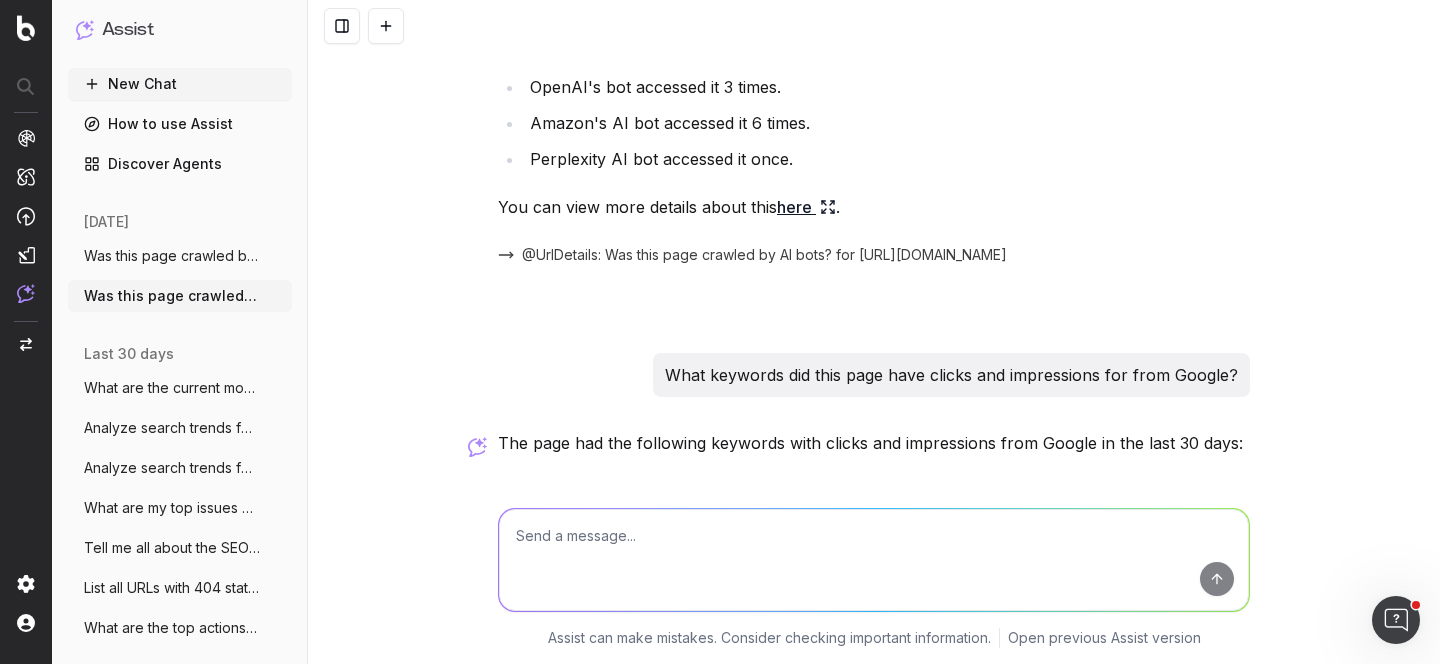 scroll, scrollTop: 111, scrollLeft: 0, axis: vertical 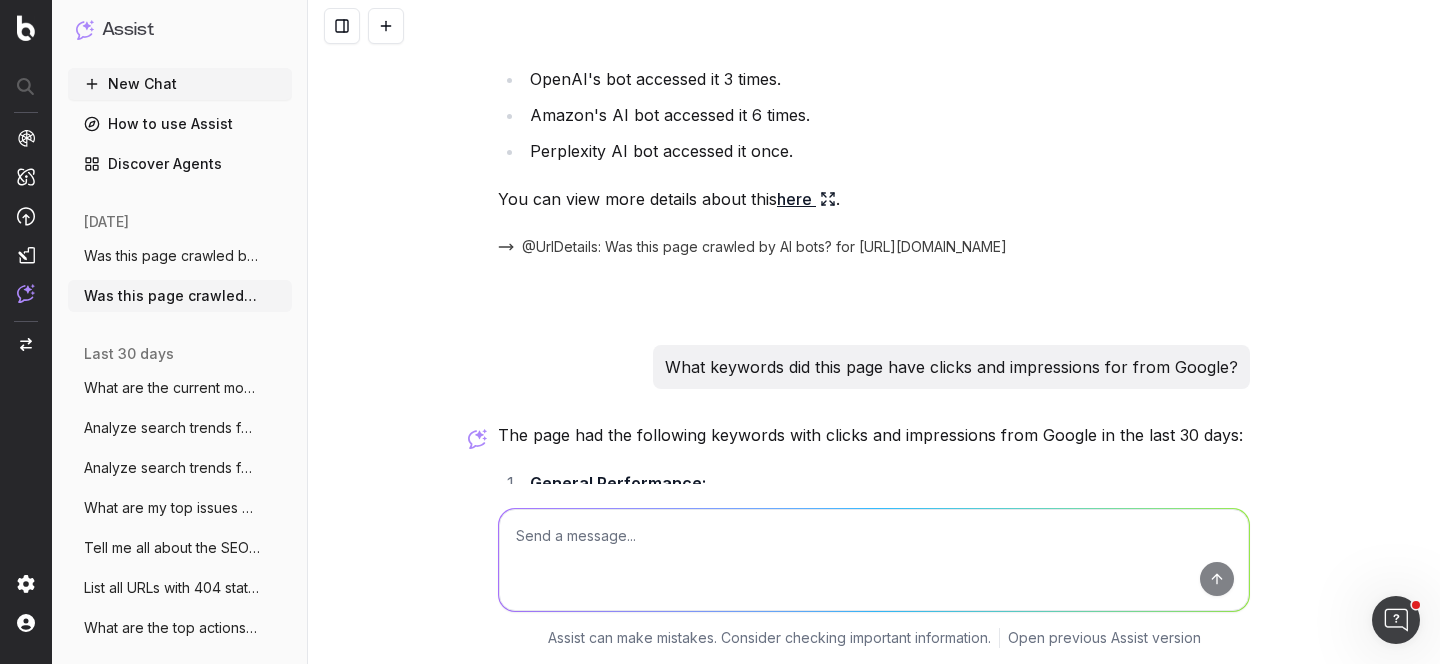 click on "The page had the following keywords with clicks and impressions from Google in the last 30 days:" at bounding box center (874, 435) 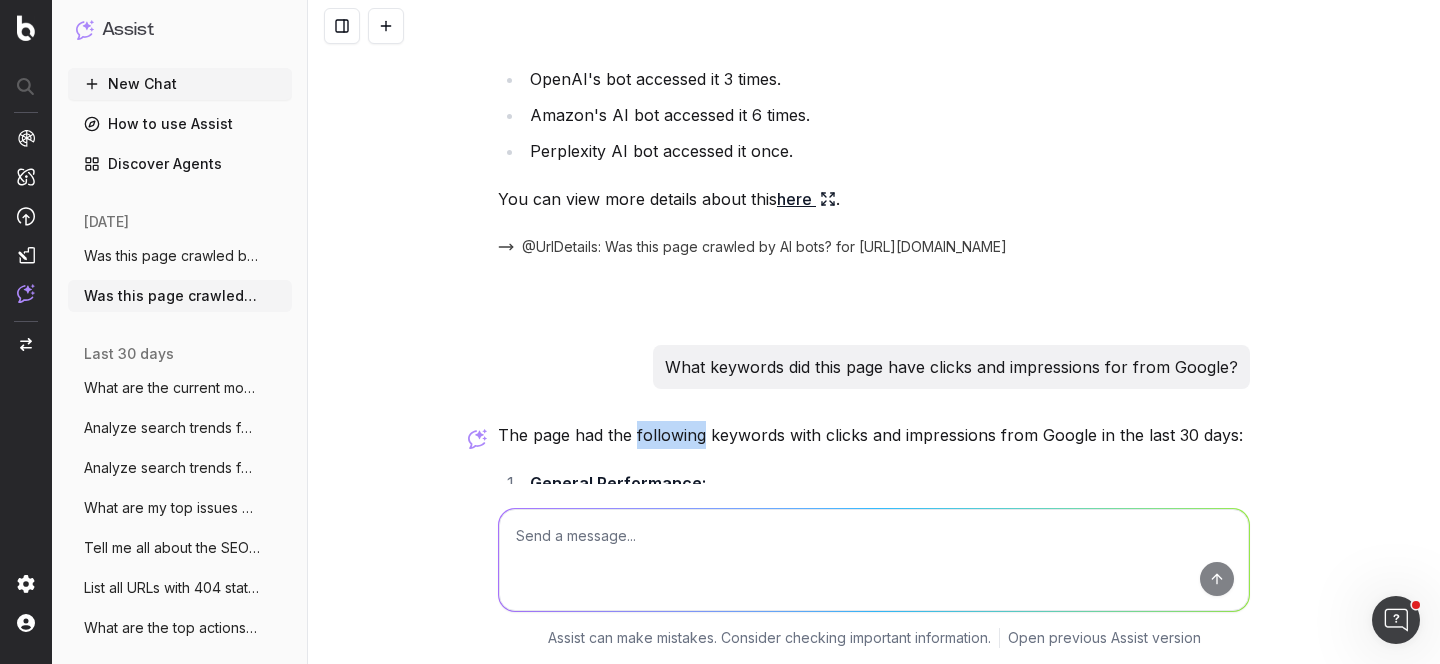 click on "The page had the following keywords with clicks and impressions from Google in the last 30 days:" at bounding box center (874, 435) 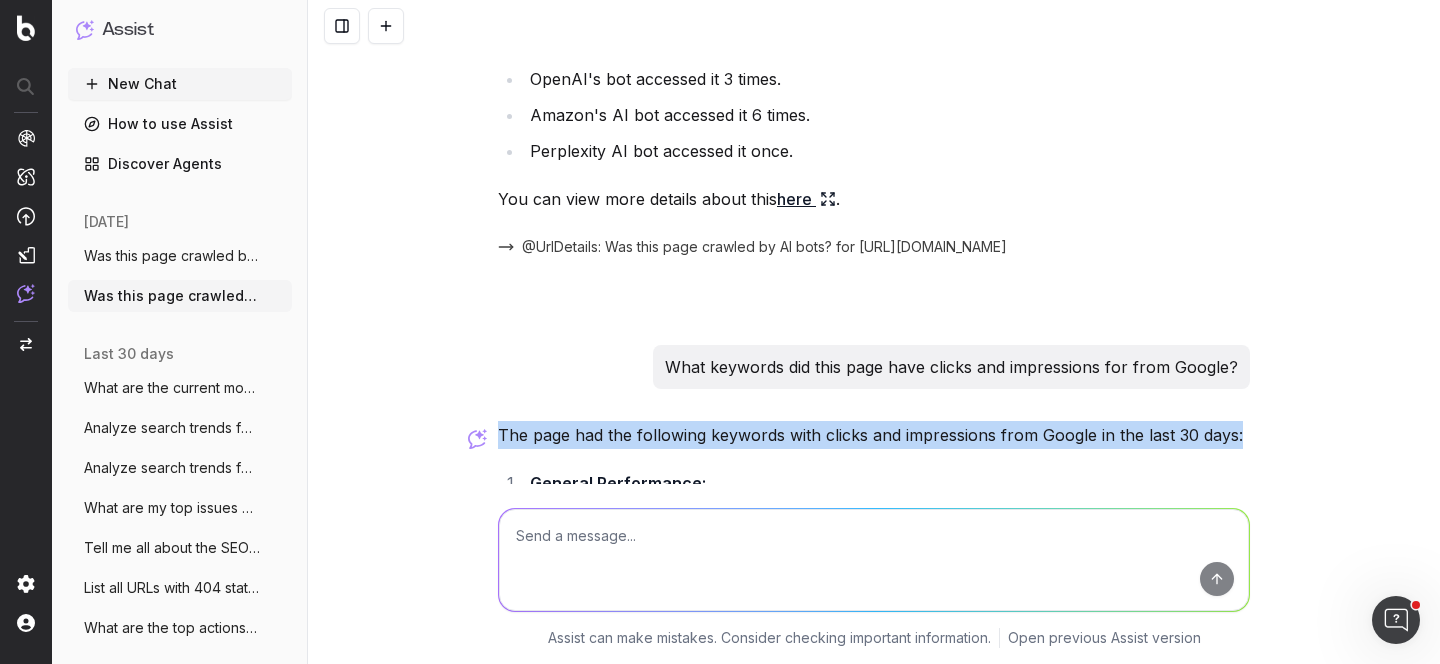 click on "The page had the following keywords with clicks and impressions from Google in the last 30 days:" at bounding box center (874, 435) 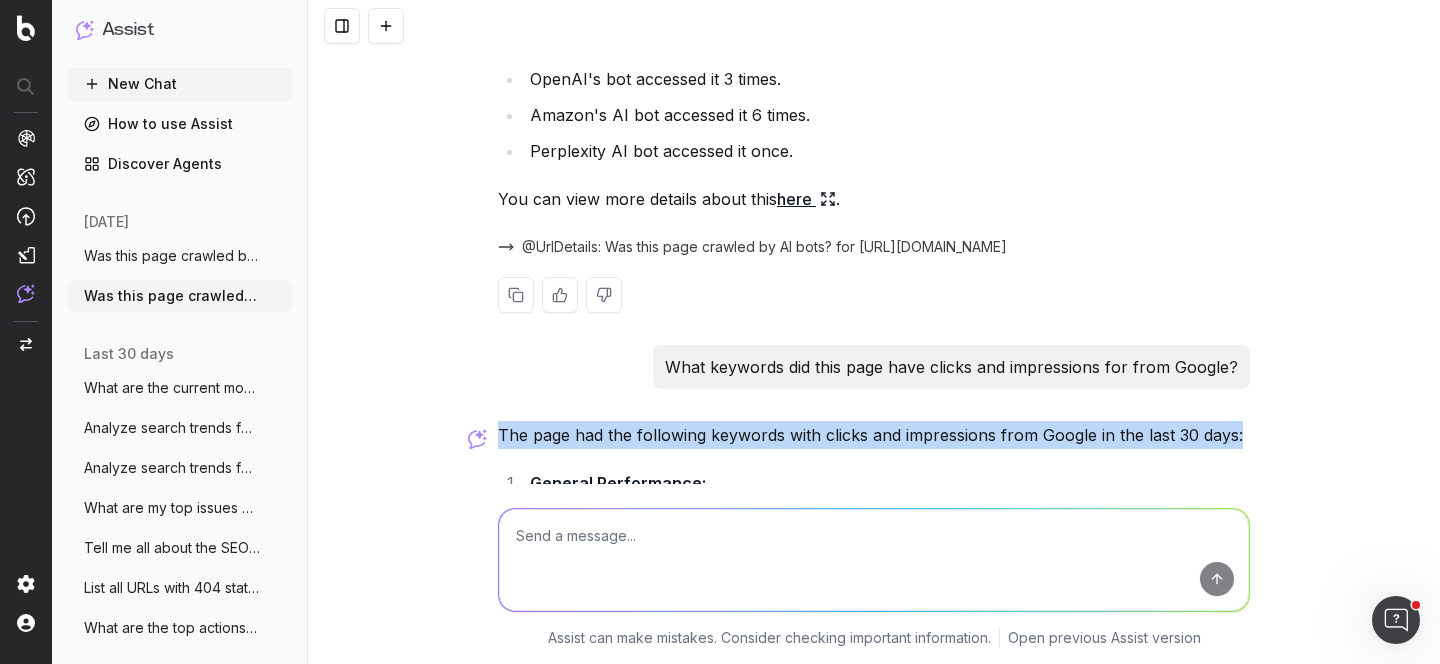 copy on "The page had the following keywords with clicks and impressions from Google in the last 30 days:" 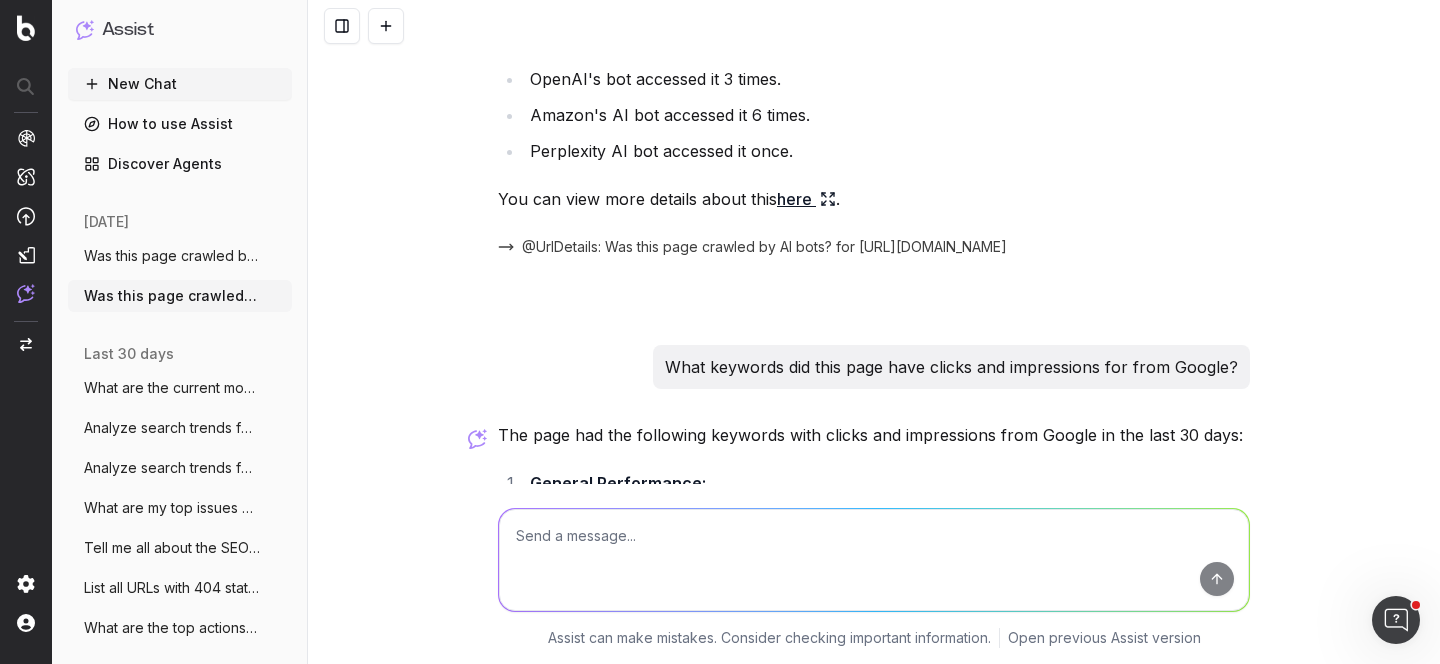 click on "What keywords did this page have clicks and impressions for from Google?" at bounding box center [951, 367] 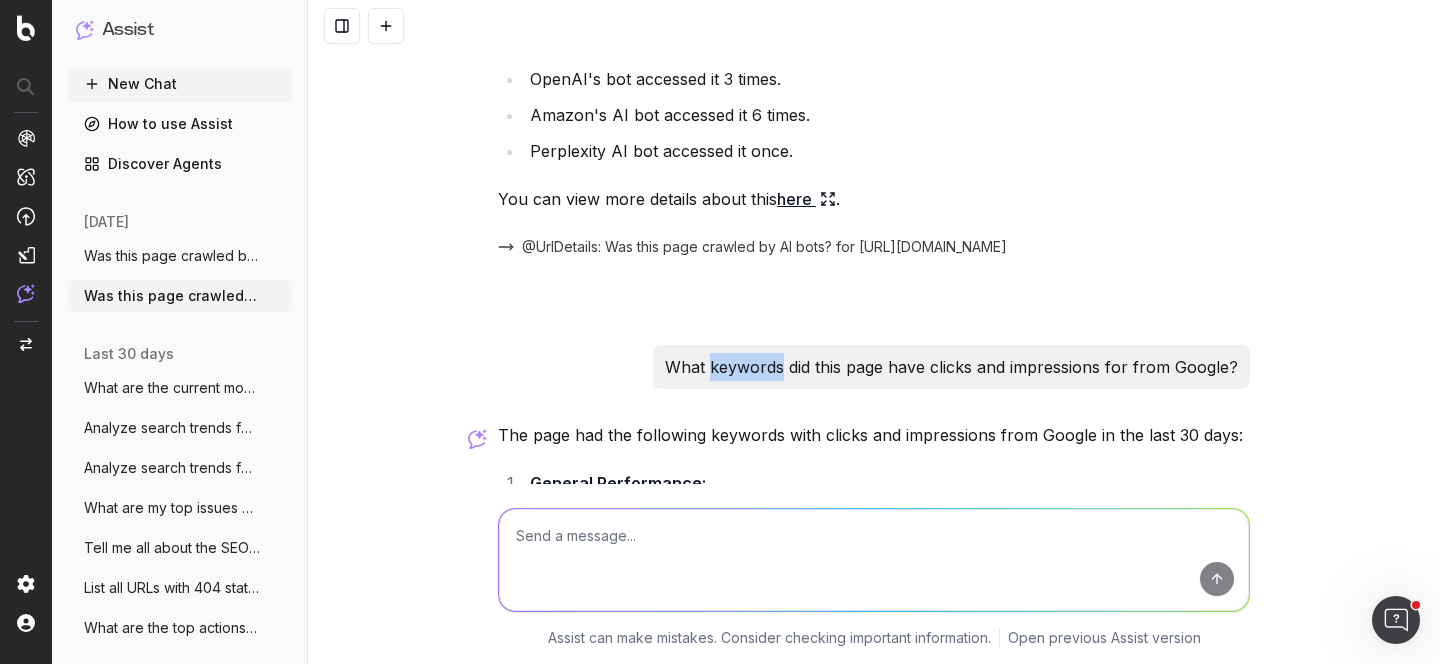 click on "What keywords did this page have clicks and impressions for from Google?" at bounding box center (951, 367) 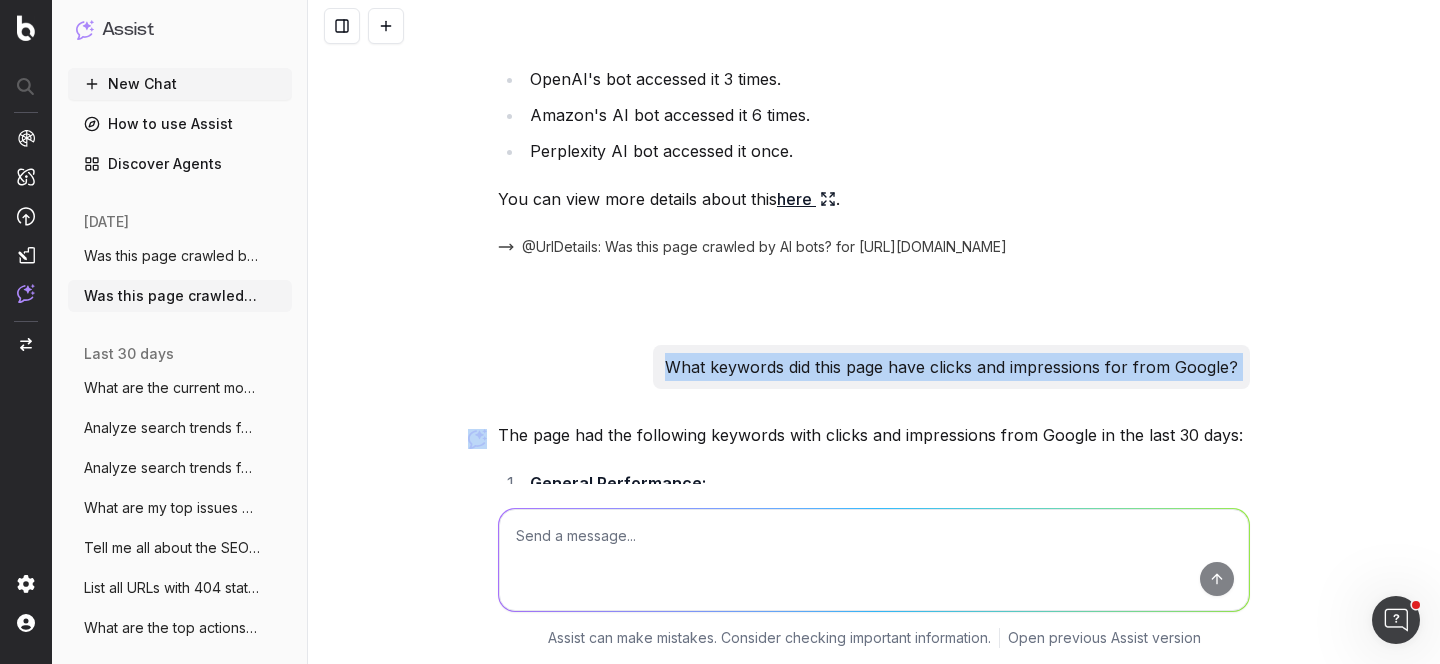 click on "What keywords did this page have clicks and impressions for from Google?" at bounding box center (951, 367) 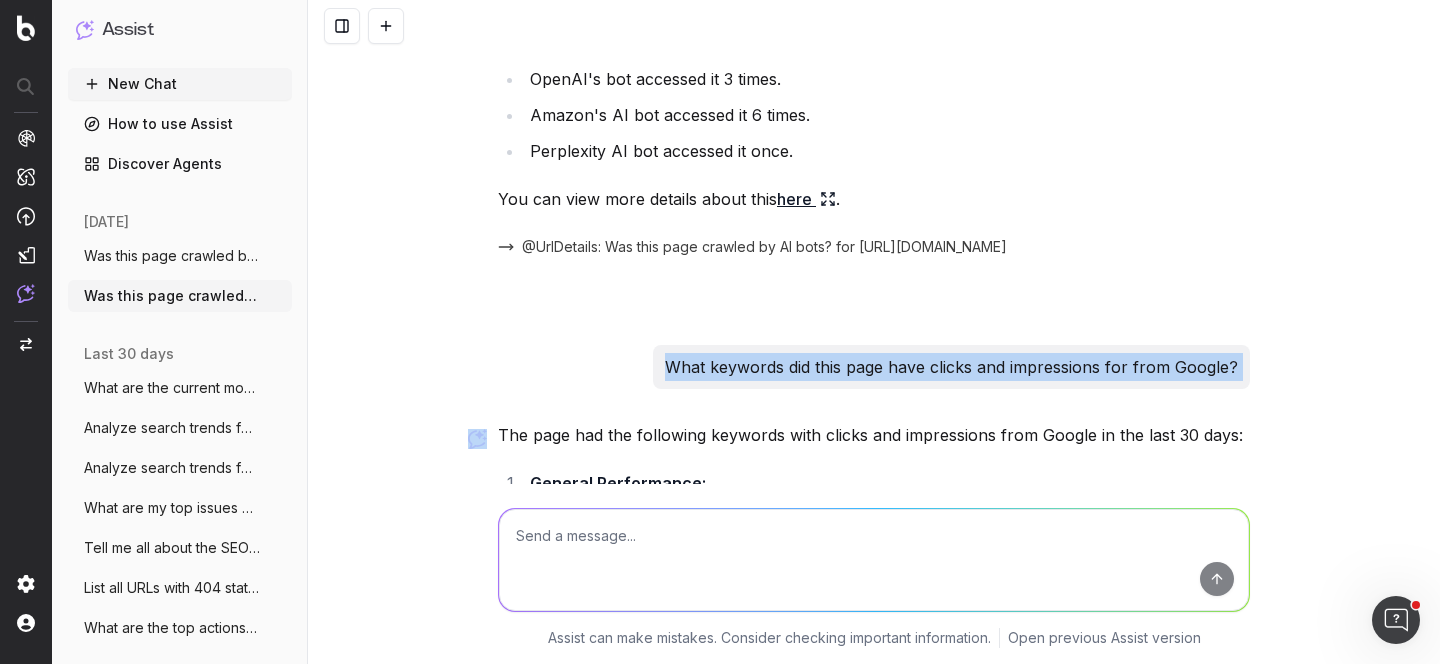 copy on "What keywords did this page have clicks and impressions for from Google?" 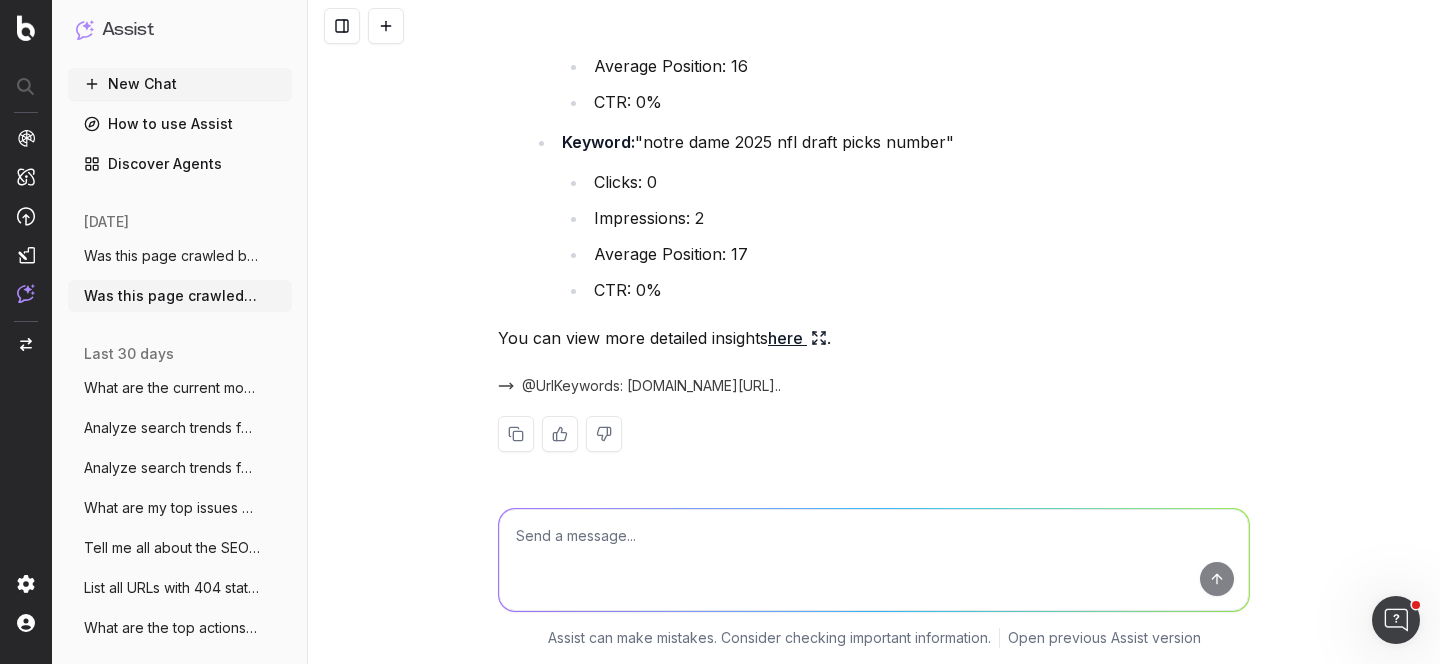 scroll, scrollTop: 2776, scrollLeft: 0, axis: vertical 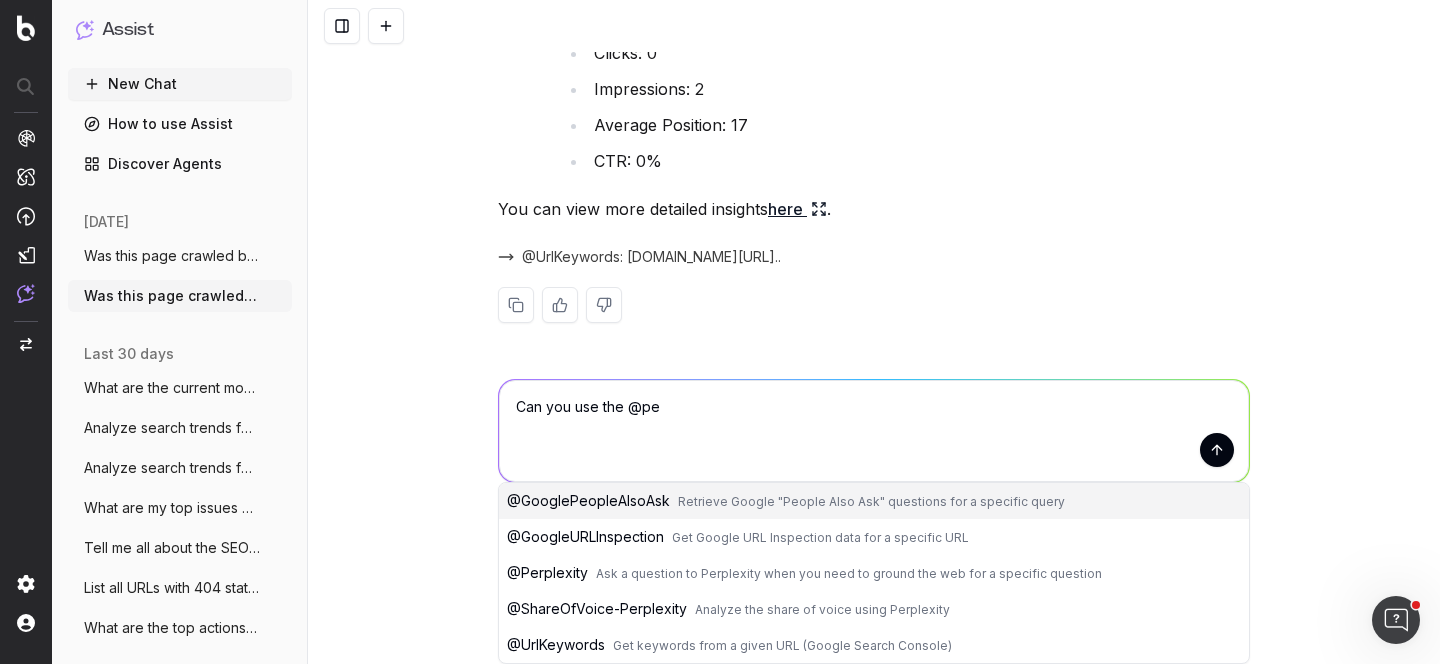 click on "@ GooglePeopleAlsoAsk" at bounding box center [588, 500] 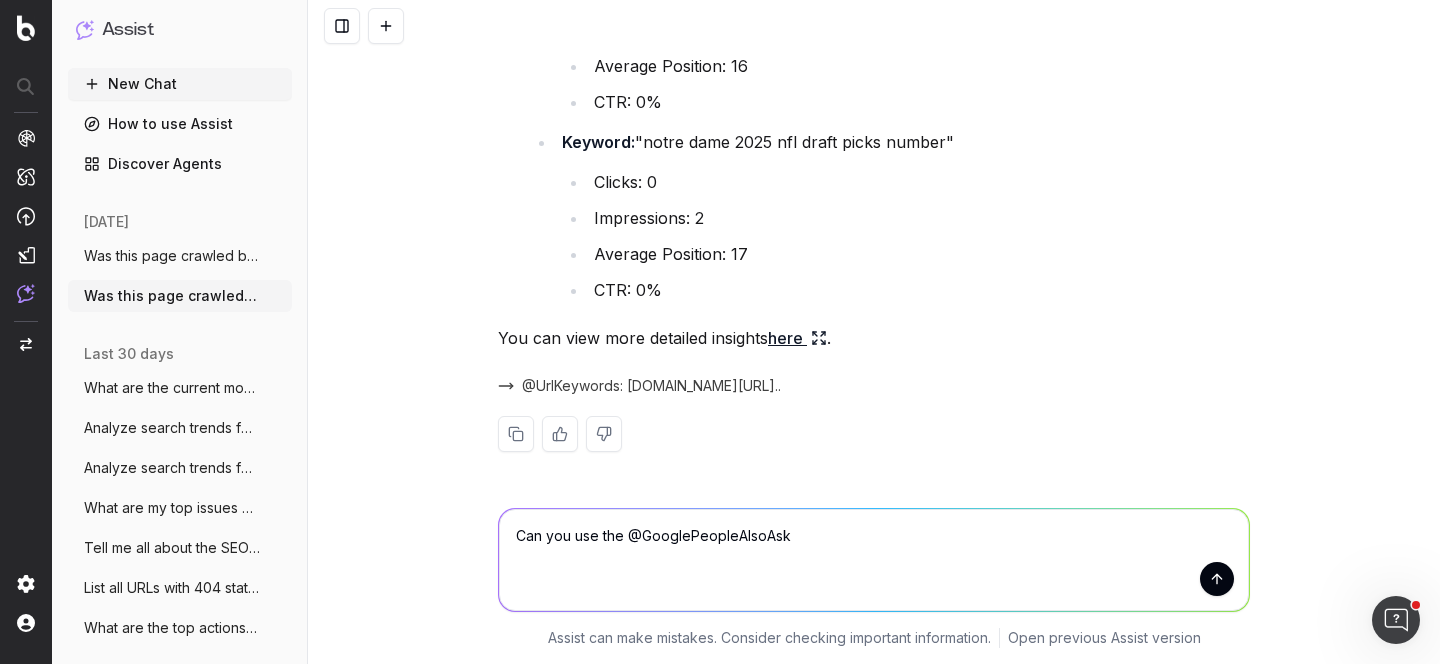 scroll, scrollTop: 2776, scrollLeft: 0, axis: vertical 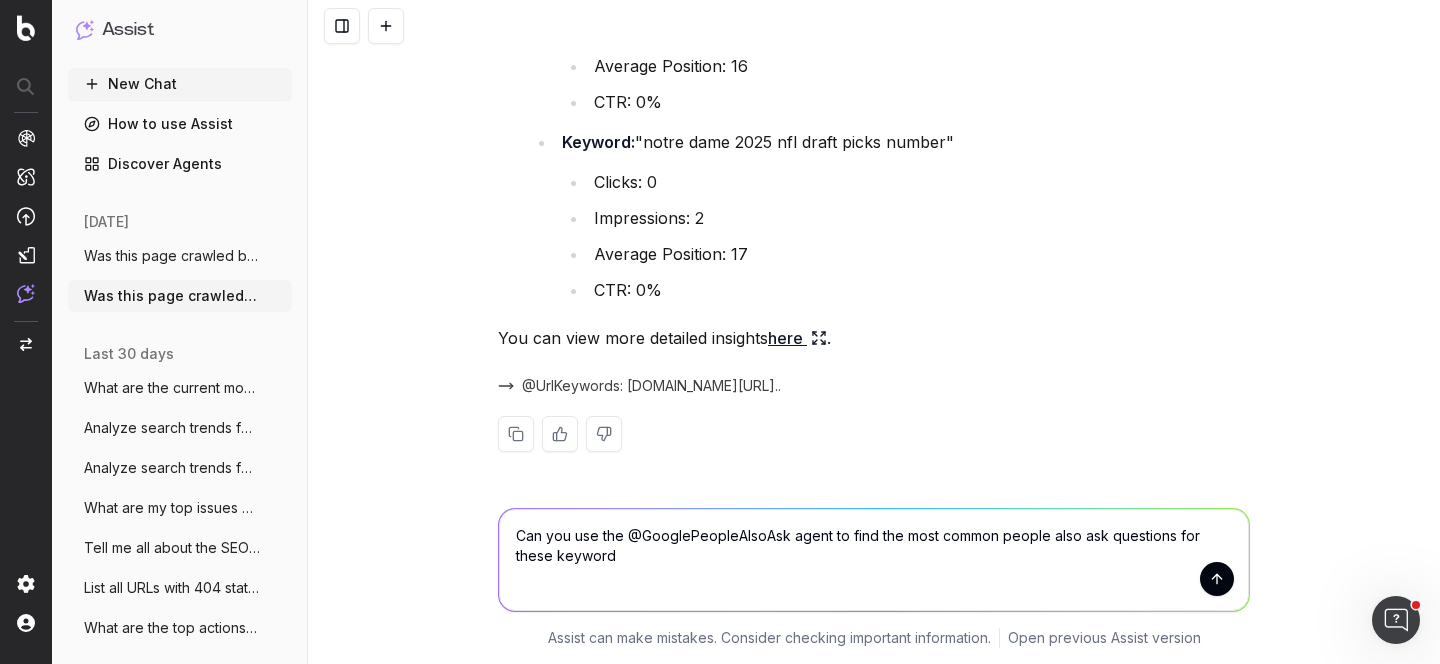 type on "Can you use the @GooglePeopleAlsoAsk agent to find the most common people also ask questions for these keywords" 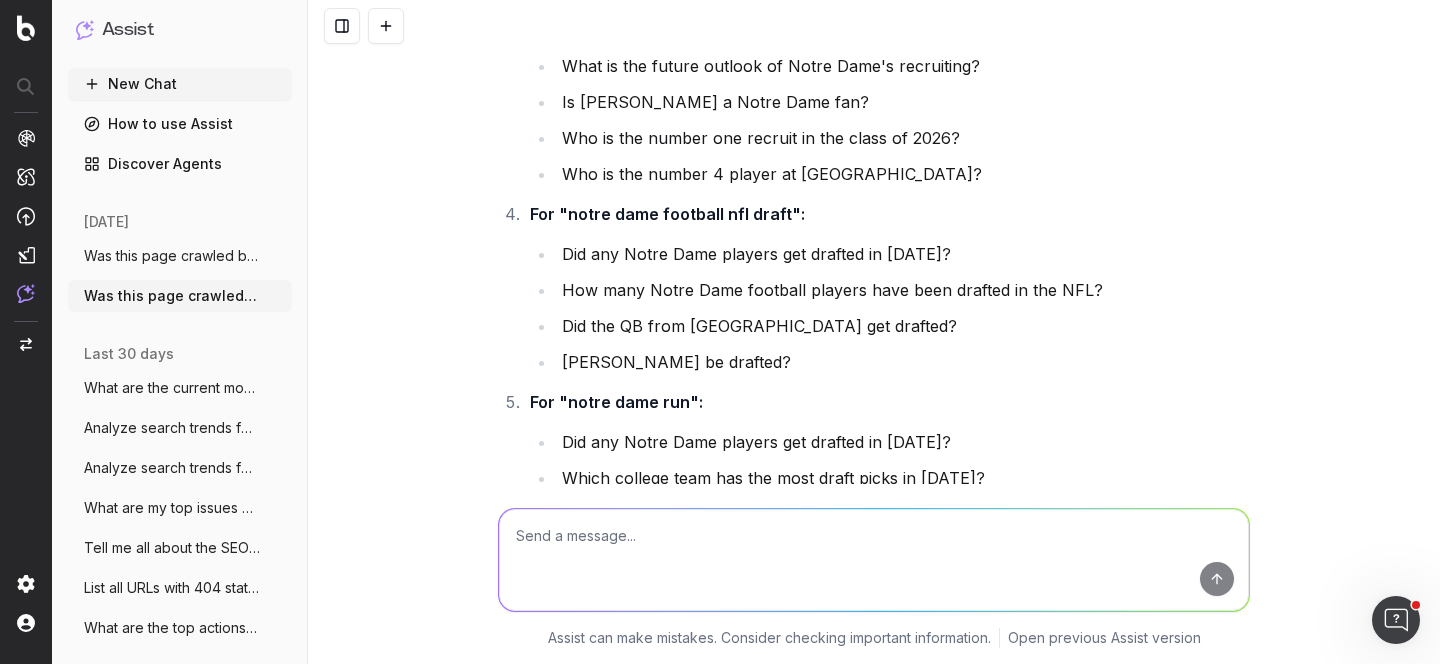 scroll, scrollTop: 5048, scrollLeft: 0, axis: vertical 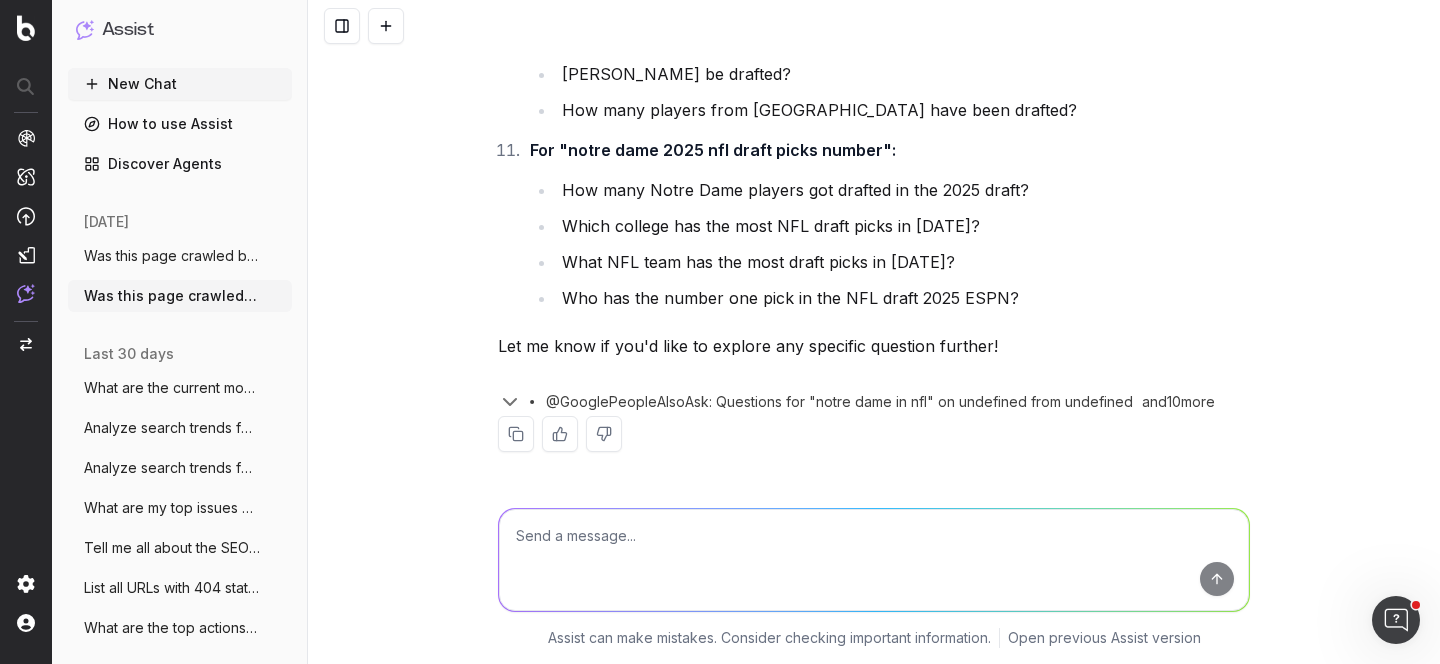 click at bounding box center [874, 560] 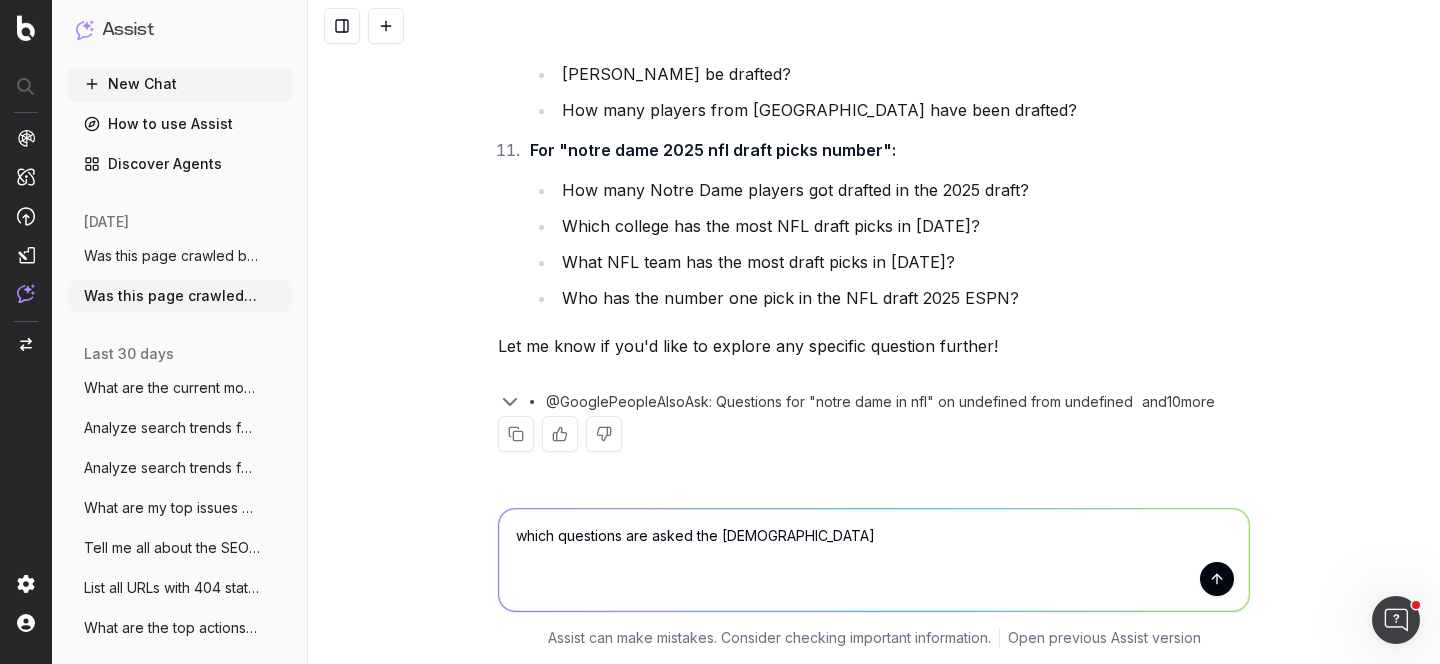 type on "which questions are asked the most" 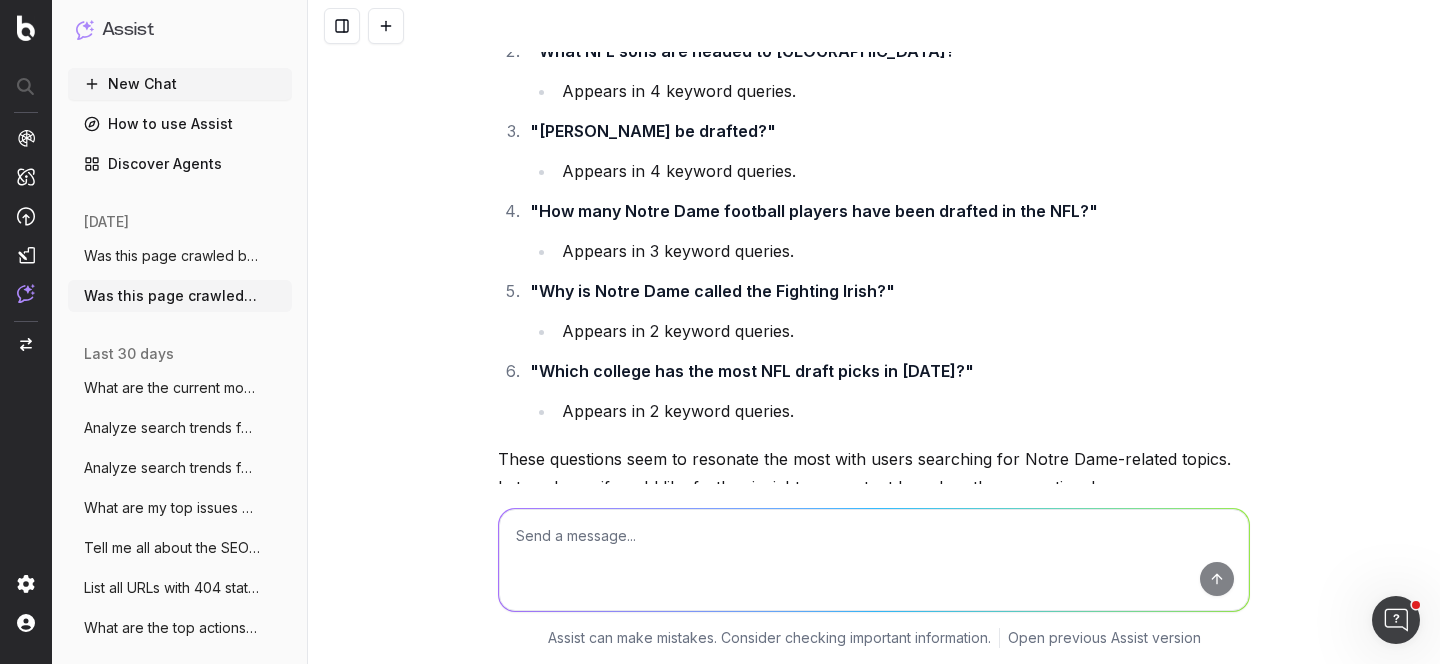 scroll, scrollTop: 5702, scrollLeft: 0, axis: vertical 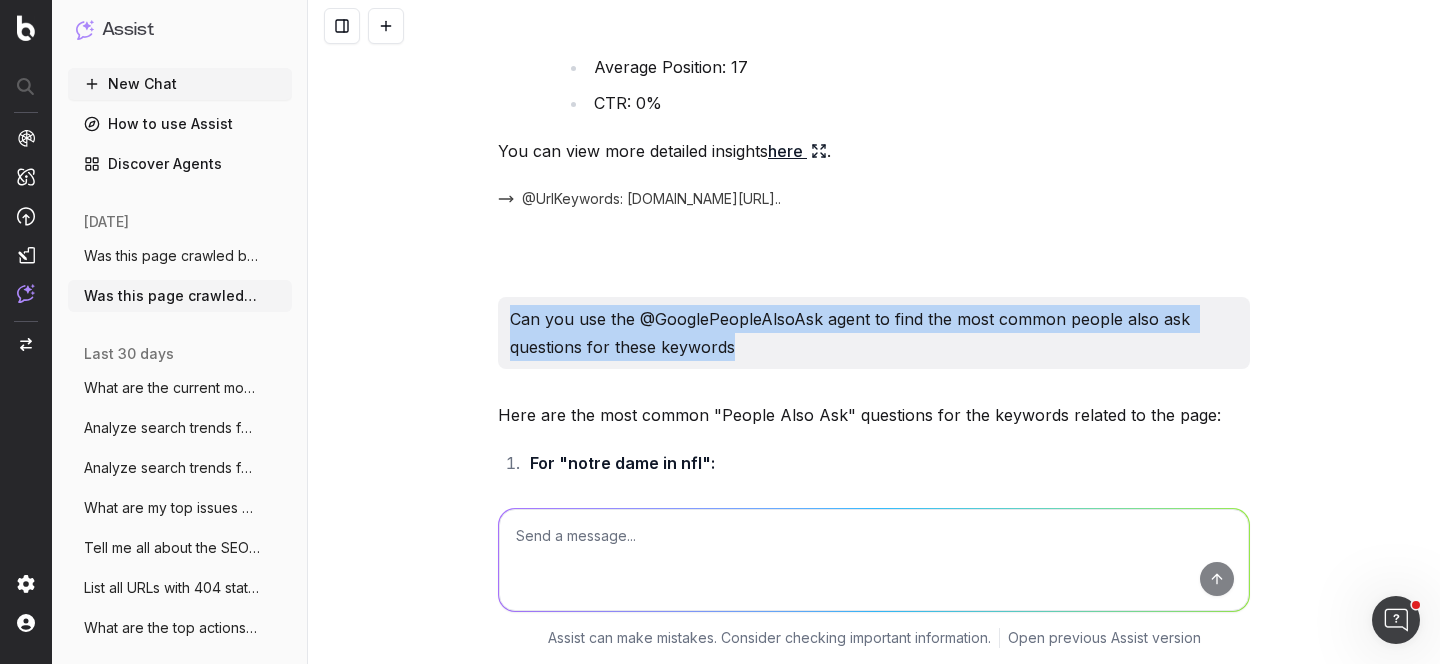 drag, startPoint x: 807, startPoint y: 374, endPoint x: 505, endPoint y: 343, distance: 303.58688 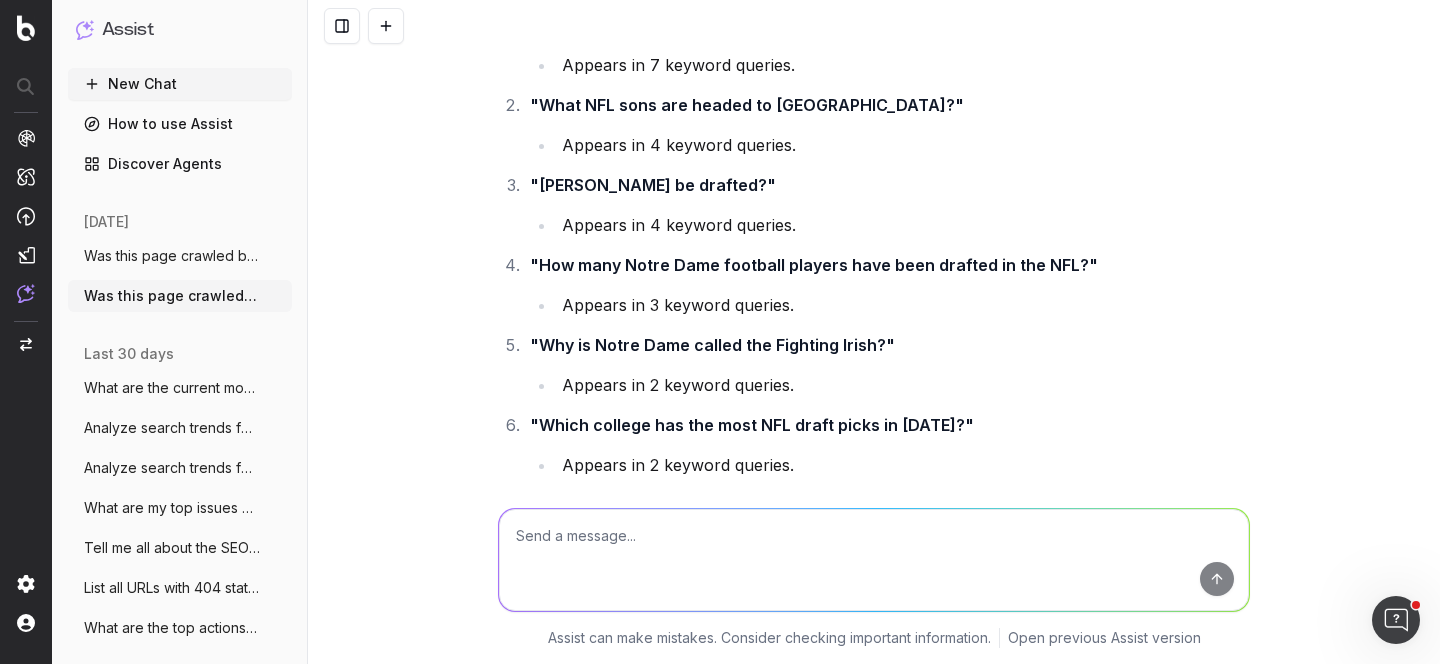 scroll, scrollTop: 5832, scrollLeft: 0, axis: vertical 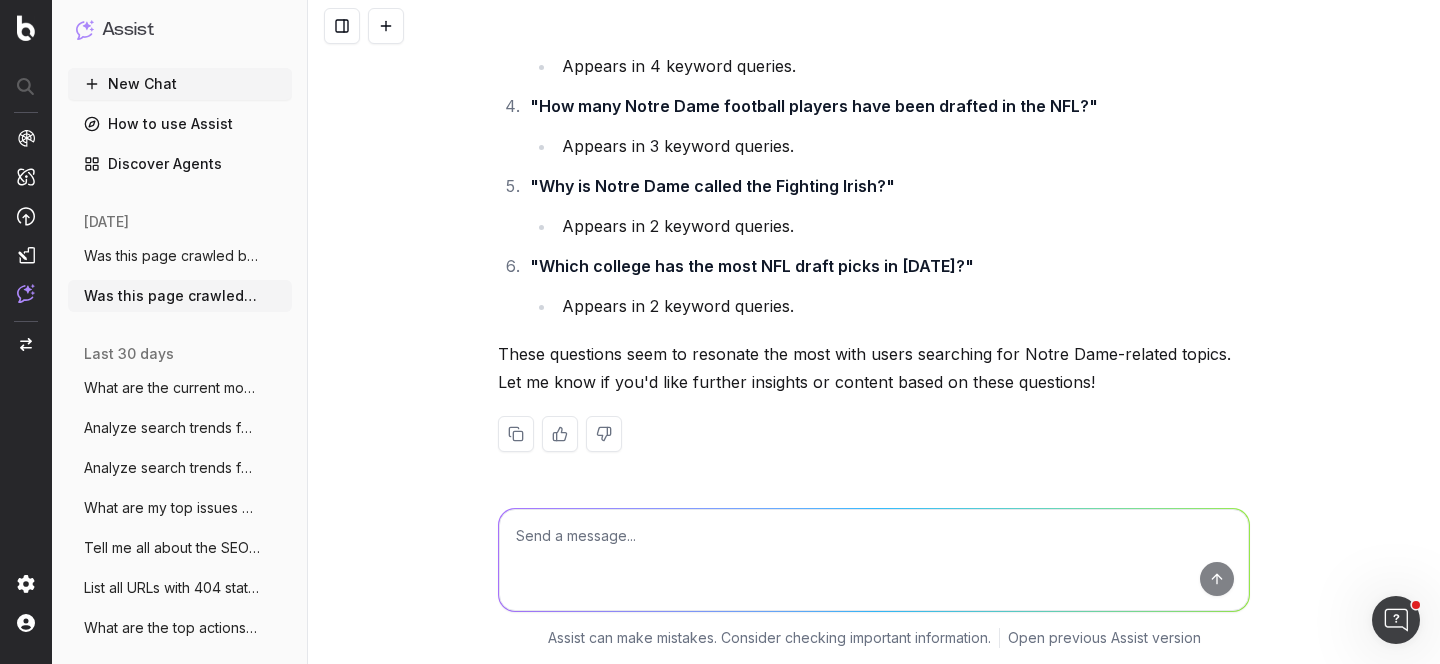 click at bounding box center [874, 560] 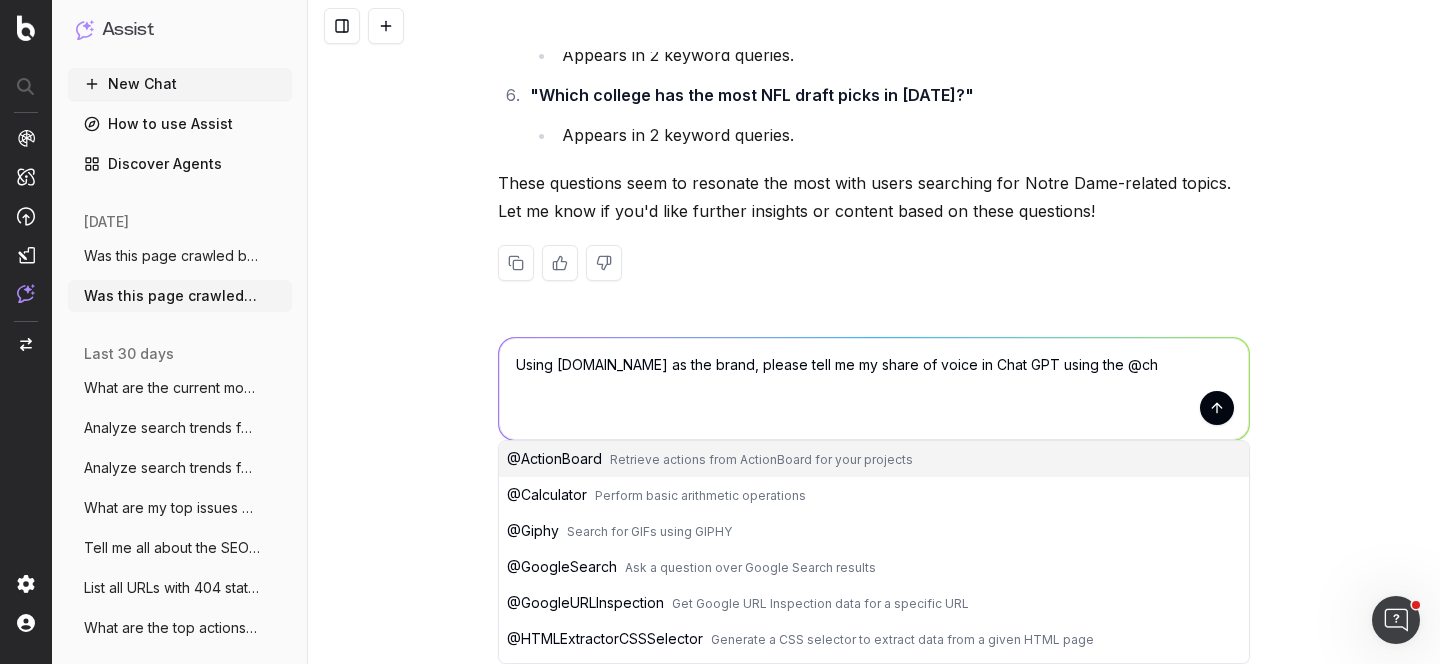 scroll, scrollTop: 5961, scrollLeft: 0, axis: vertical 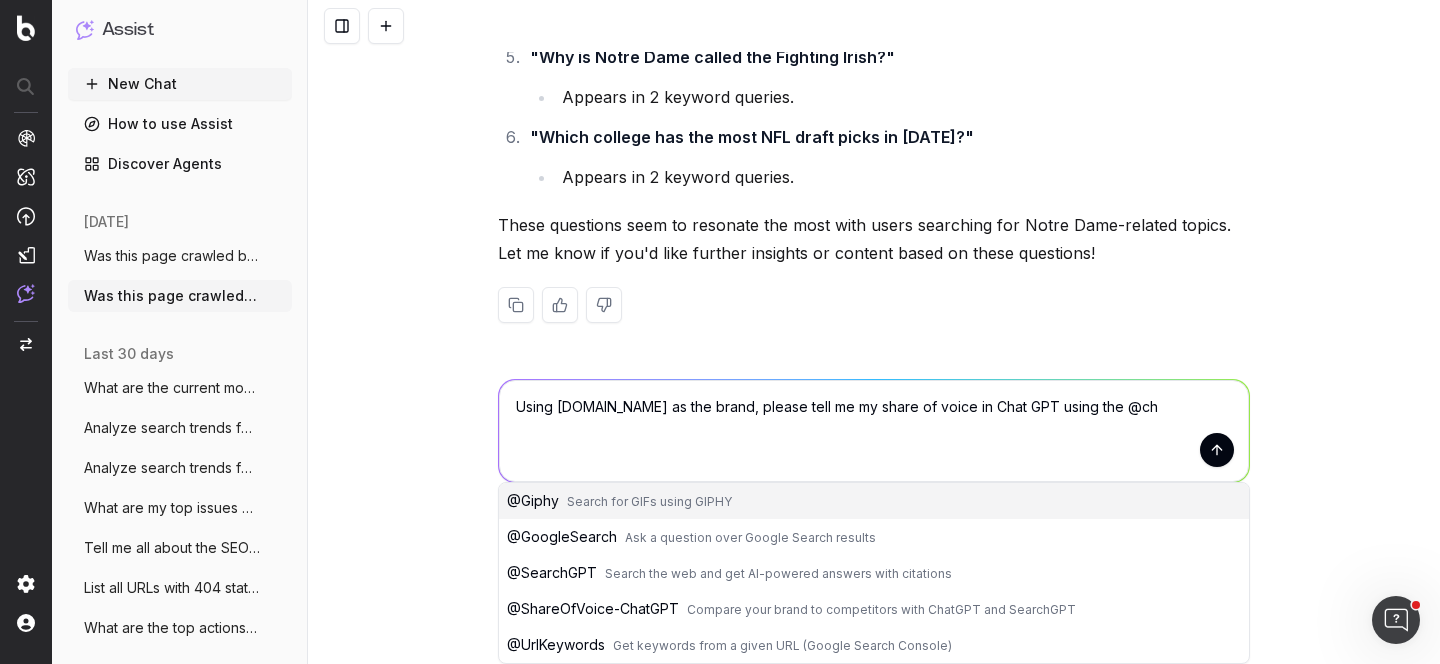 click on "Compare your brand to competitors with ChatGPT and SearchGPT" at bounding box center [881, 609] 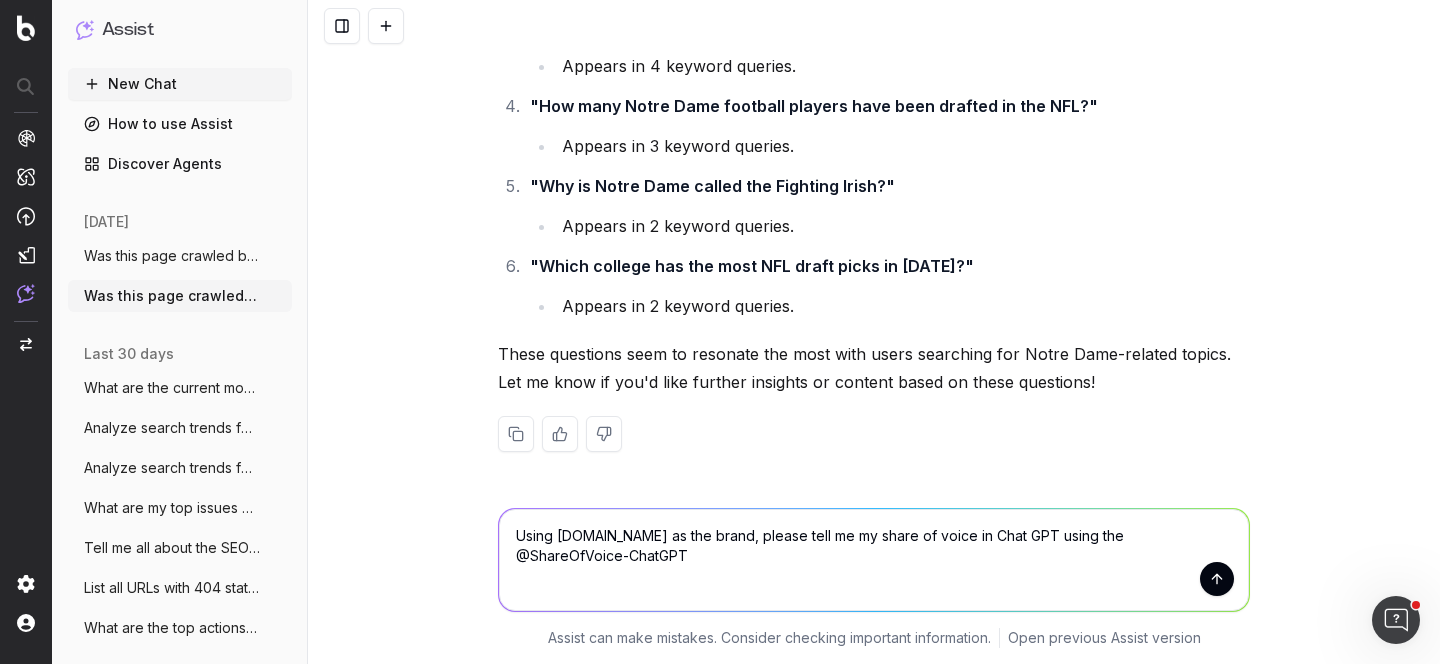 scroll, scrollTop: 5832, scrollLeft: 0, axis: vertical 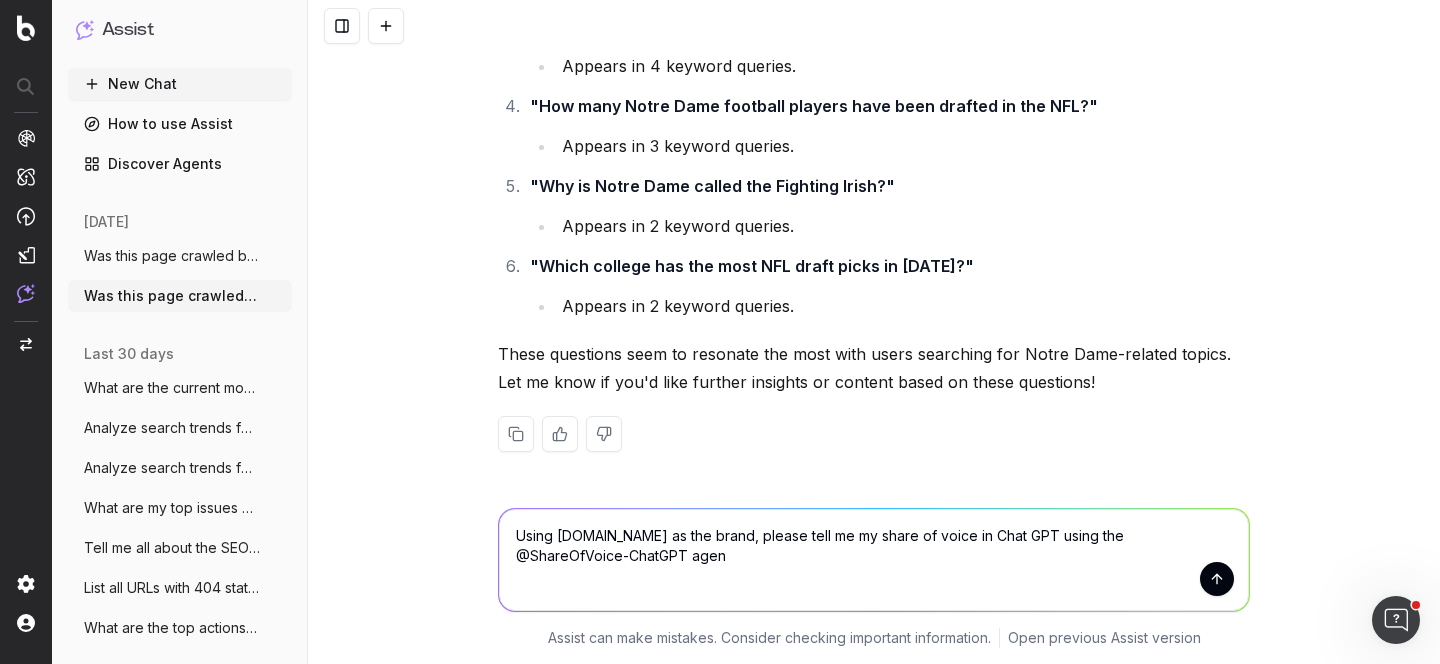 type on "Using UHND.com as the brand, please tell me my share of voice in Chat GPT using the @ShareOfVoice-ChatGPT agent" 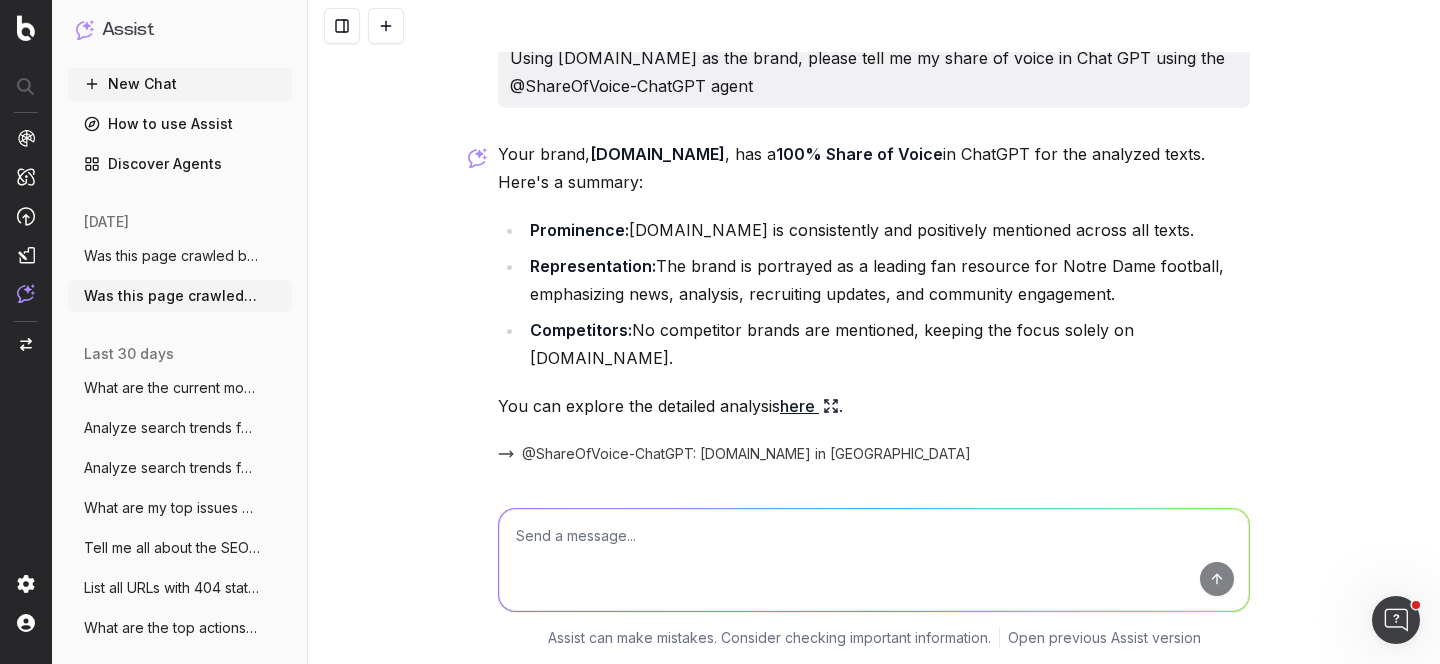 scroll, scrollTop: 6320, scrollLeft: 0, axis: vertical 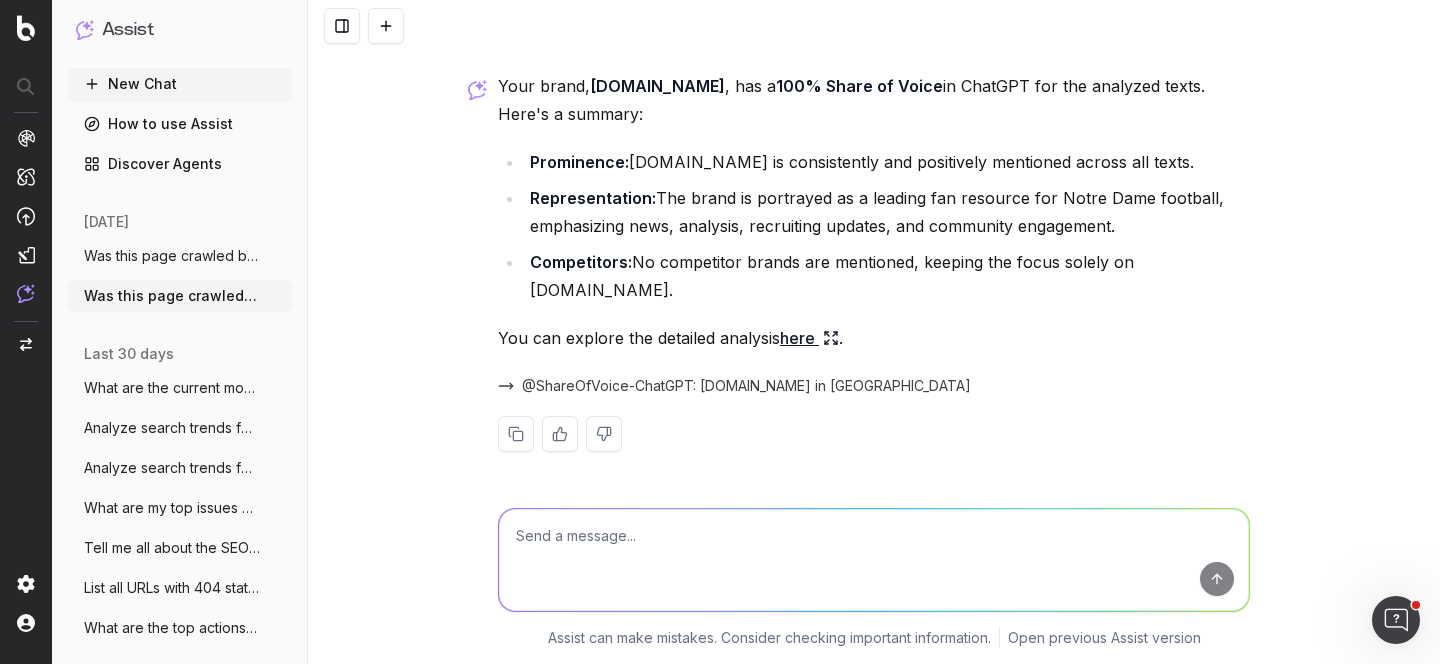 type 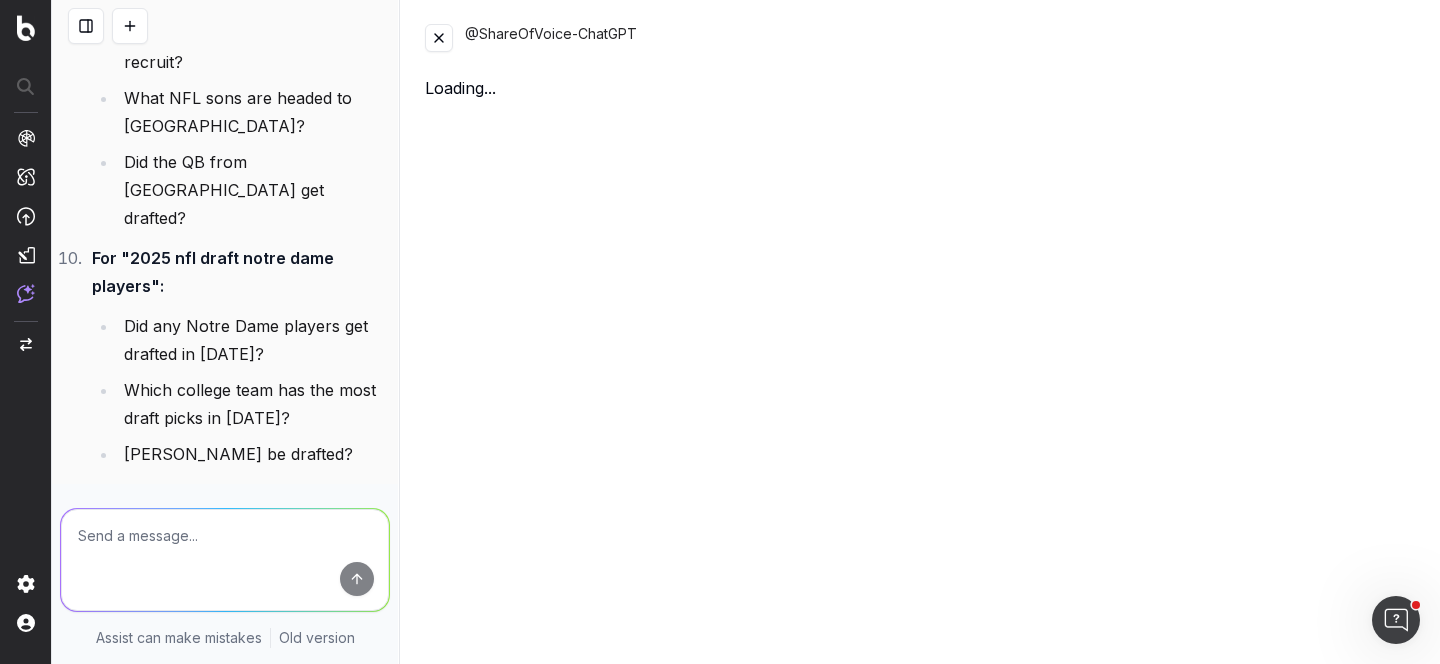 scroll, scrollTop: 8336, scrollLeft: 0, axis: vertical 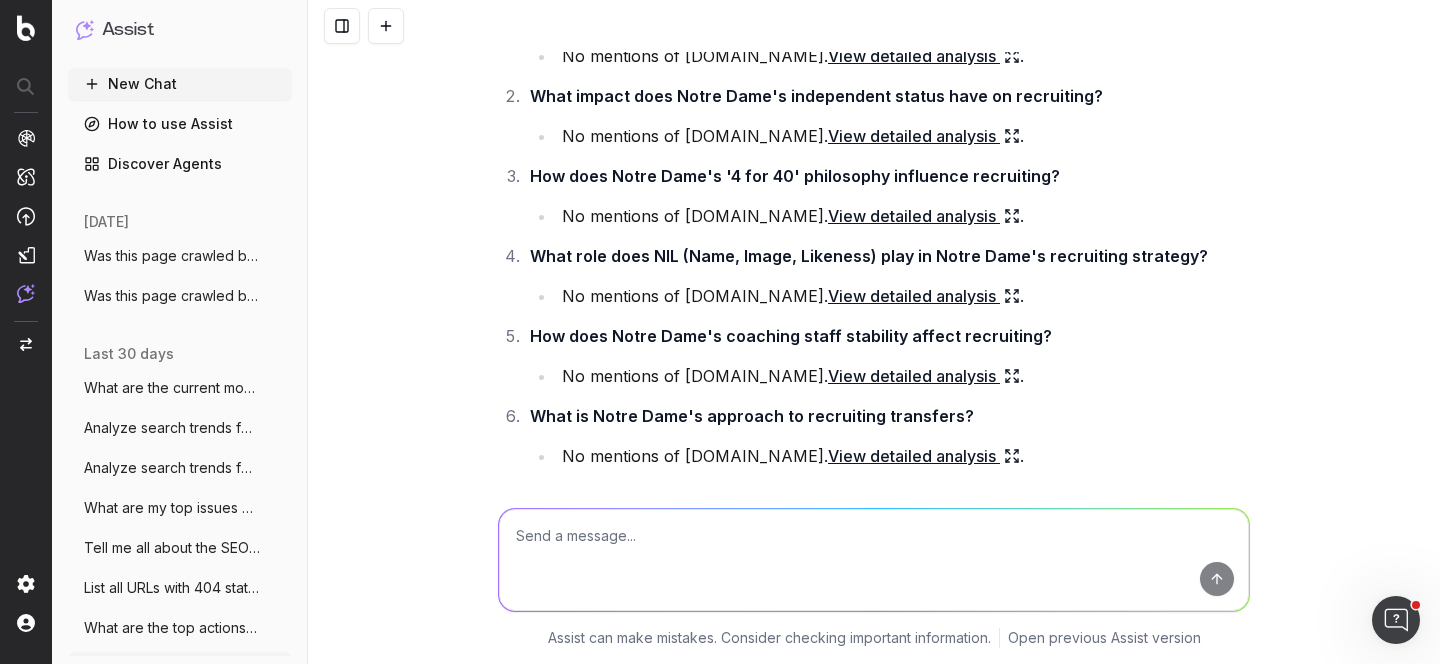 click on "Was this page crawled by AI bots? https:" at bounding box center [172, 296] 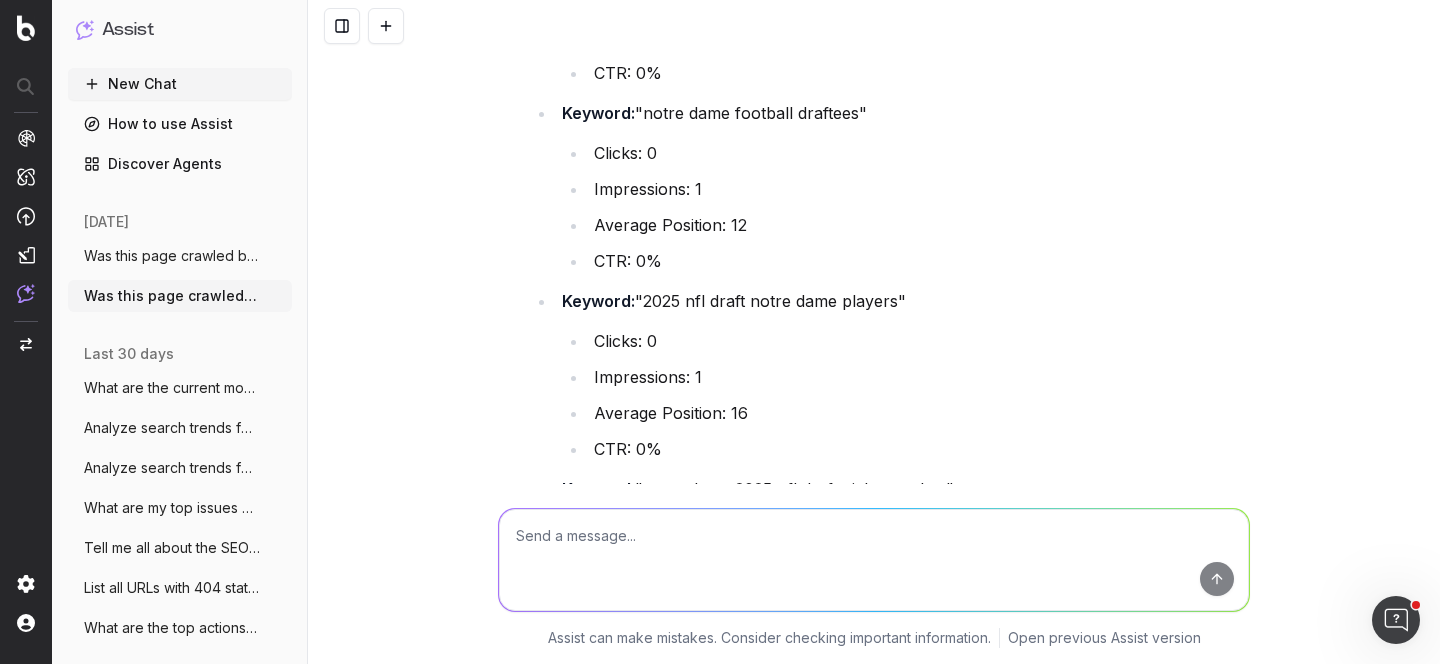 scroll, scrollTop: 2776, scrollLeft: 0, axis: vertical 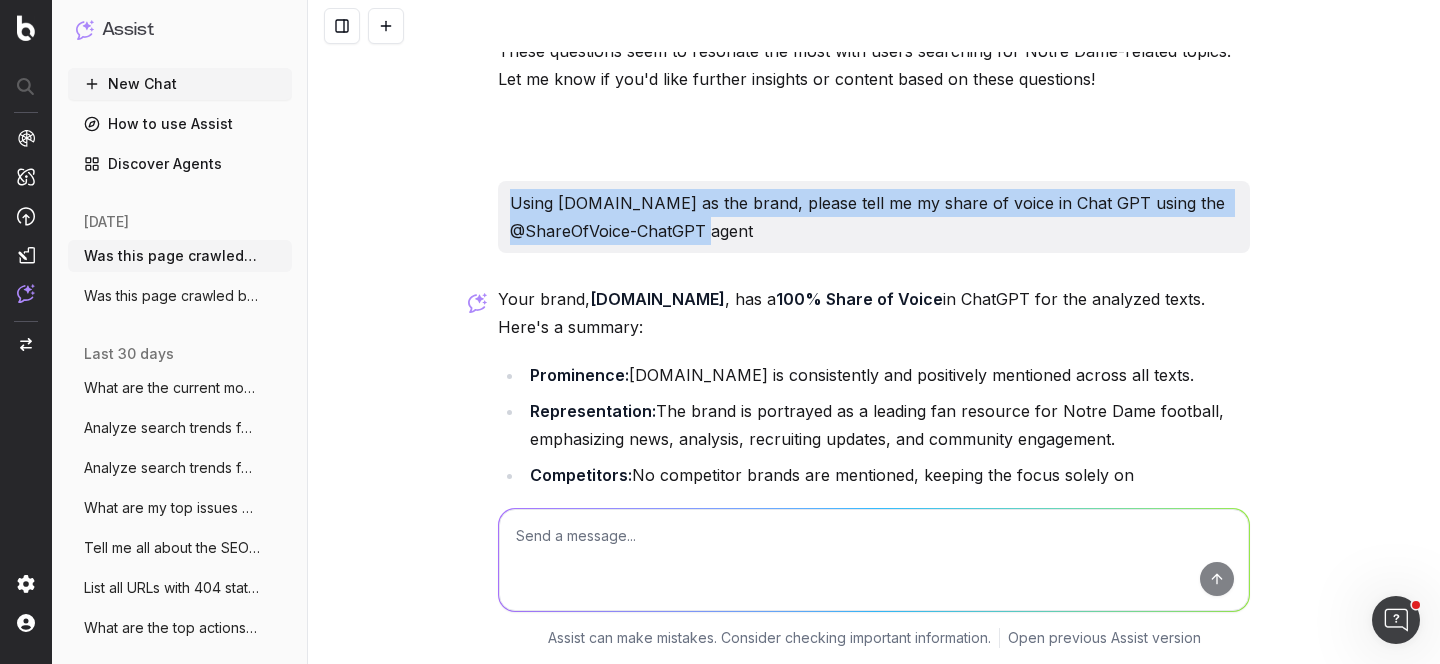 drag, startPoint x: 816, startPoint y: 262, endPoint x: 504, endPoint y: 225, distance: 314.18625 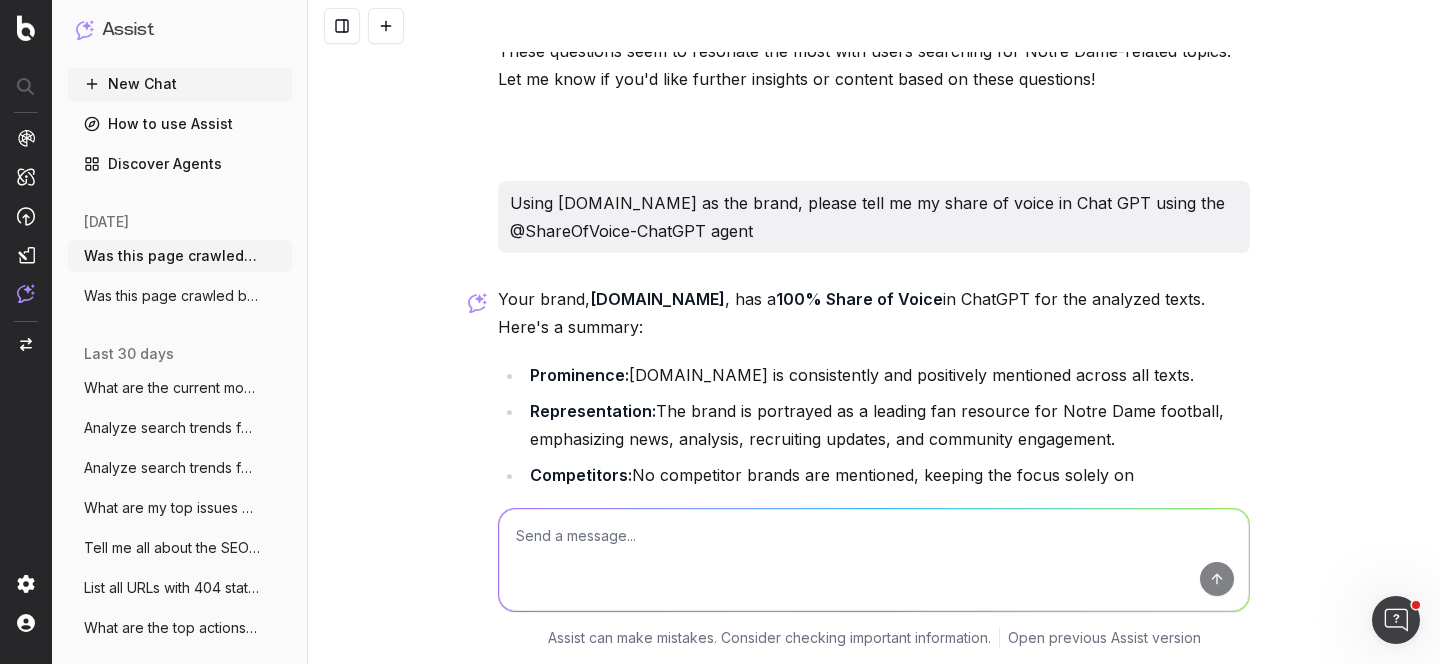 click at bounding box center (874, 560) 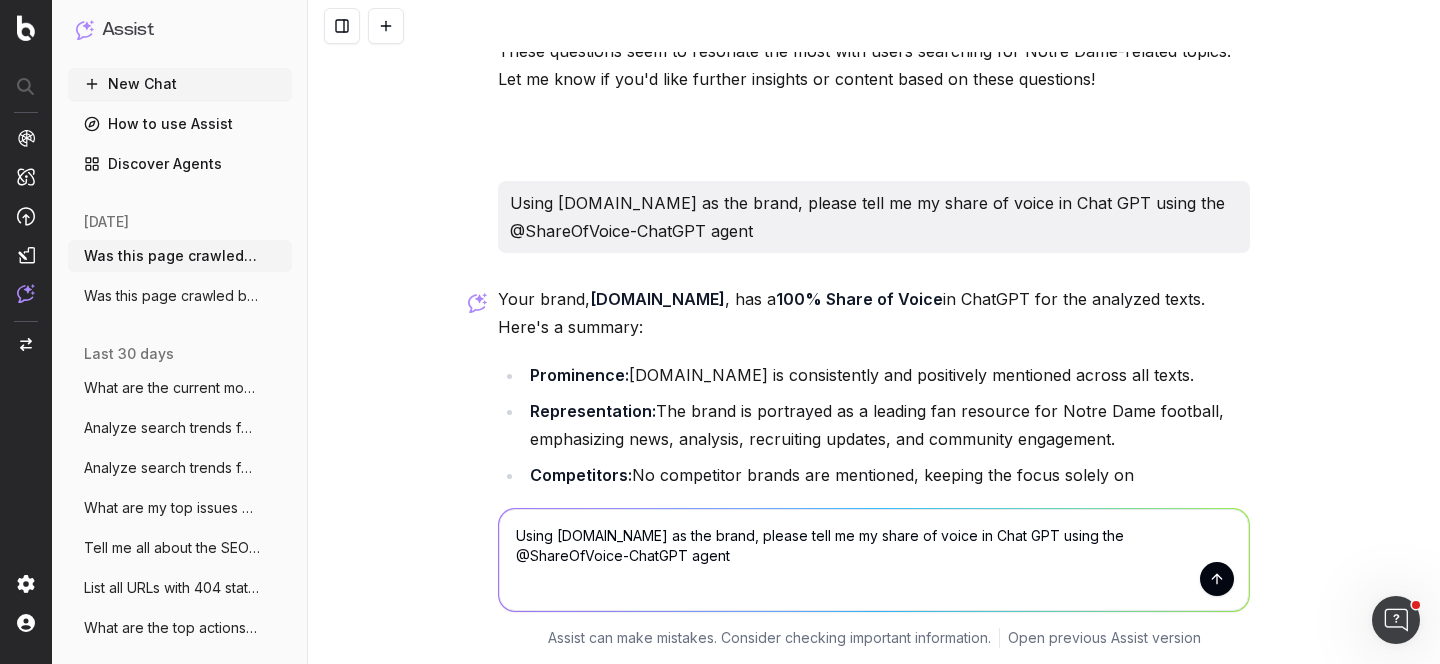 click on "Using UHND.com as the brand, please tell me my share of voice in Chat GPT using the @ShareOfVoice-ChatGPT agent" at bounding box center [874, 560] 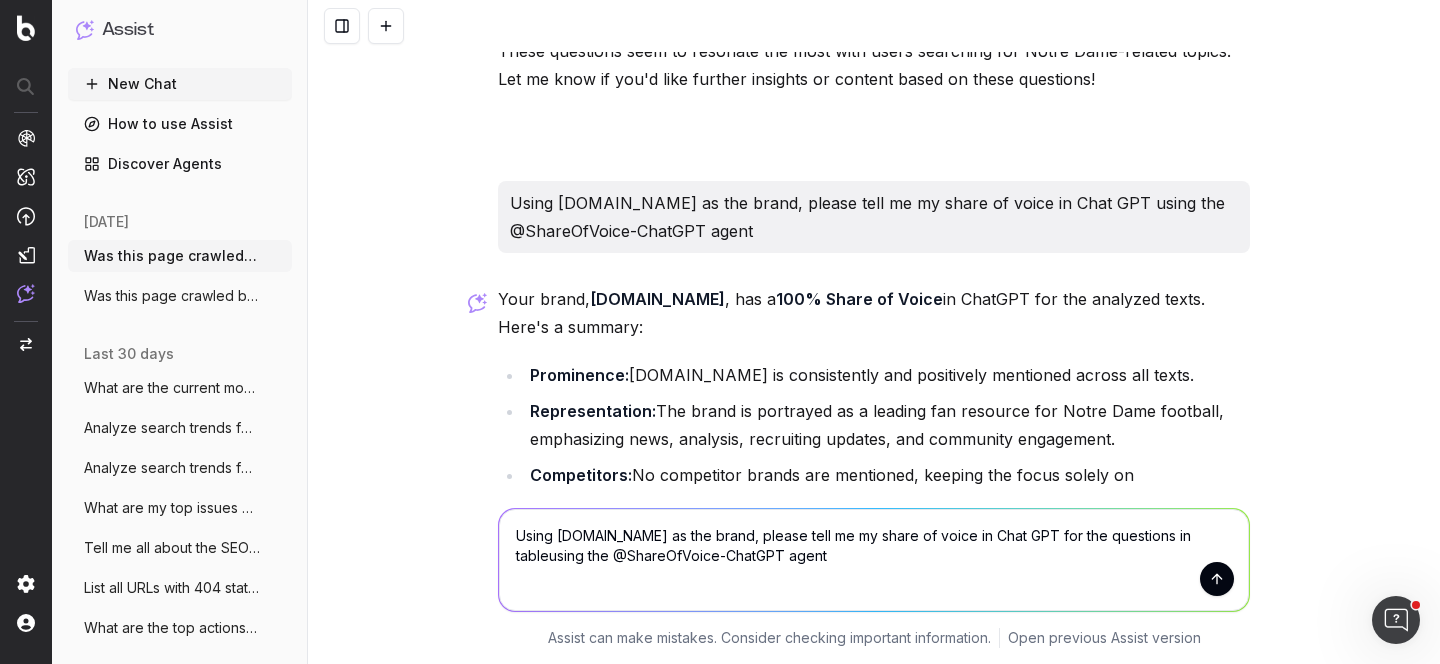 type on "Using UHND.com as the brand, please tell me my share of voice in Chat GPT for the questions in table using the @ShareOfVoice-ChatGPT agent" 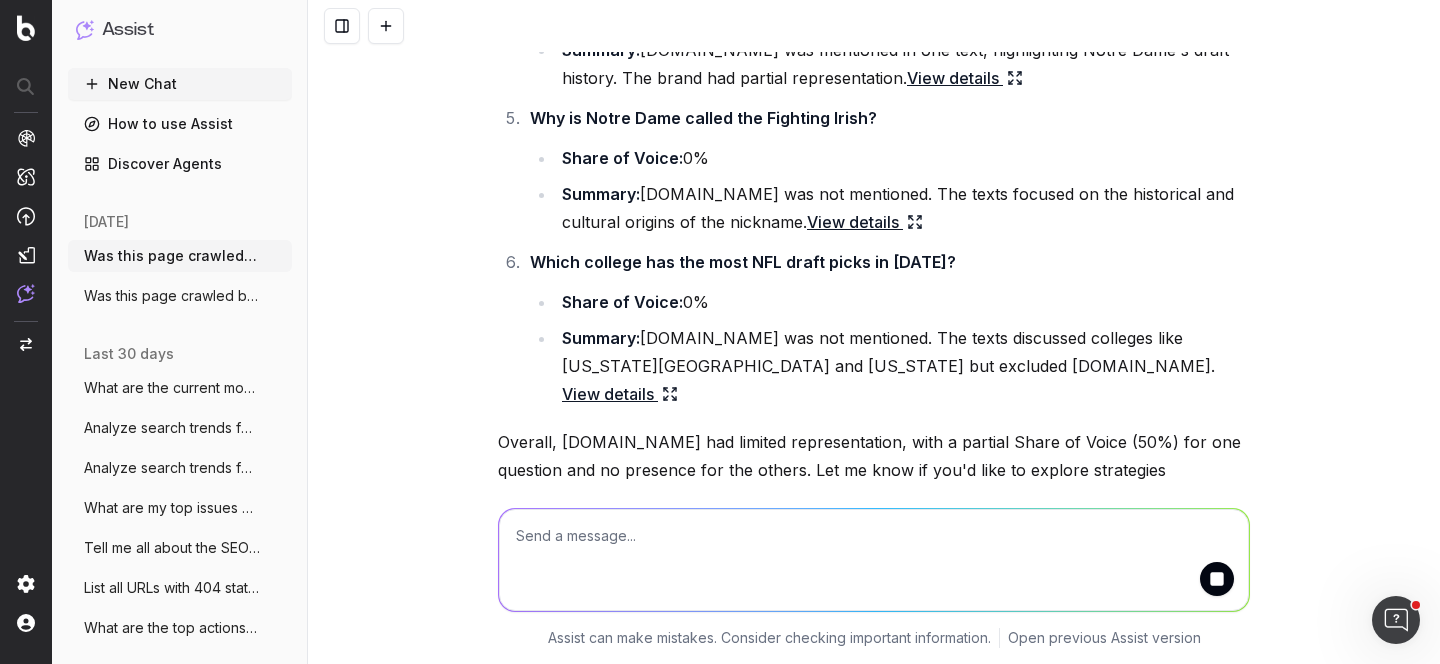 scroll, scrollTop: 7552, scrollLeft: 0, axis: vertical 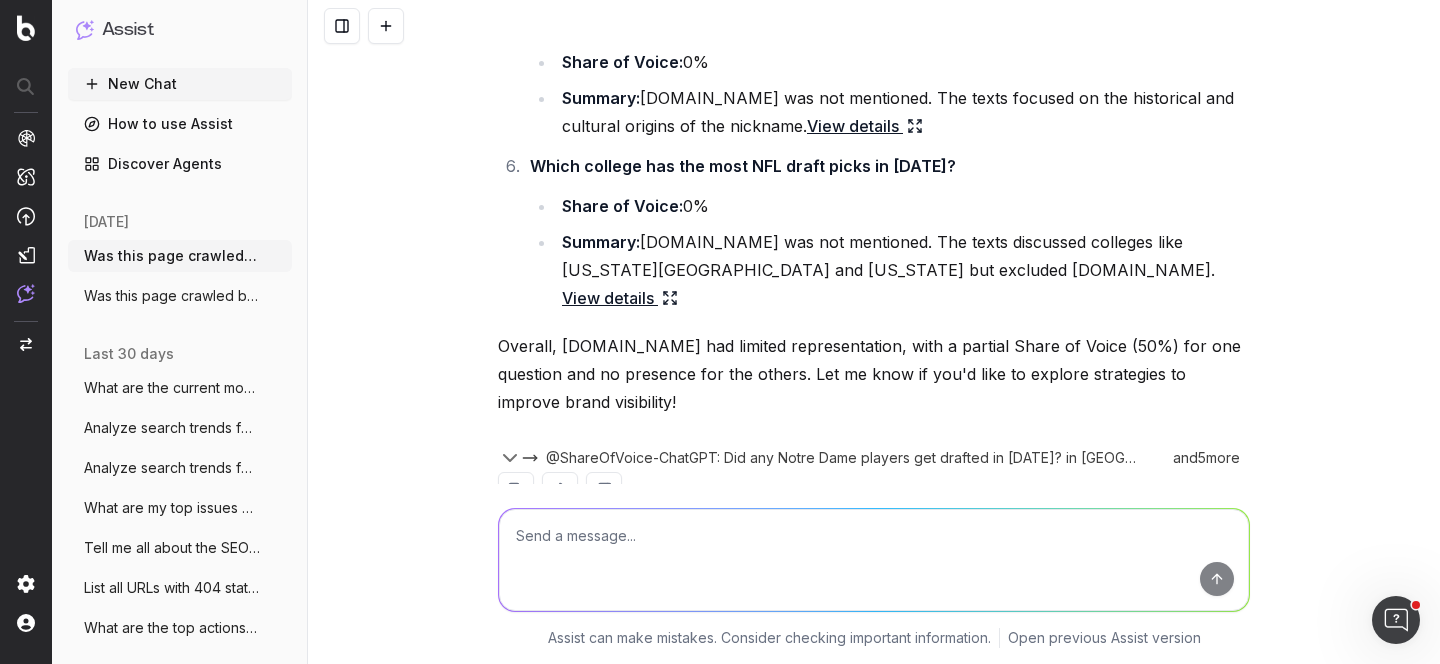 click at bounding box center (874, 560) 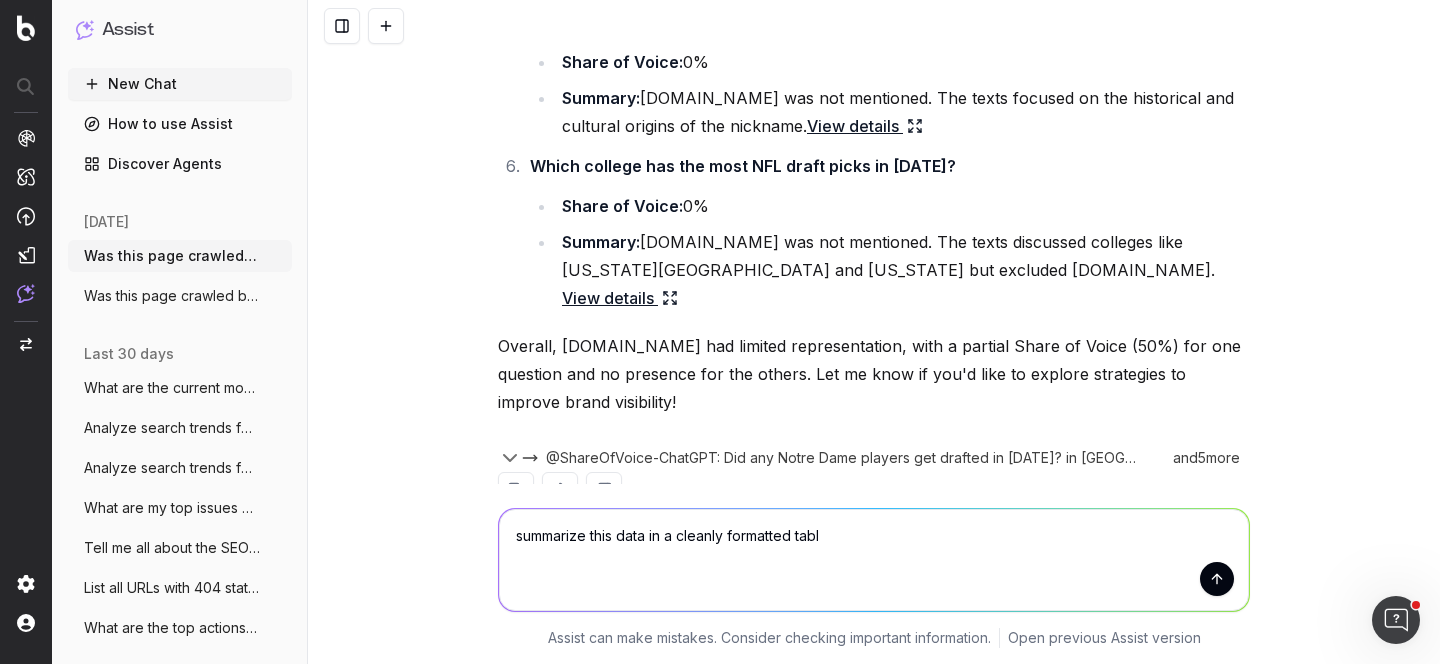 type on "summarize this data in a cleanly formatted table" 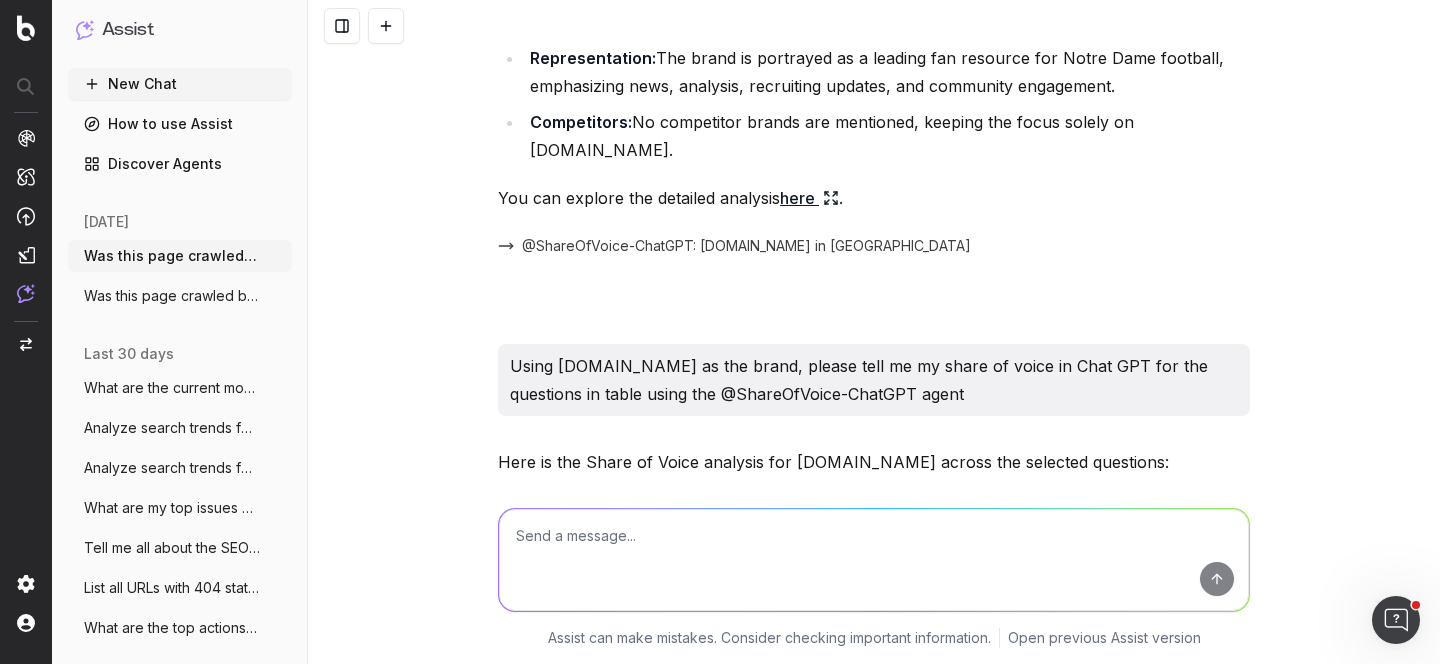 scroll, scrollTop: 6510, scrollLeft: 0, axis: vertical 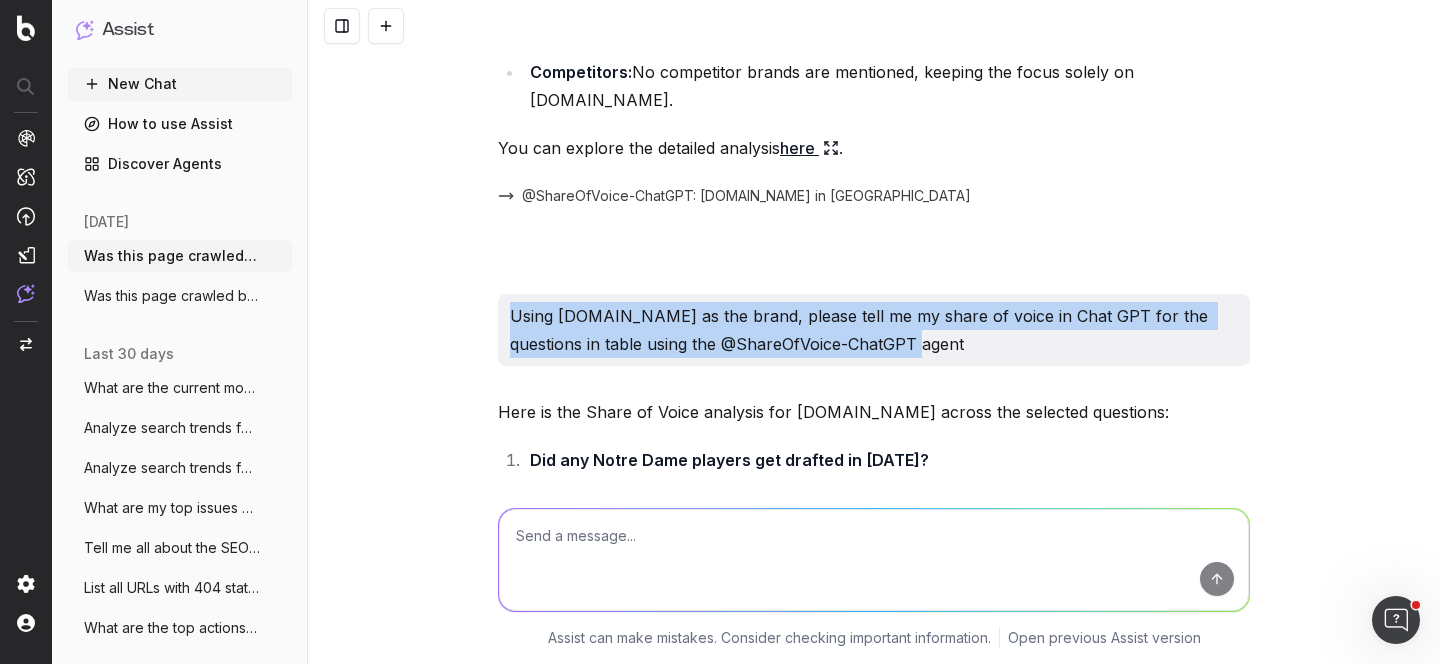 drag, startPoint x: 908, startPoint y: 346, endPoint x: 510, endPoint y: 321, distance: 398.7844 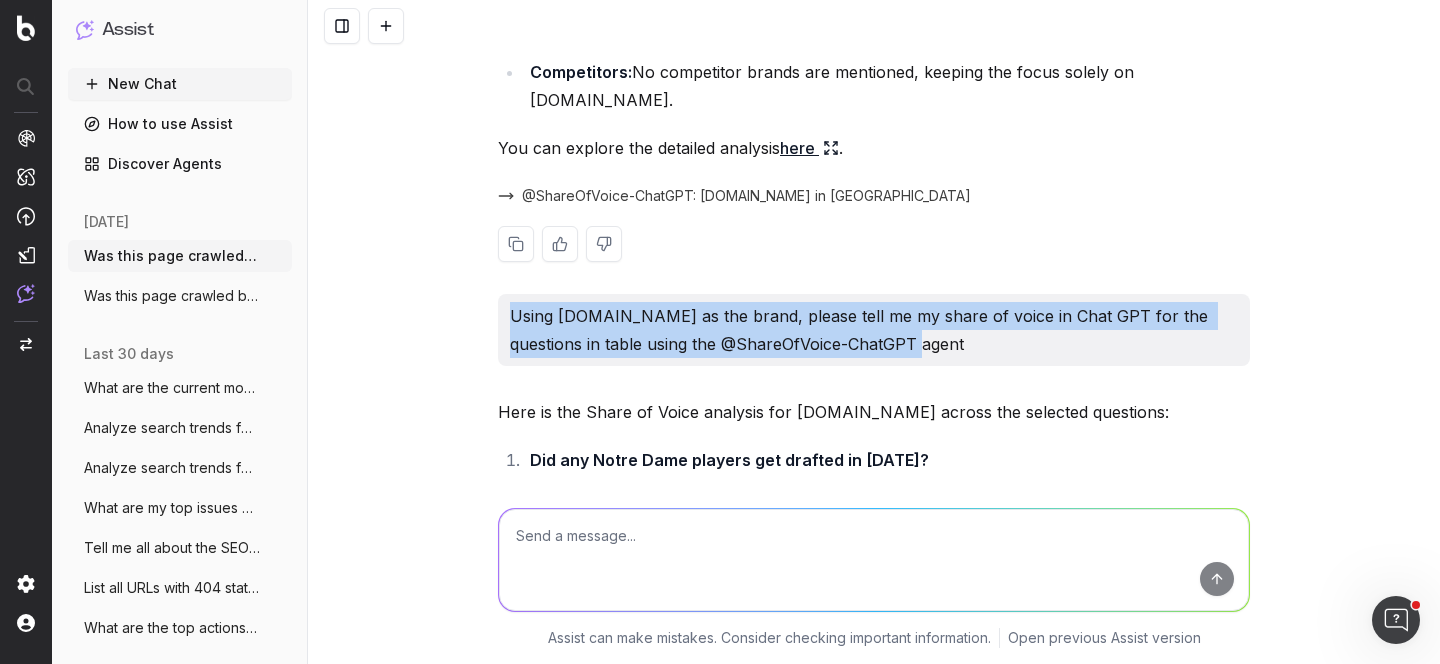 copy on "Using UHND.com as the brand, please tell me my share of voice in Chat GPT for the questions in table using the @ShareOfVoice-ChatGPT agent" 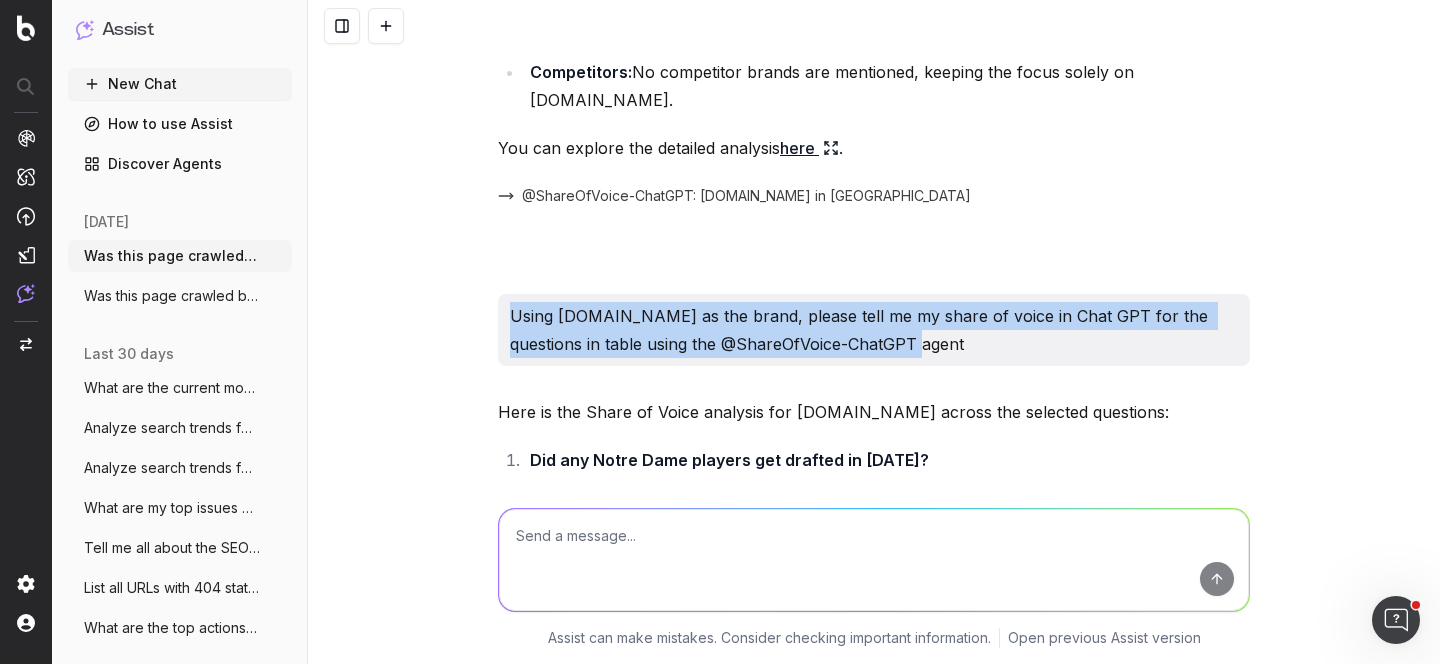 click on "Was this page crawled by AI bots? https:" at bounding box center (172, 296) 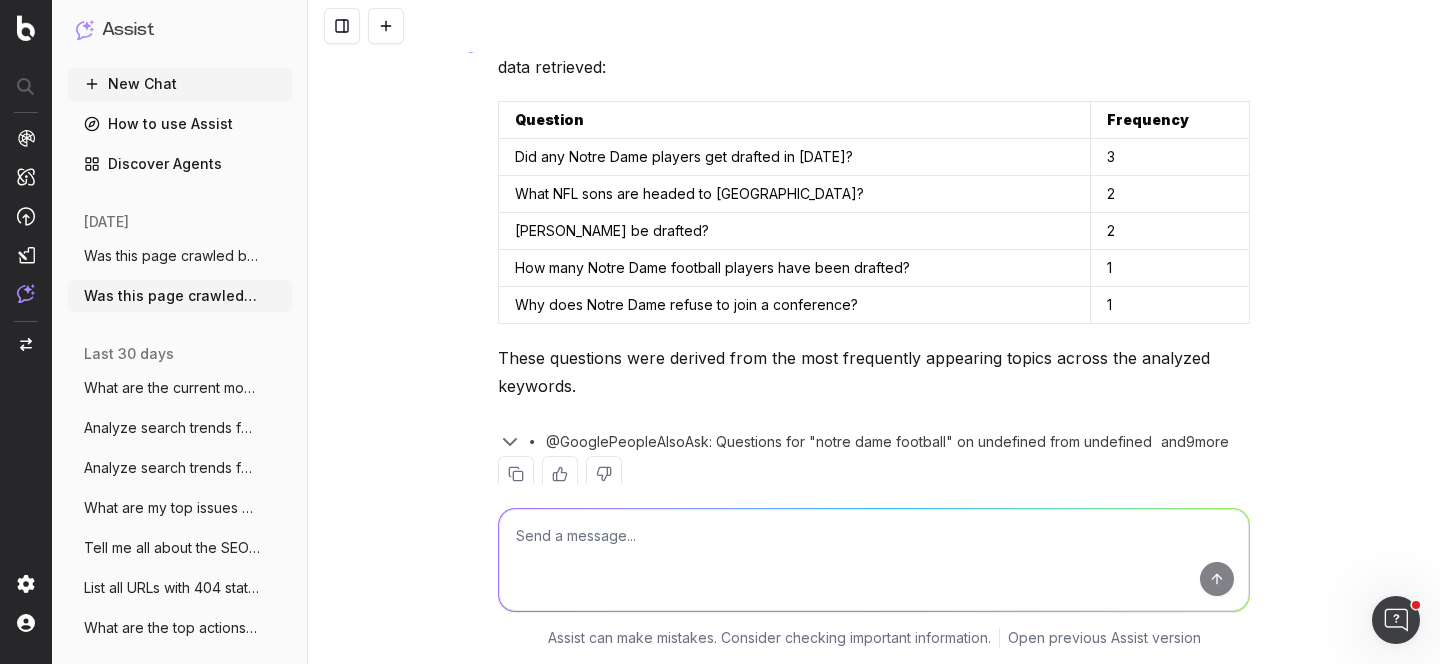 scroll, scrollTop: 1427, scrollLeft: 0, axis: vertical 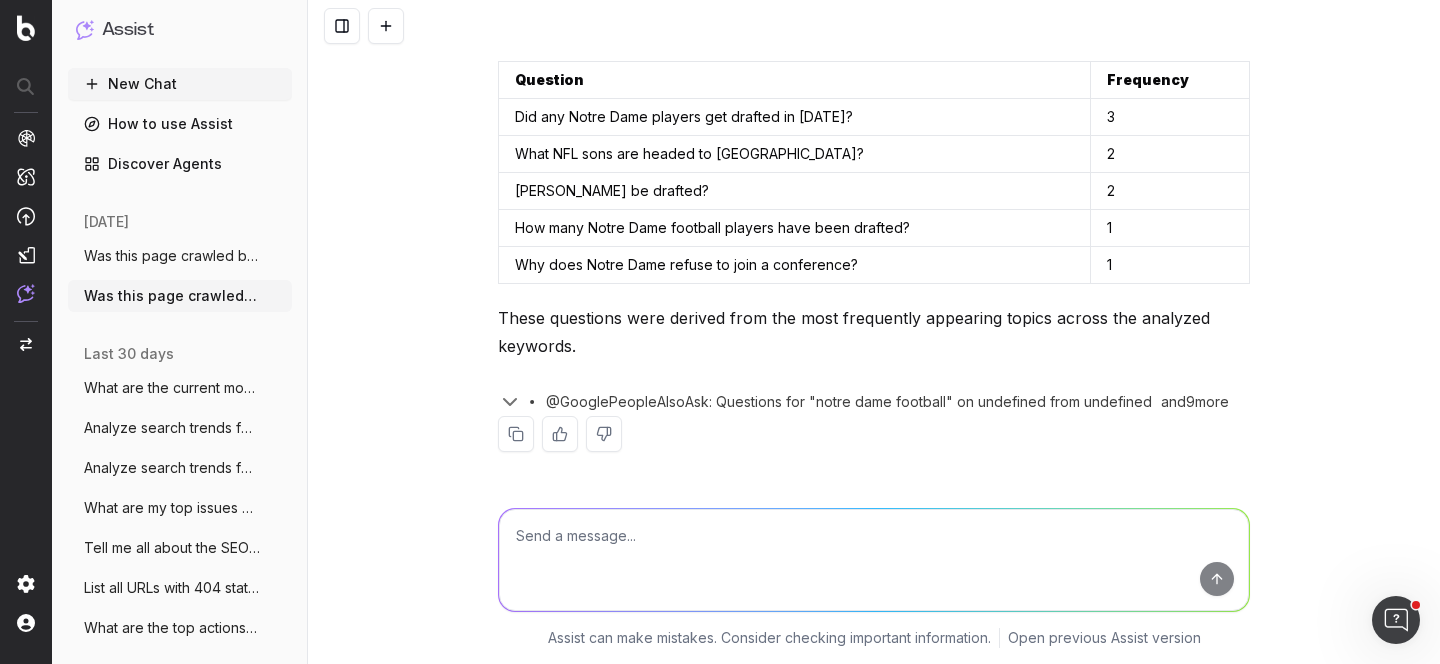 click at bounding box center [874, 560] 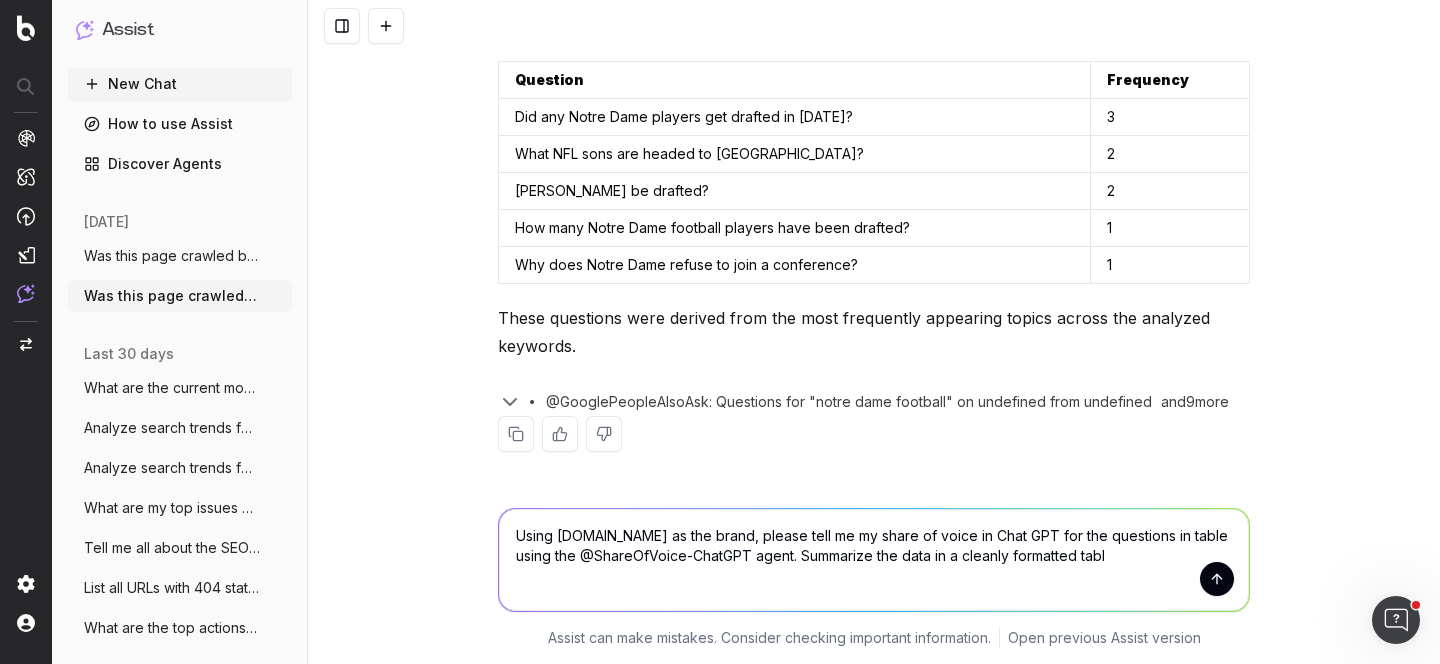 type on "Using UHND.com as the brand, please tell me my share of voice in Chat GPT for the questions in table using the @ShareOfVoice-ChatGPT agent. Summarize the data in a cleanly formatted table" 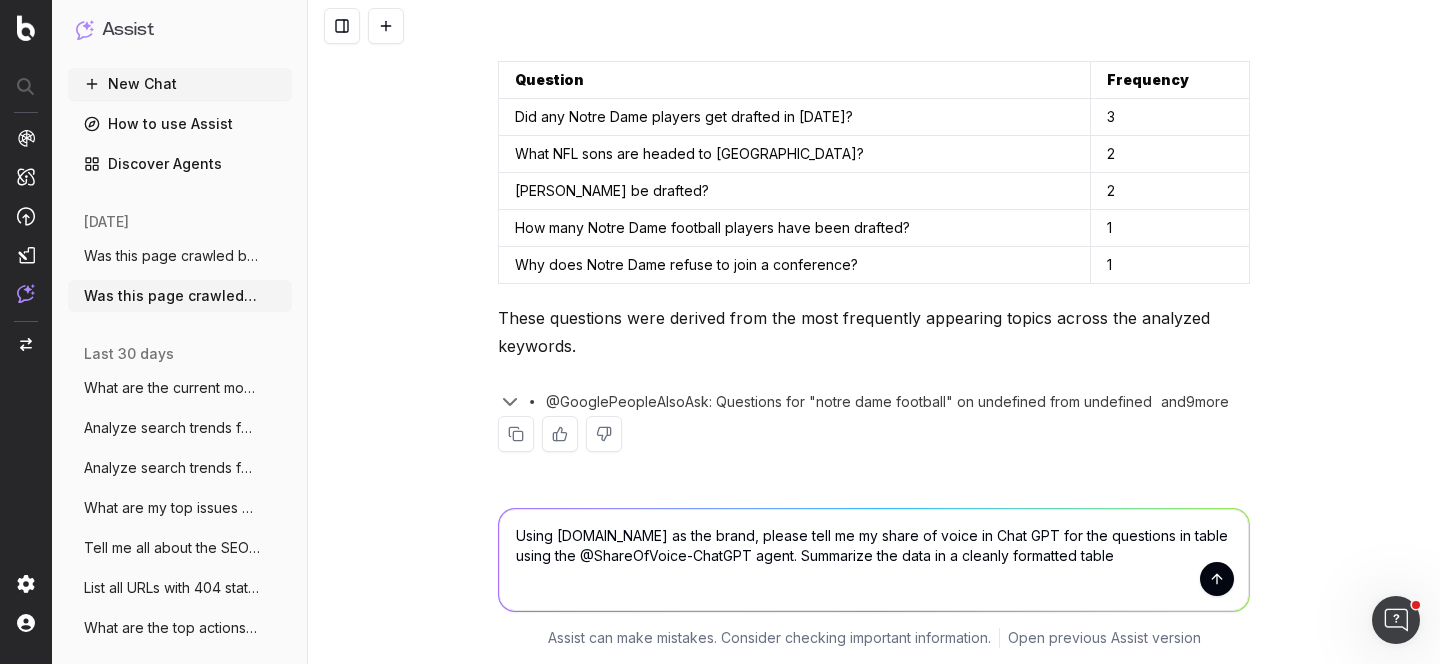 type 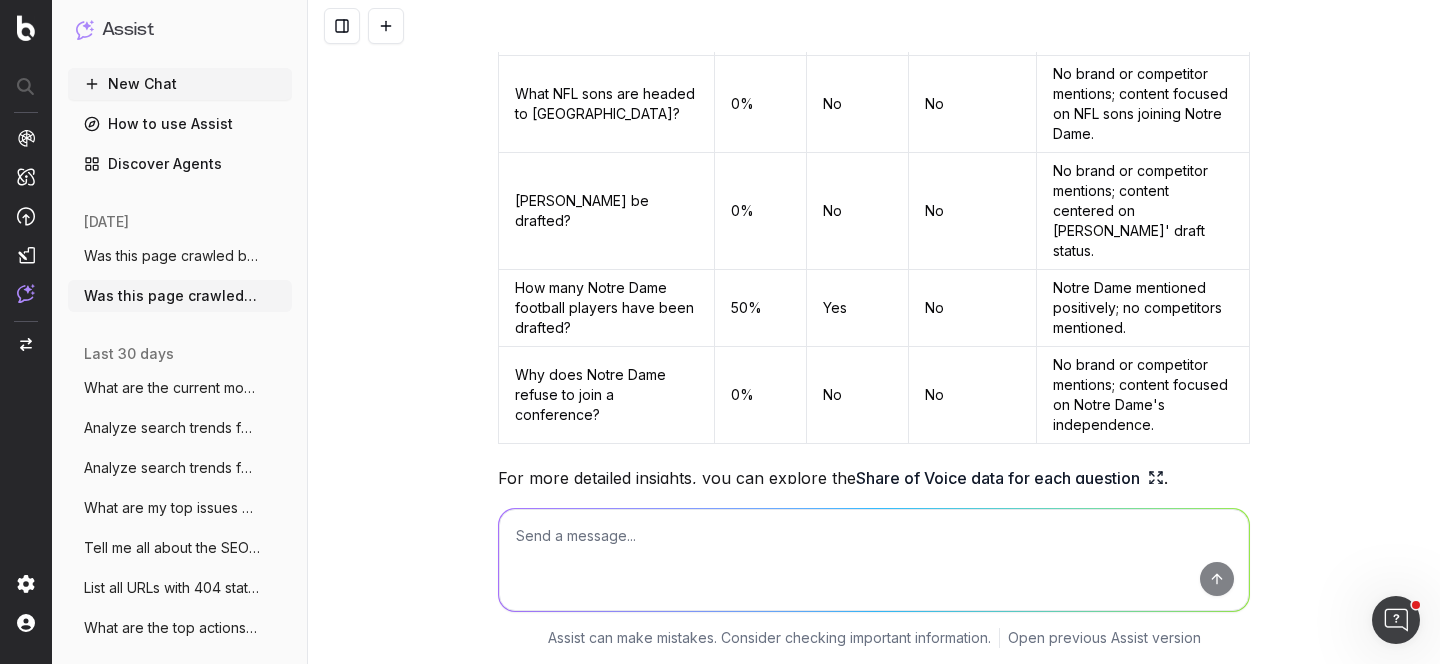 scroll, scrollTop: 2270, scrollLeft: 0, axis: vertical 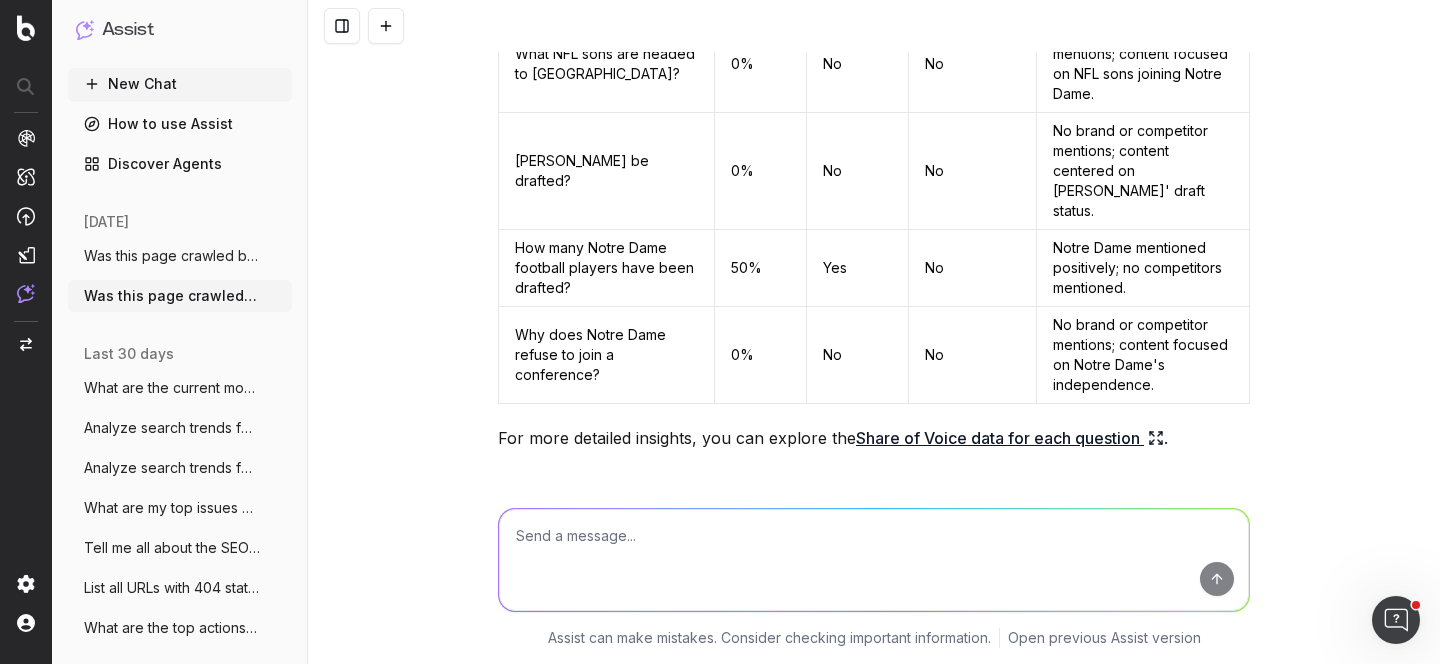 click 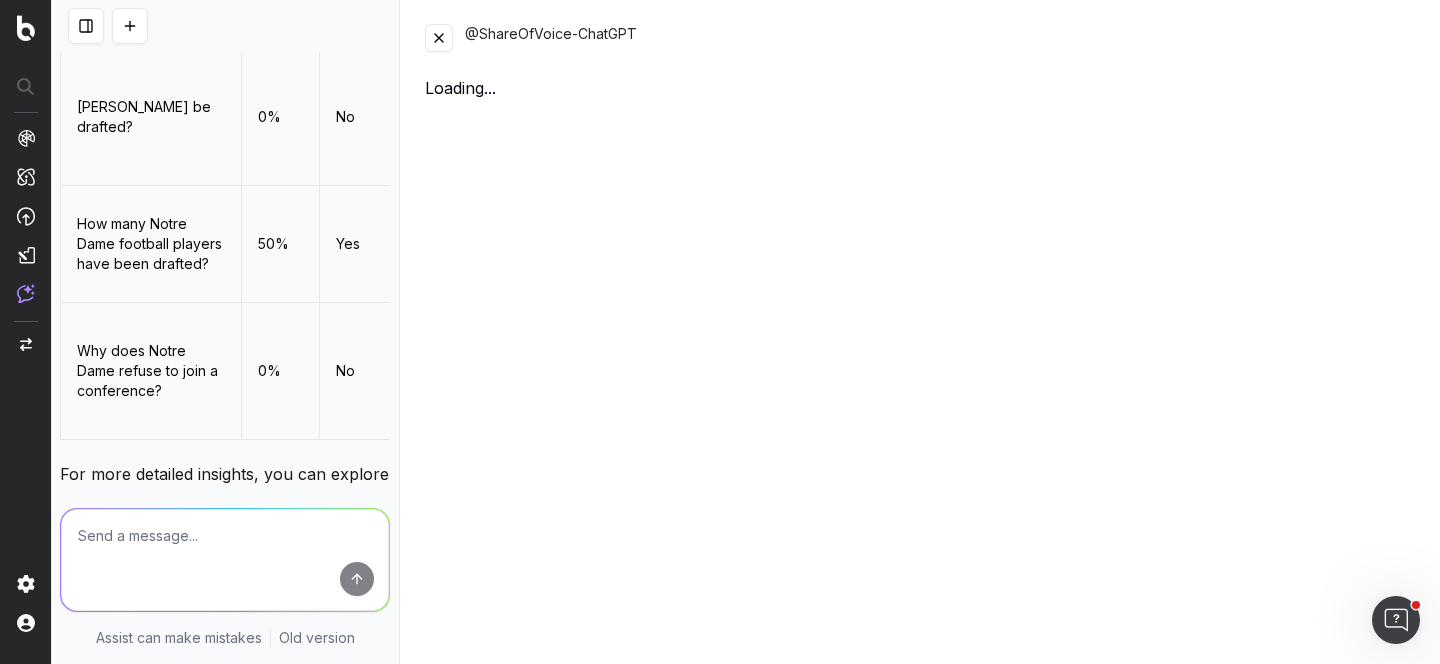 scroll, scrollTop: 3422, scrollLeft: 0, axis: vertical 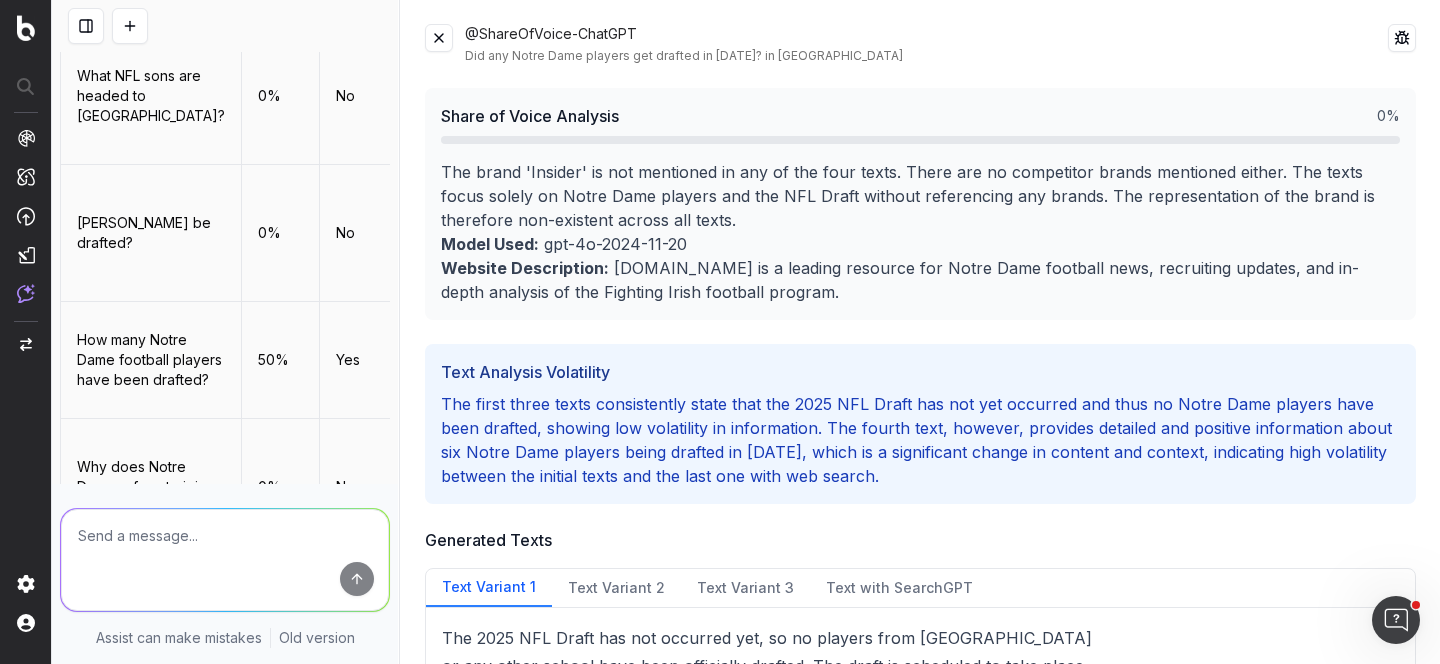click at bounding box center [439, 38] 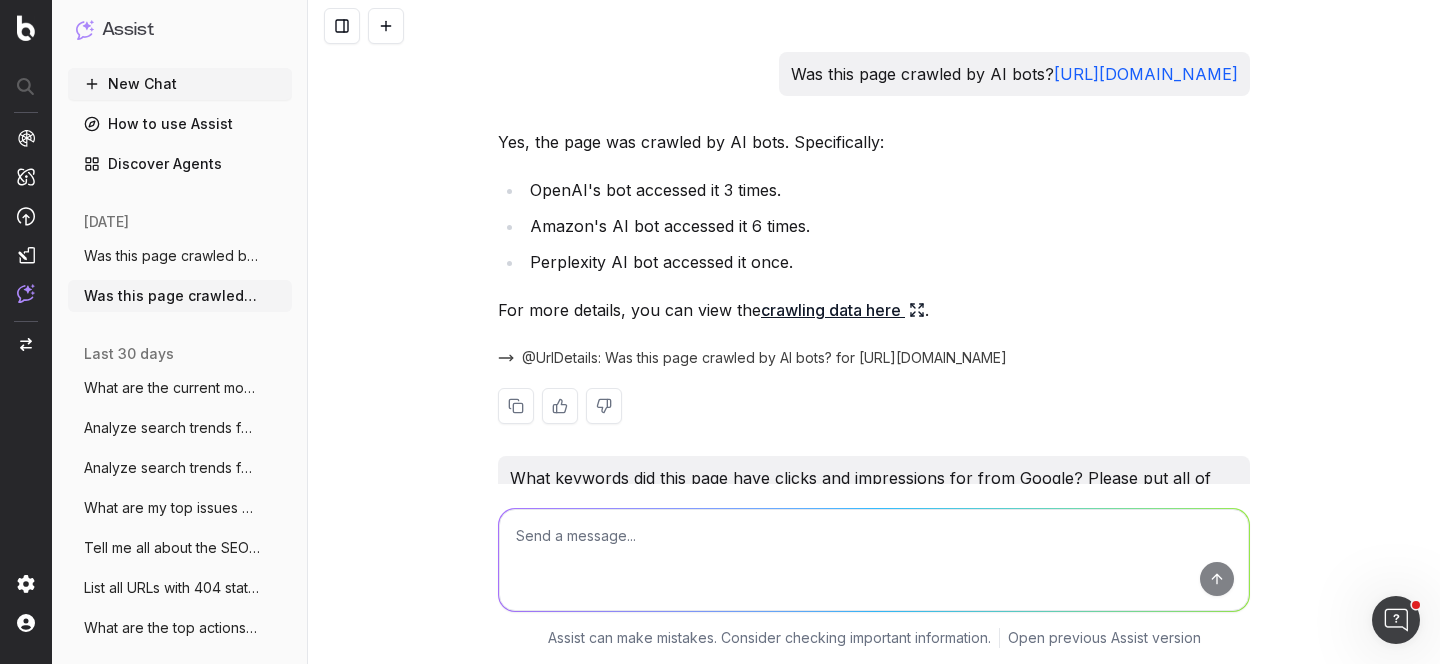 scroll, scrollTop: 0, scrollLeft: 0, axis: both 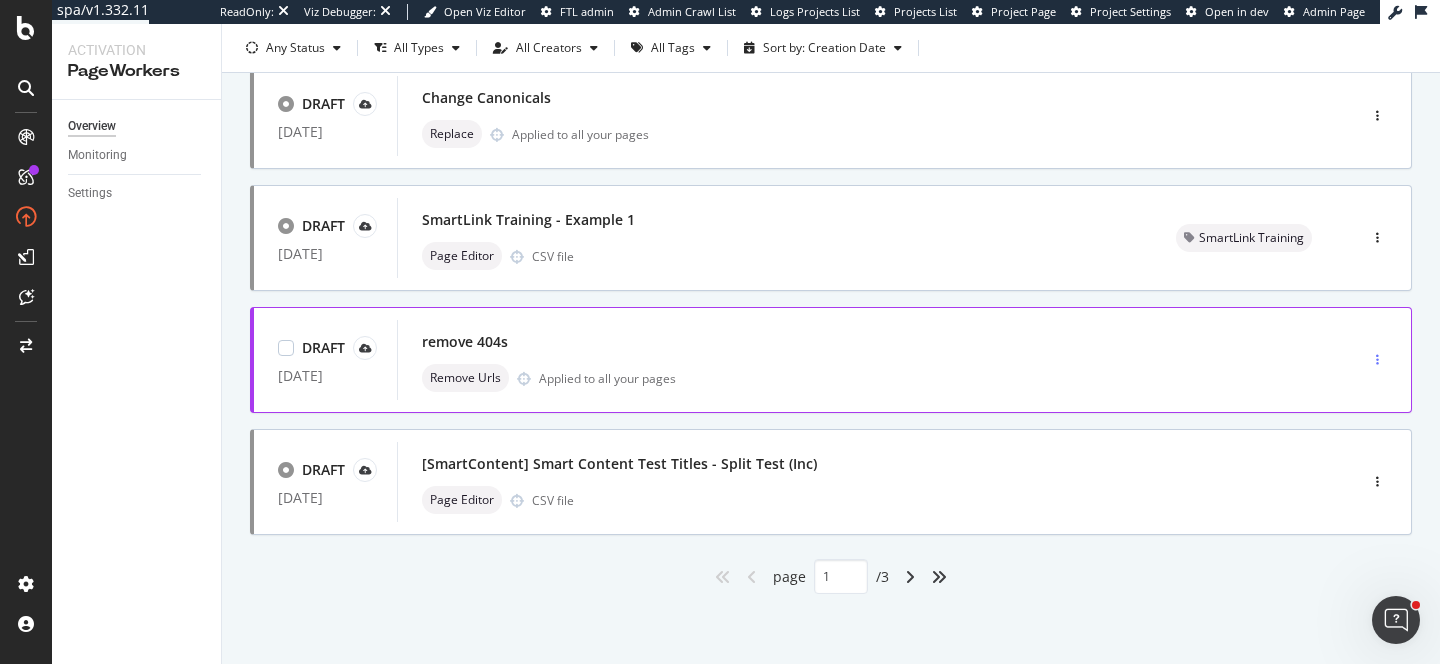 click at bounding box center [1377, 360] 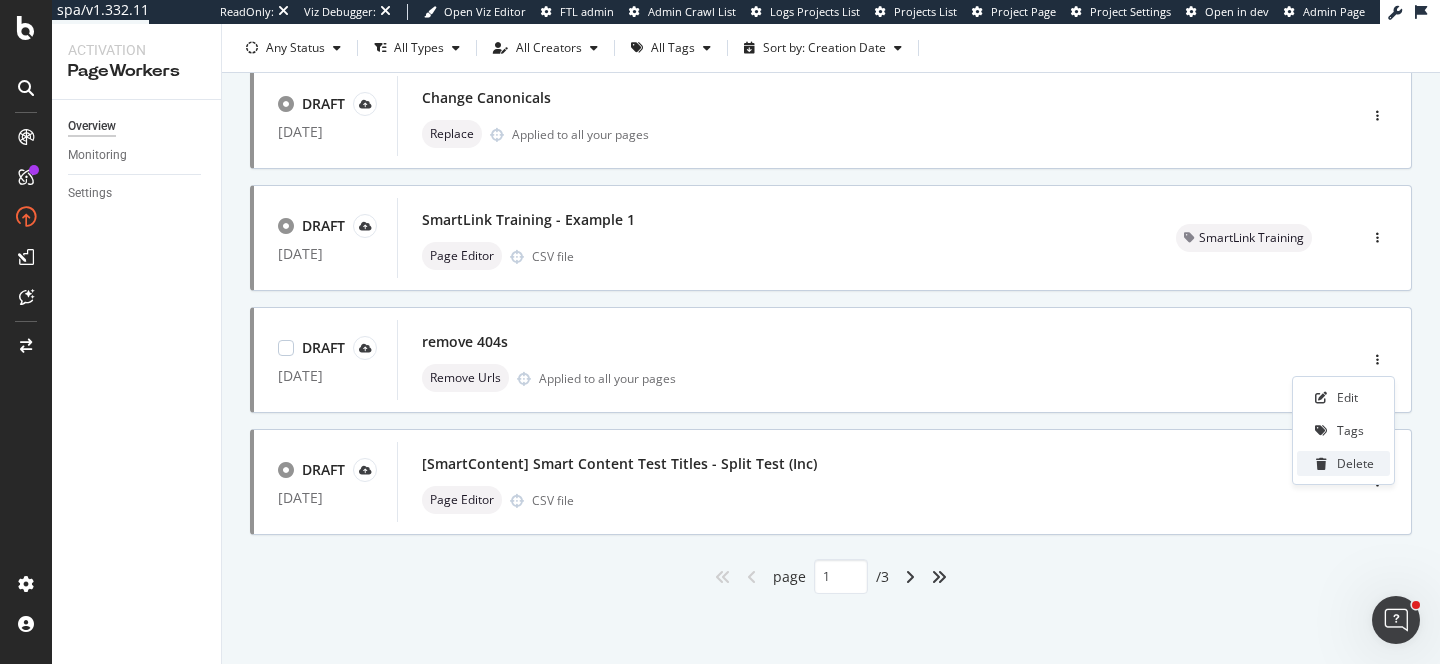 click on "Delete" at bounding box center [1355, 463] 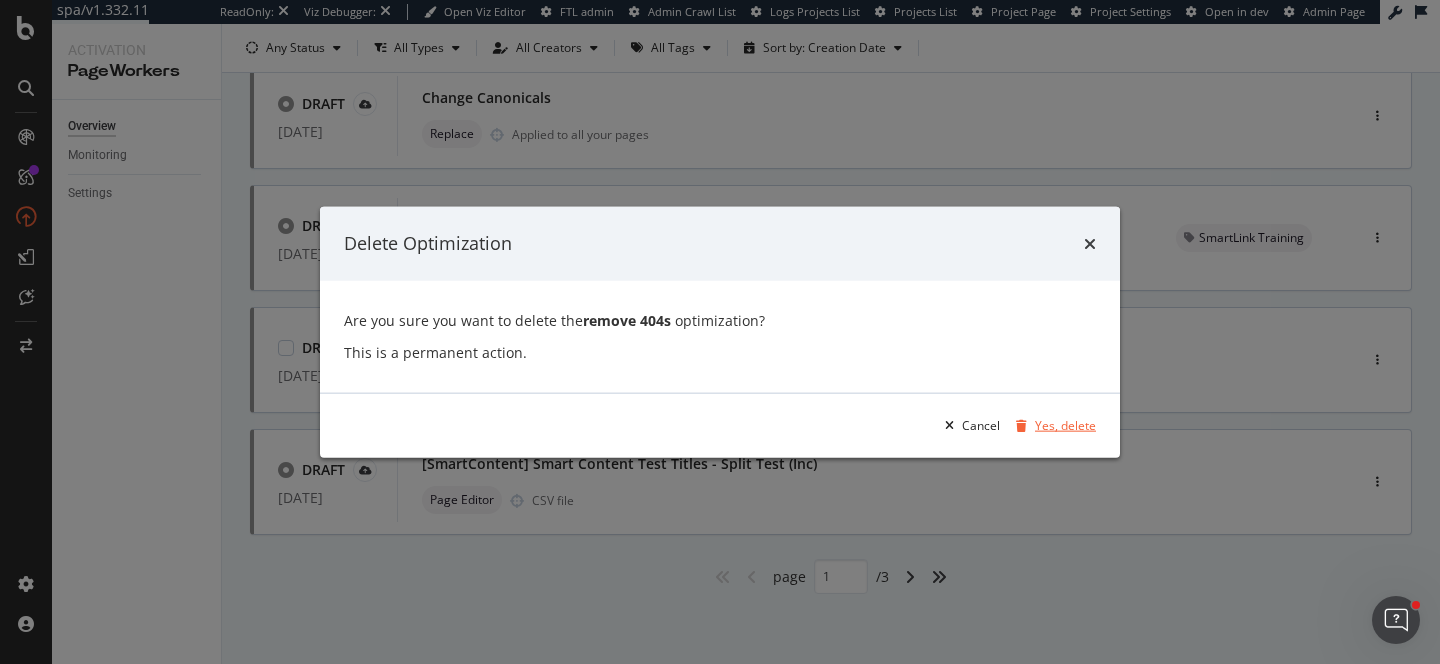 click on "Yes, delete" at bounding box center [1065, 425] 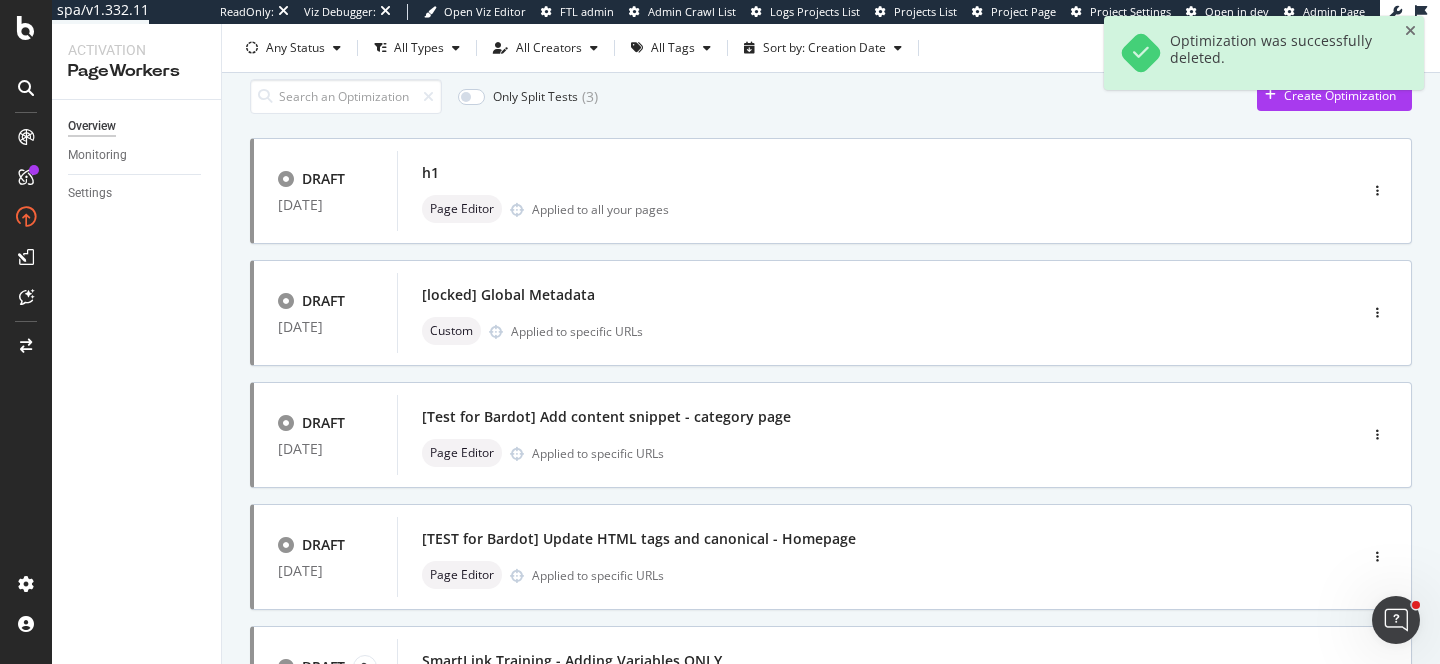 scroll, scrollTop: 80, scrollLeft: 0, axis: vertical 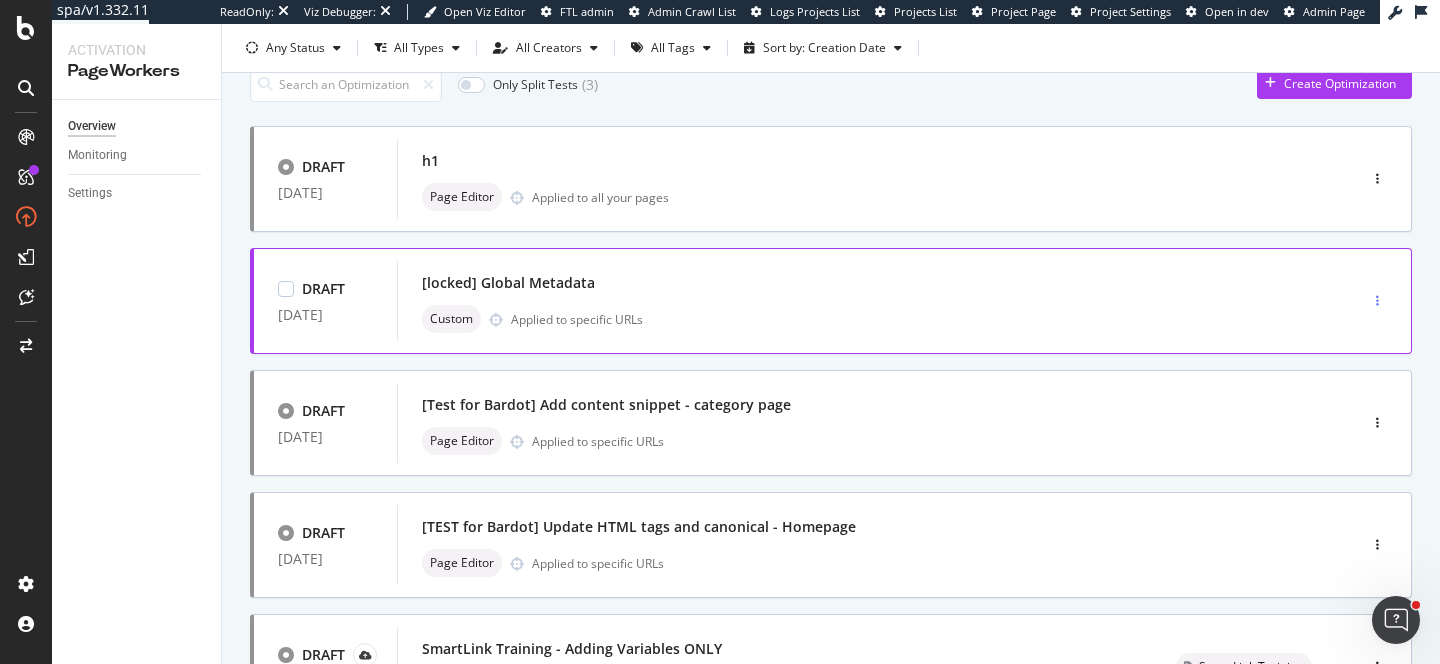 click at bounding box center [1377, 301] 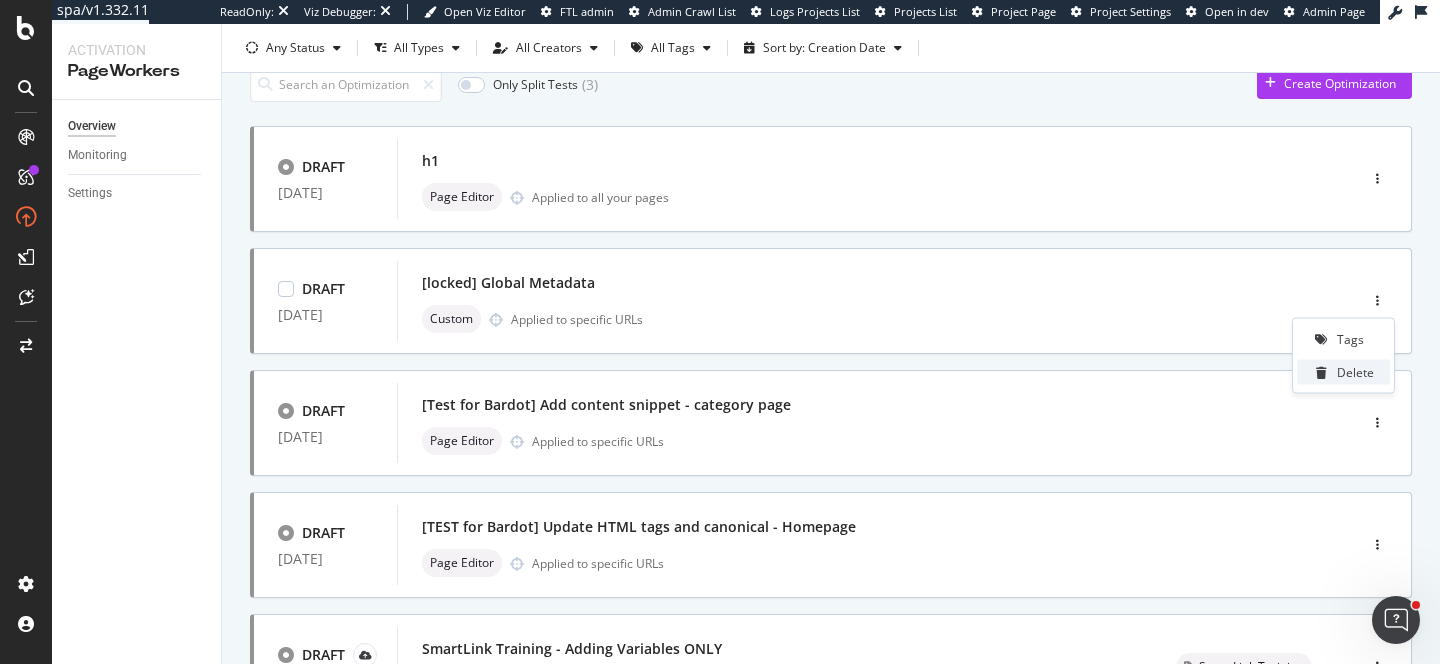 click on "Delete" at bounding box center (1355, 372) 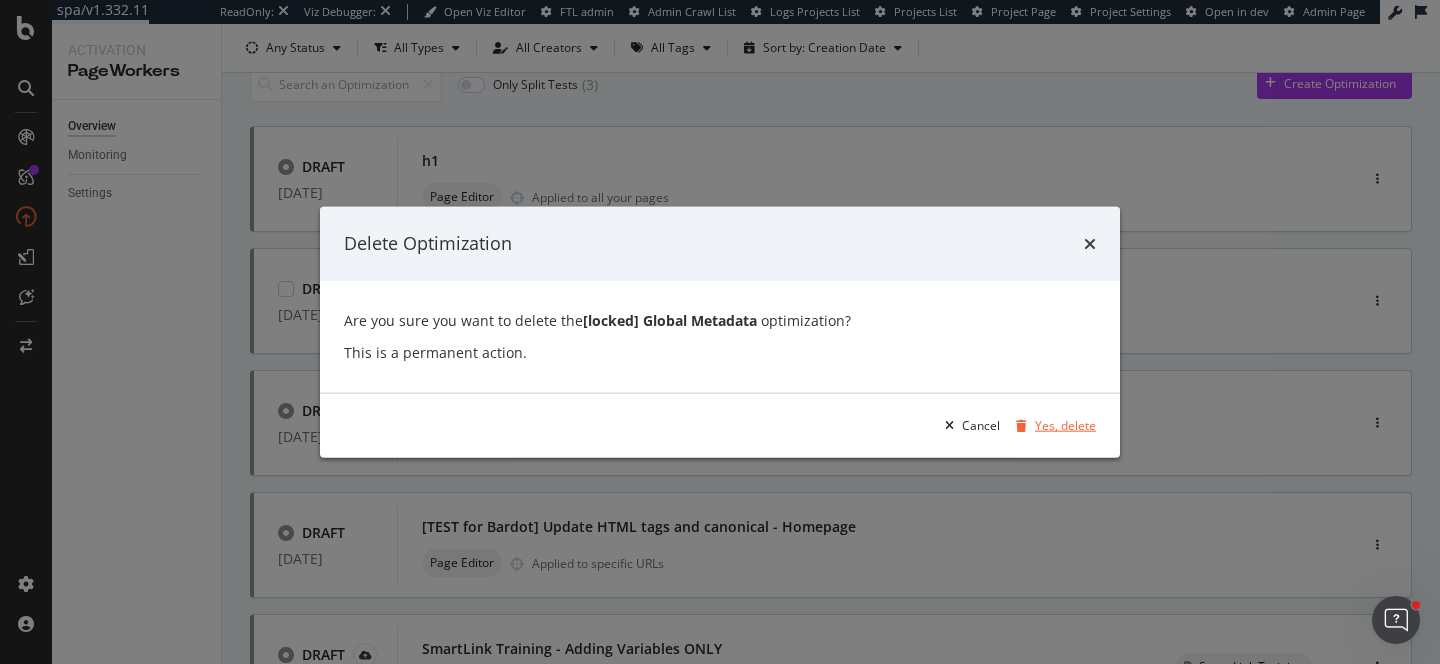 click on "Yes, delete" at bounding box center [1065, 425] 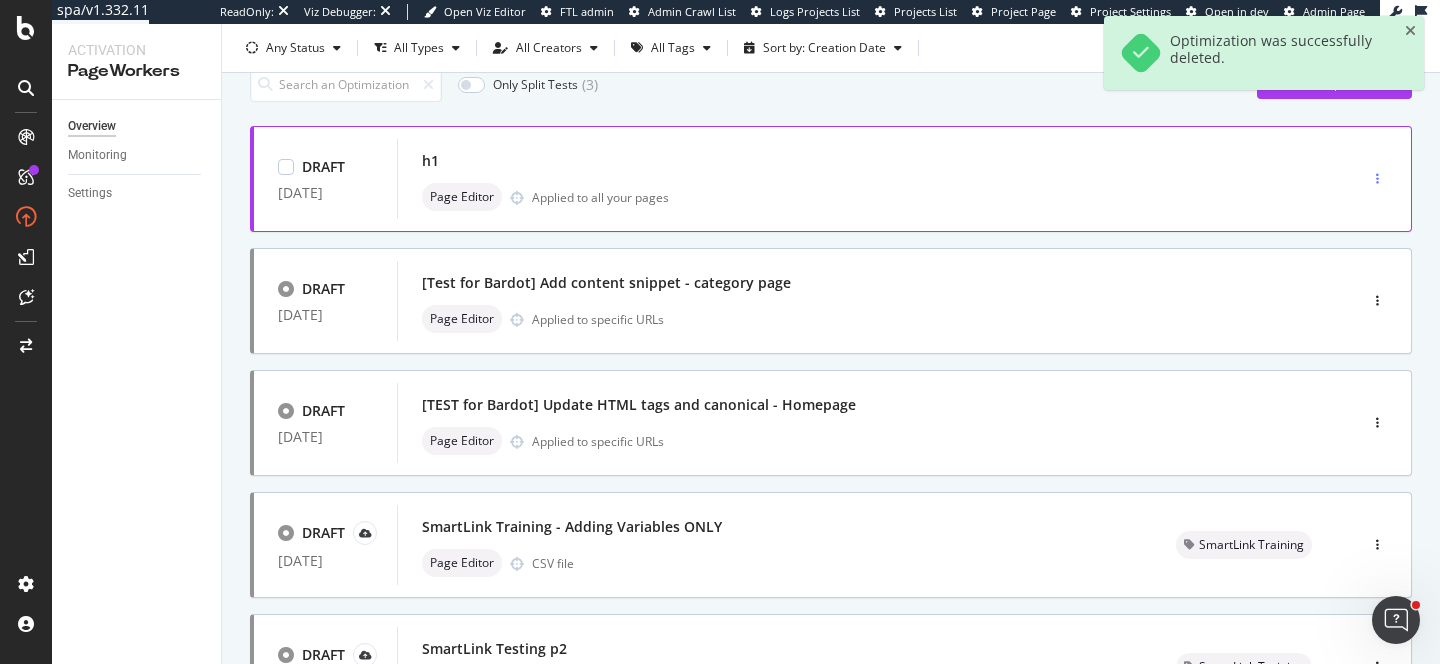 click at bounding box center (1377, 179) 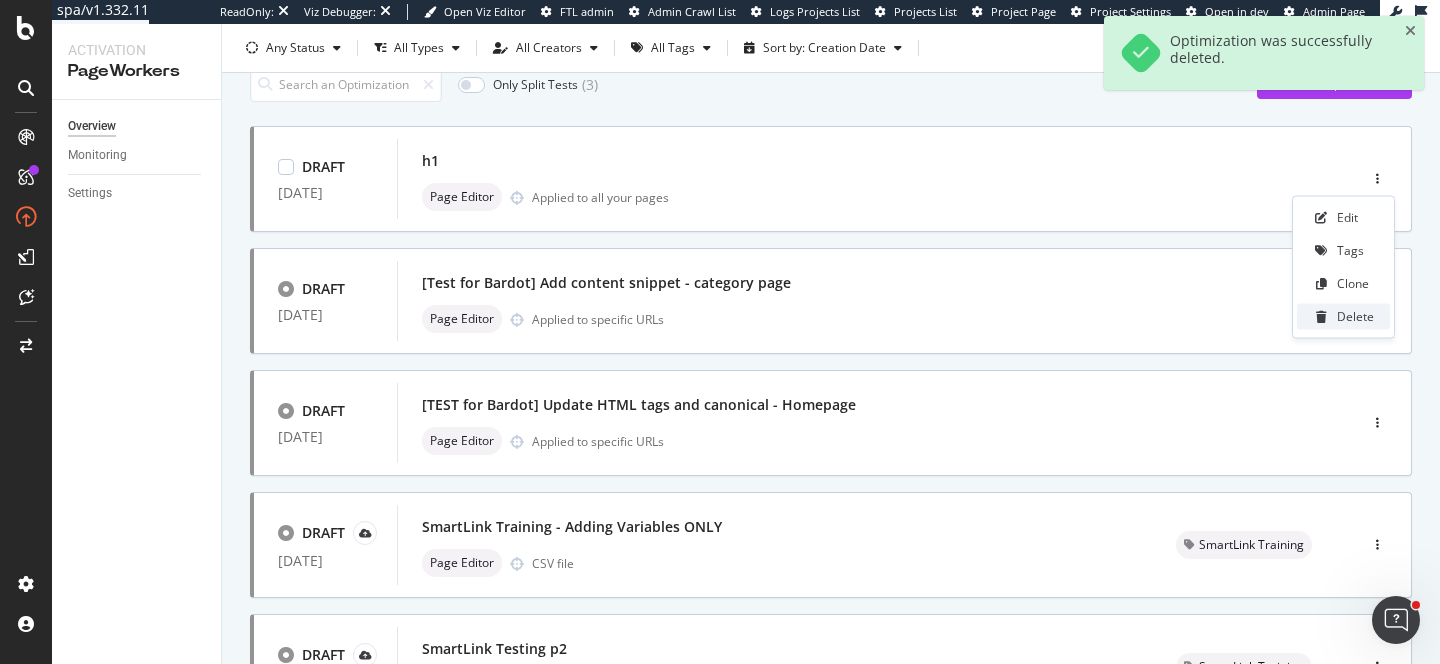 click on "Delete" at bounding box center [1355, 316] 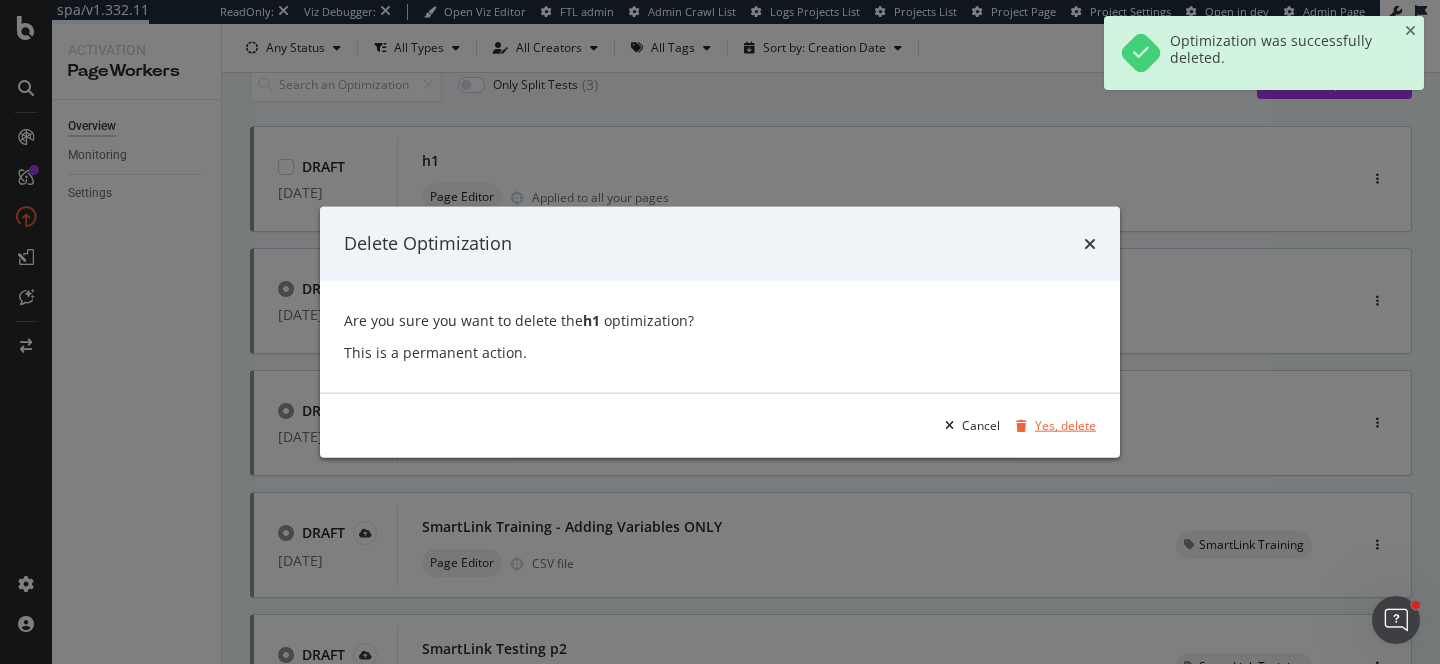 click on "Yes, delete" at bounding box center [1065, 425] 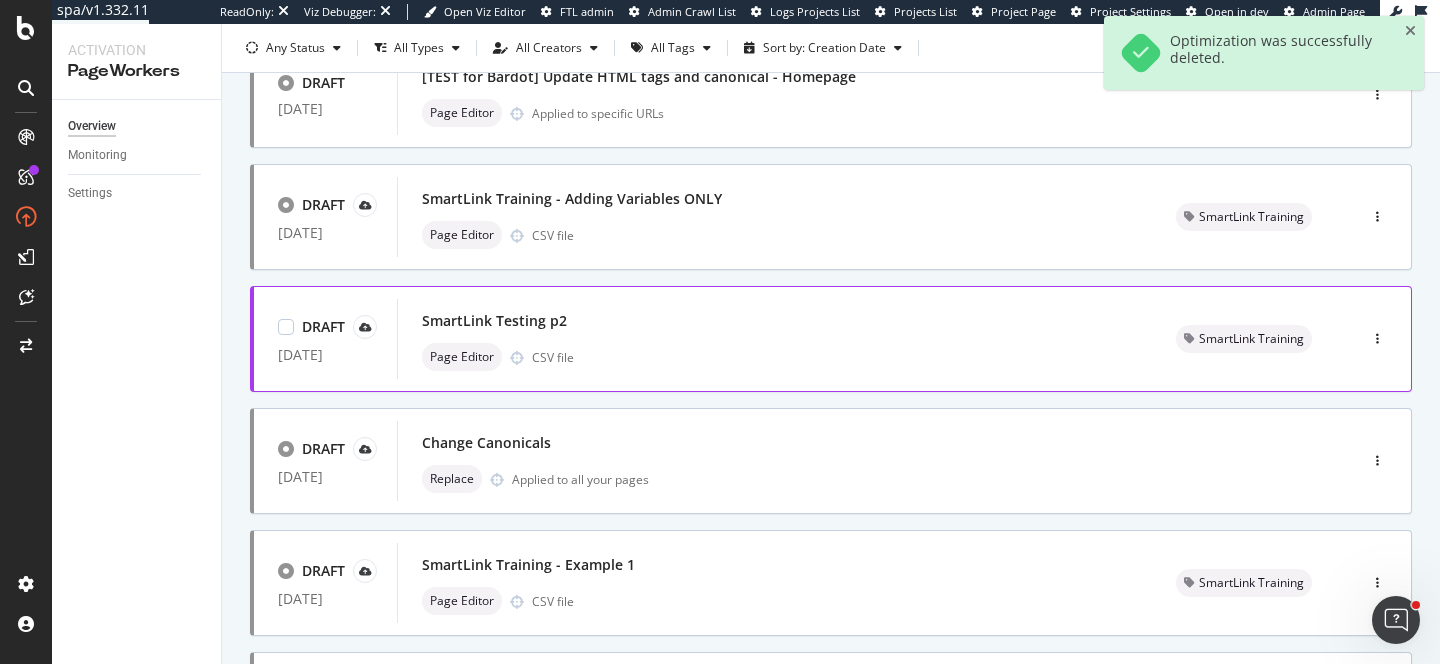 scroll, scrollTop: 293, scrollLeft: 0, axis: vertical 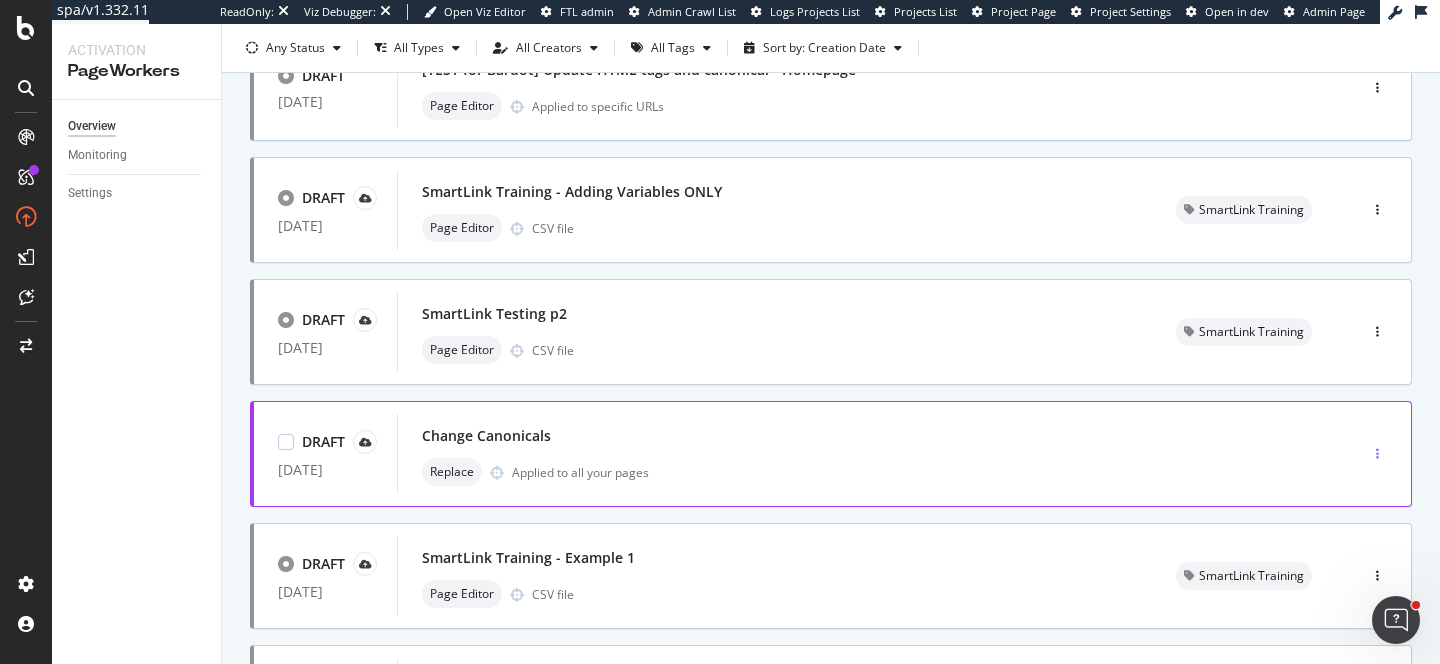 click at bounding box center [1377, 454] 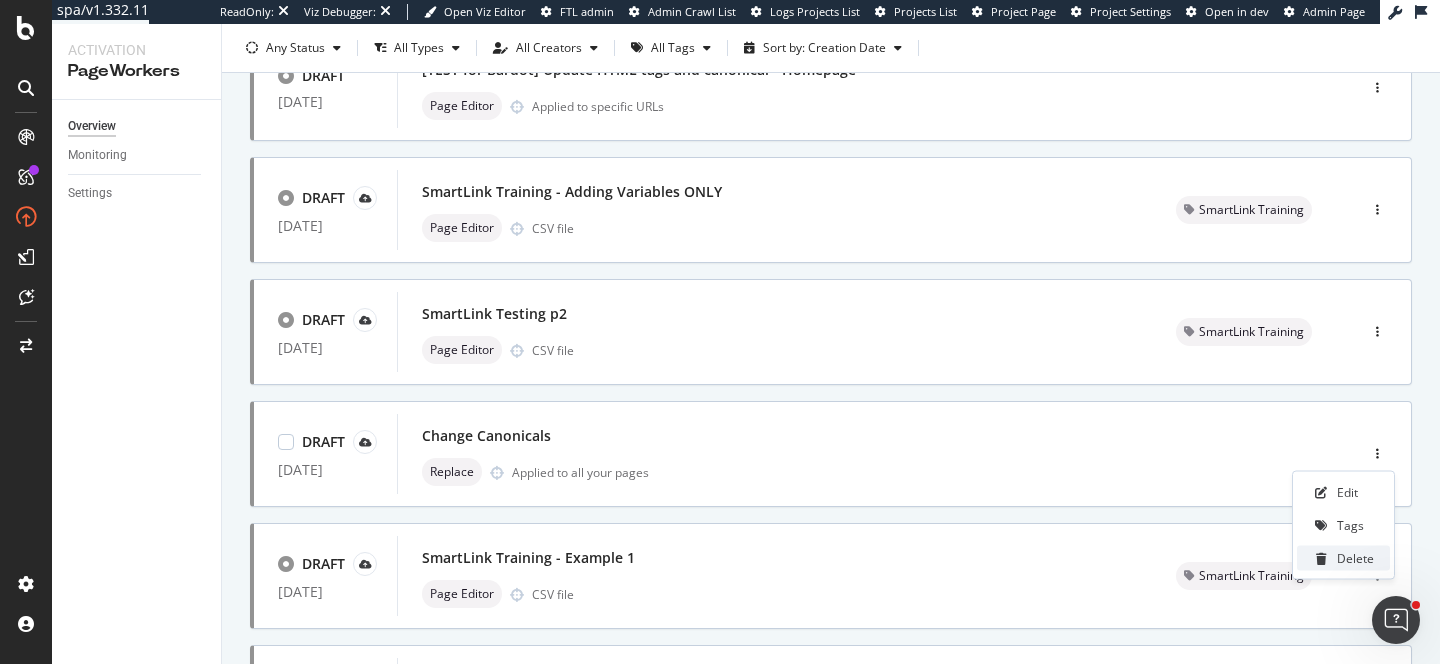 click on "Delete" at bounding box center [1355, 558] 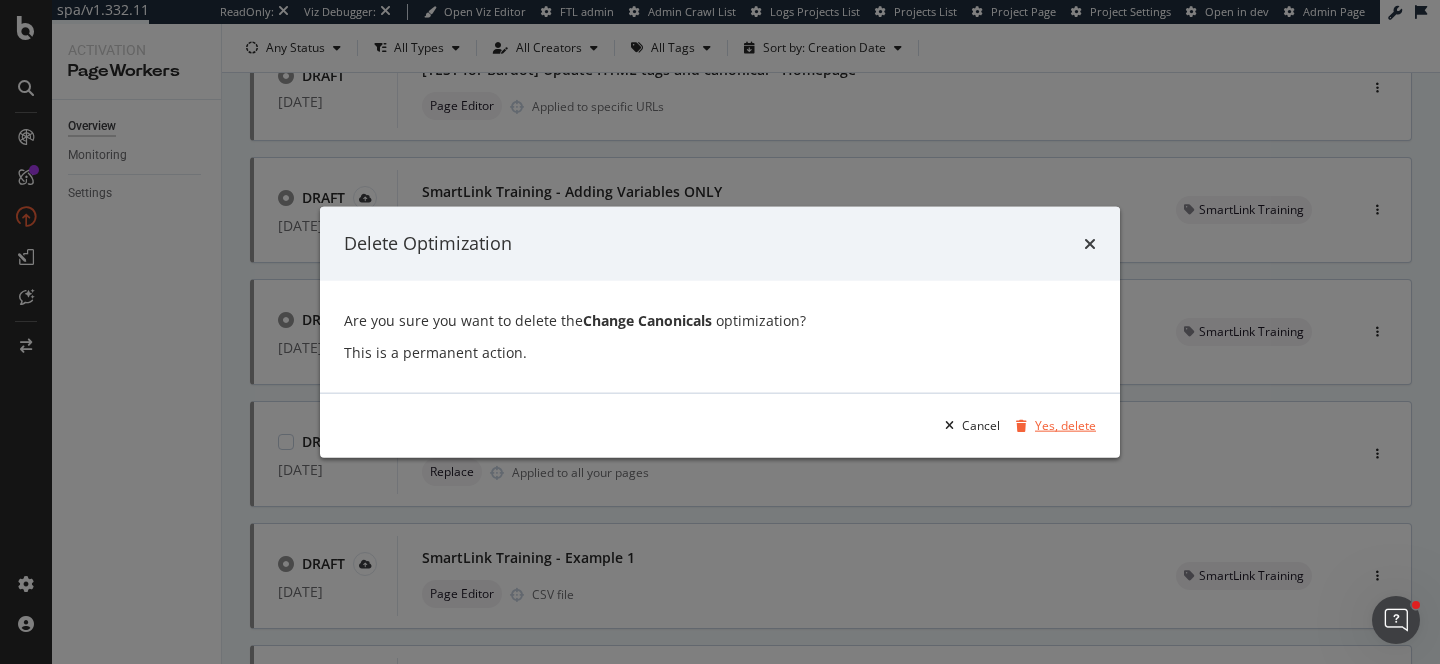 click on "Yes, delete" at bounding box center (1065, 425) 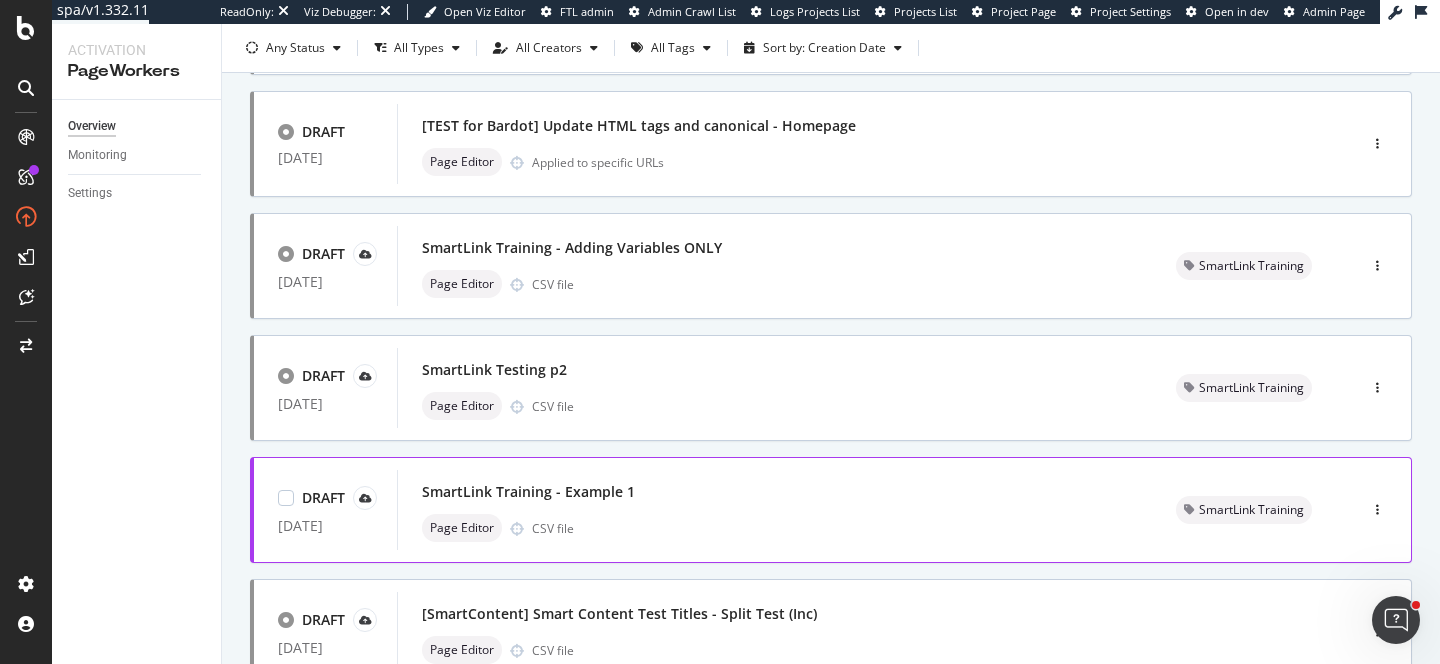 scroll, scrollTop: 0, scrollLeft: 0, axis: both 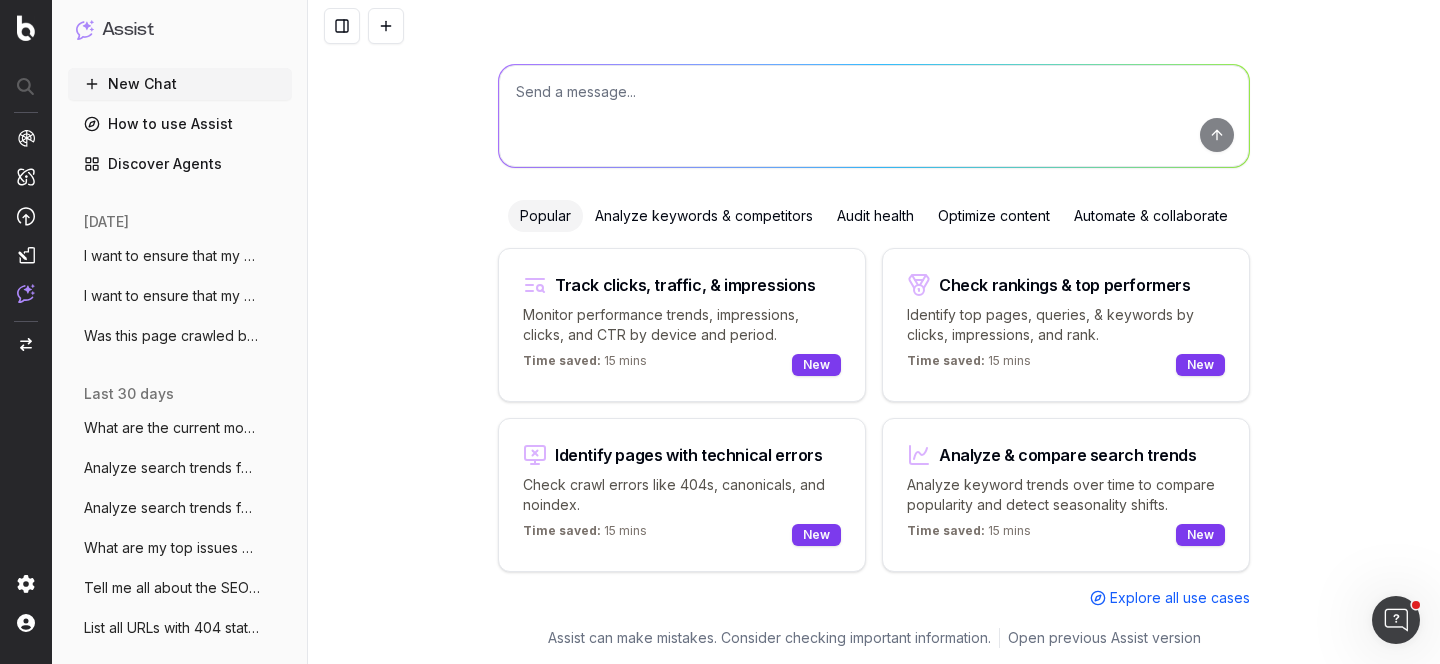 click on "I want to ensure that my site is being e" at bounding box center (172, 296) 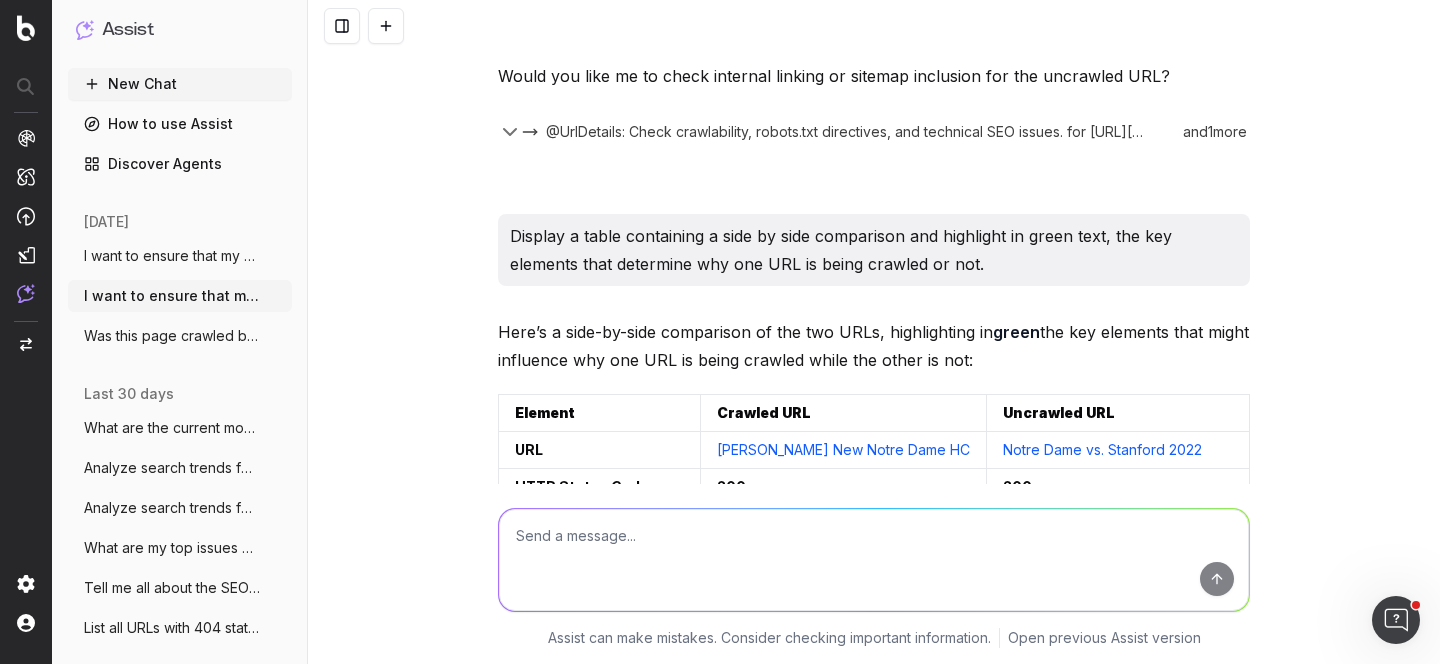 scroll, scrollTop: 1439, scrollLeft: 0, axis: vertical 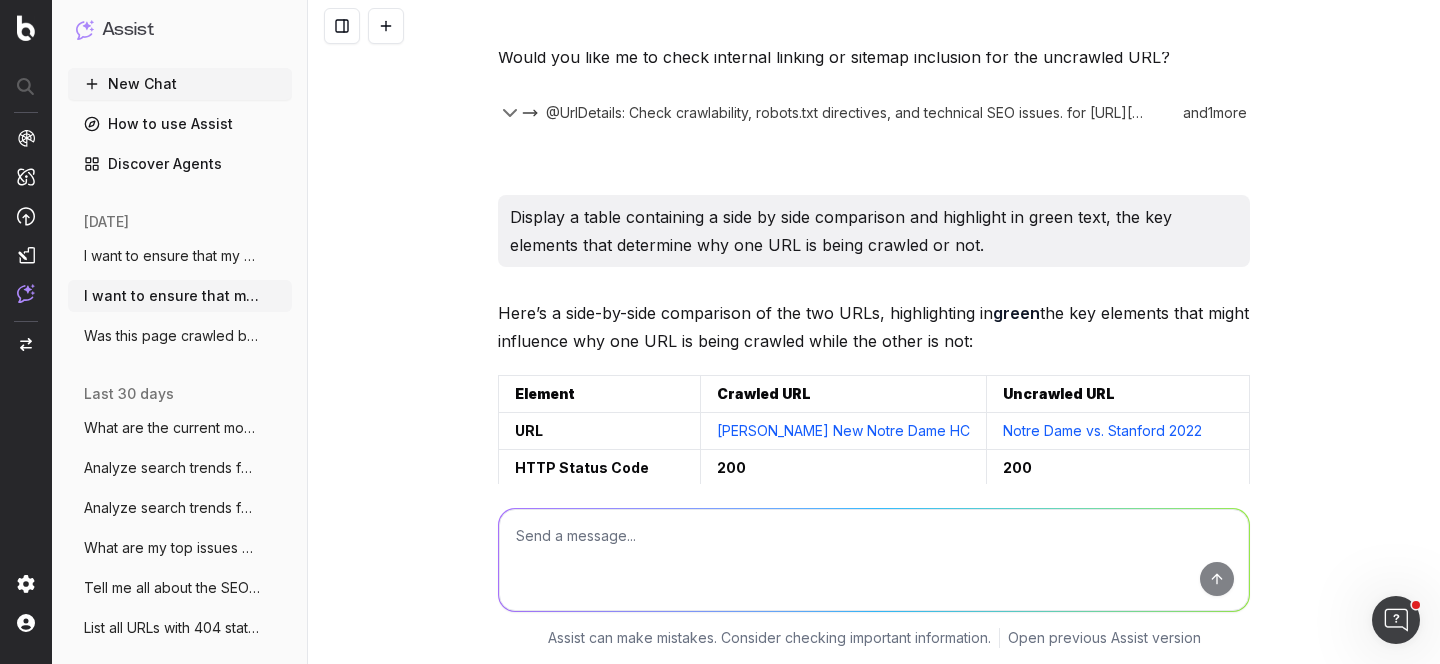 click on "Display a table containing a side by side comparison and highlight in green text, the key elements that determine why one URL is being crawled or not." at bounding box center (874, 231) 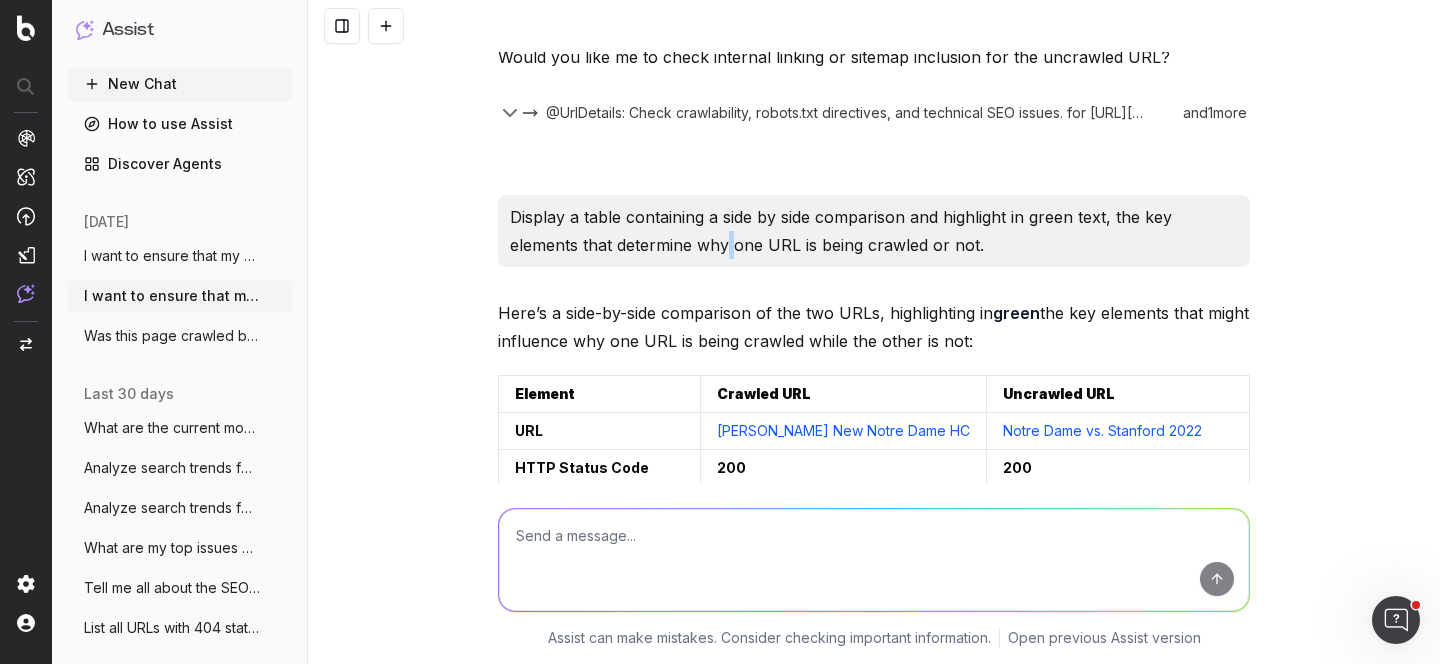 click on "Display a table containing a side by side comparison and highlight in green text, the key elements that determine why one URL is being crawled or not." at bounding box center [874, 231] 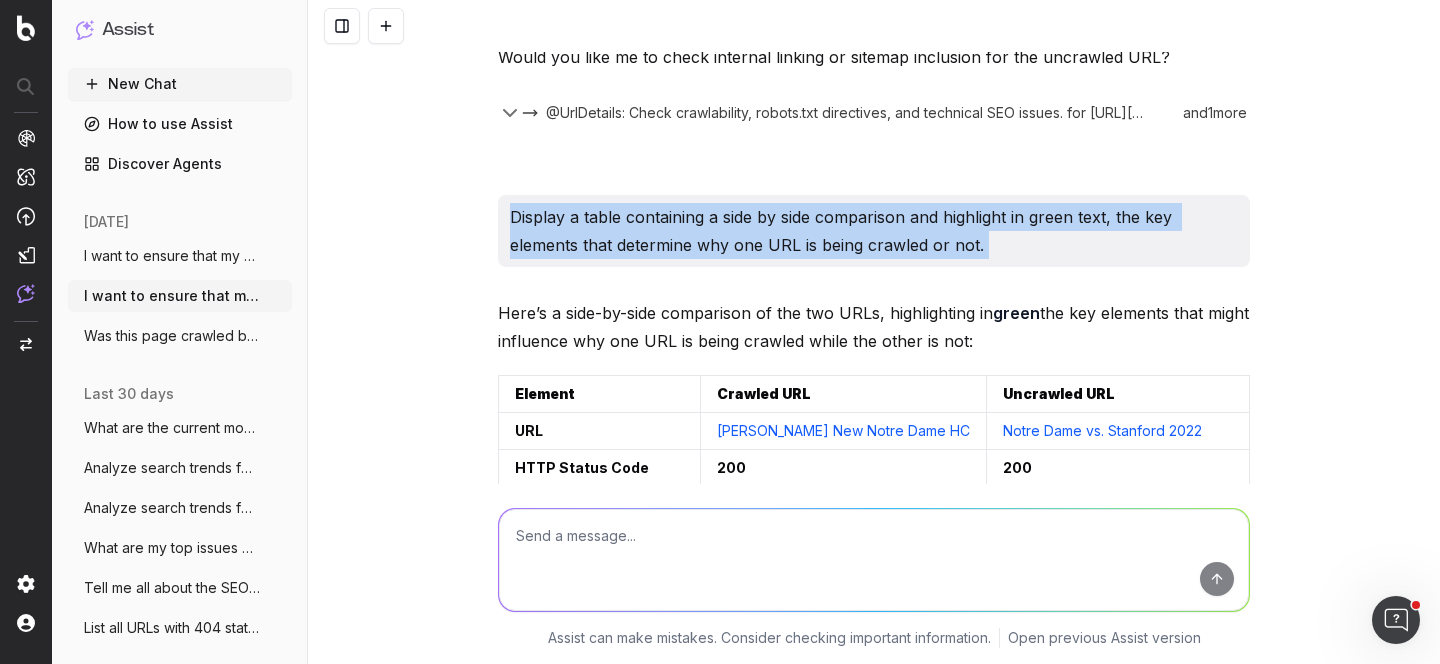 click on "Display a table containing a side by side comparison and highlight in green text, the key elements that determine why one URL is being crawled or not." at bounding box center [874, 231] 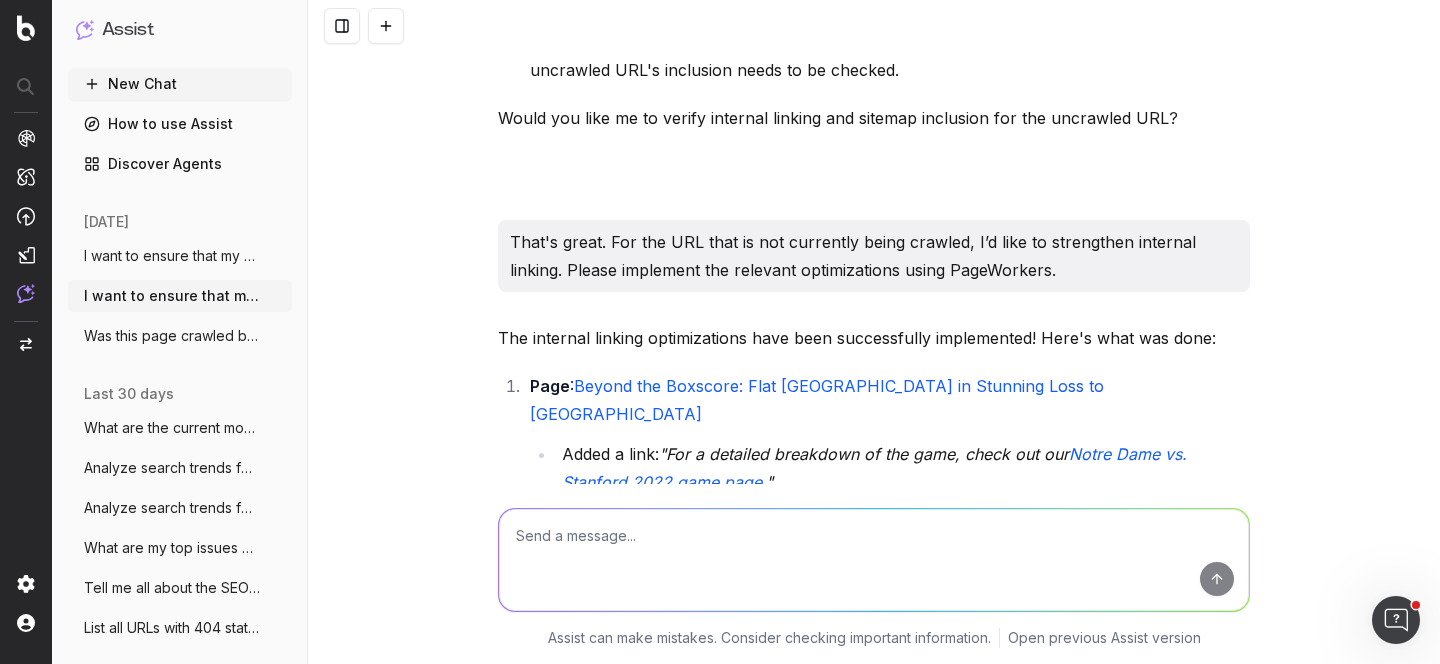 scroll, scrollTop: 2356, scrollLeft: 0, axis: vertical 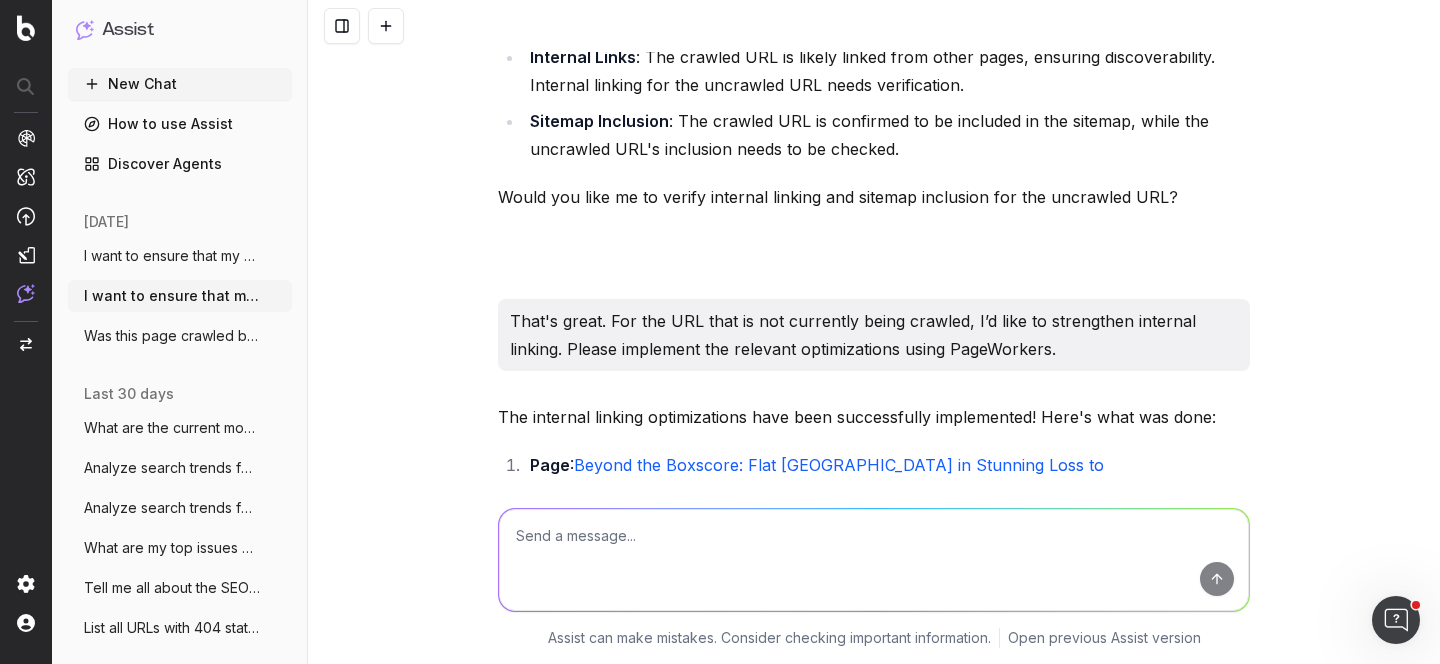 click on "That's great. For the URL that is not currently being crawled, I’d like to strengthen internal linking. Please implement the relevant optimizations using PageWorkers." at bounding box center [874, 335] 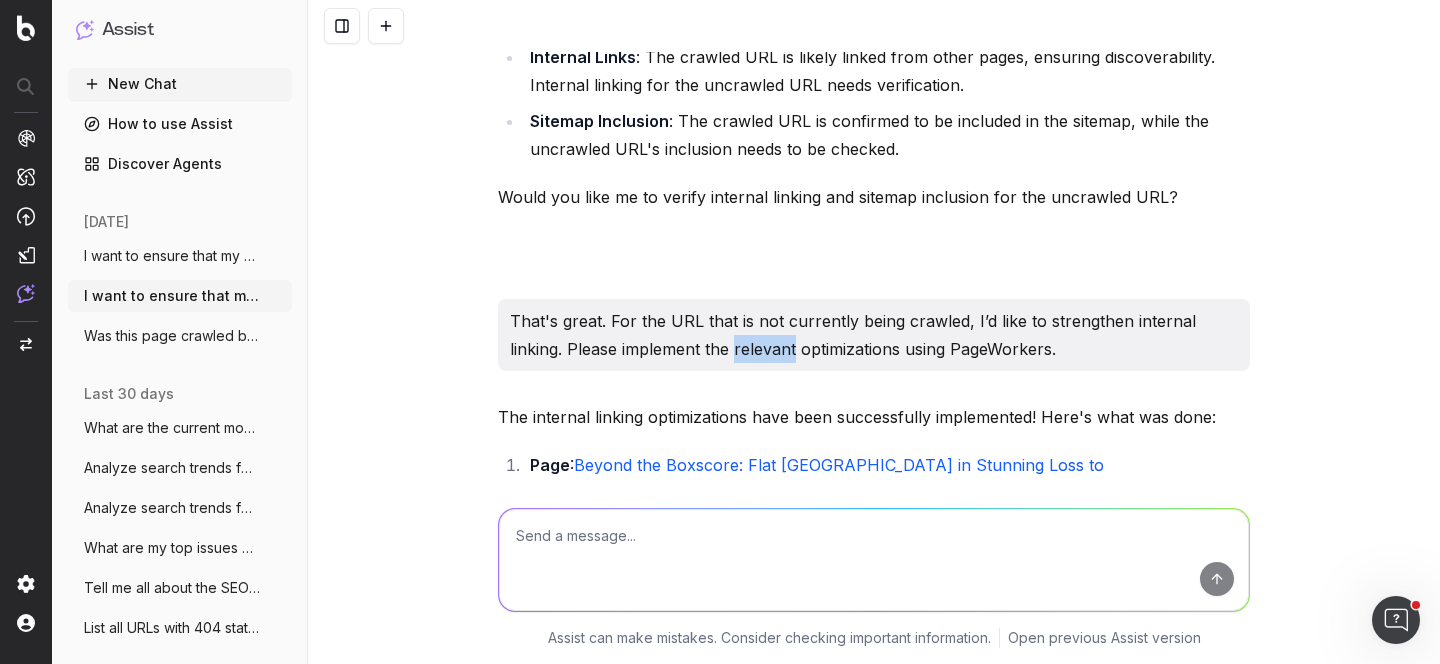 click on "That's great. For the URL that is not currently being crawled, I’d like to strengthen internal linking. Please implement the relevant optimizations using PageWorkers." at bounding box center [874, 335] 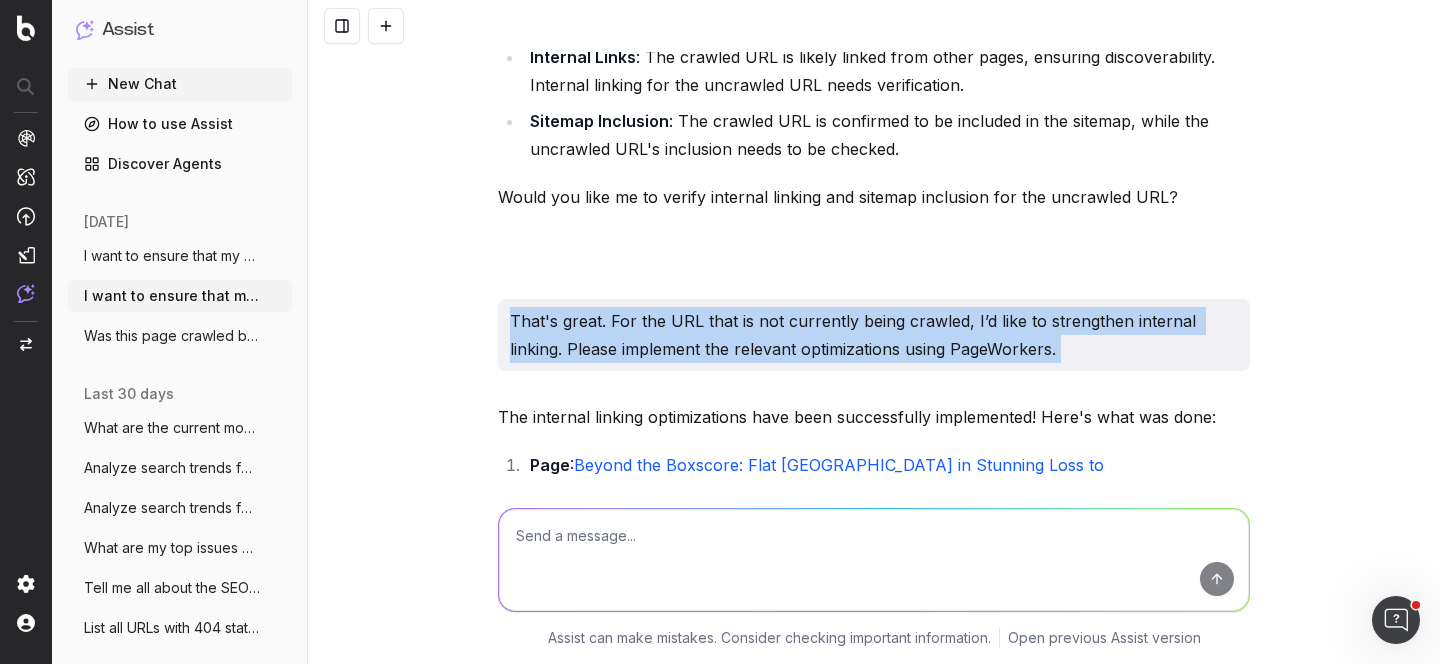 click on "That's great. For the URL that is not currently being crawled, I’d like to strengthen internal linking. Please implement the relevant optimizations using PageWorkers." at bounding box center (874, 335) 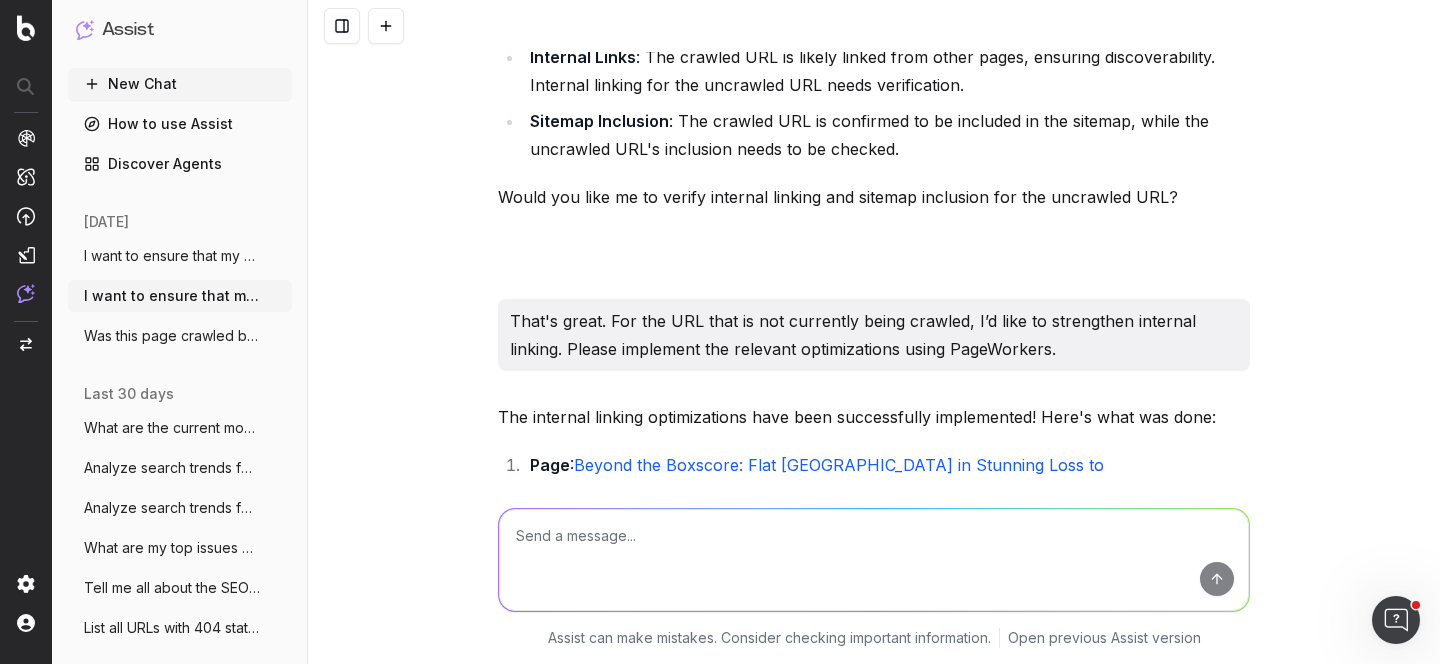click on "I want to ensure that my site is being efficiently crawled by ChatGPT in order for my content to be found in ChatGPT searches. I have the following URL which is being crawled currently by GPTBot:   https://www.uhnd.com/football/2021/12/06/marcus-freeman-new-notre-dame-hc-nailed-opening-presser-by-being-himself/ And I have this URL which has not received any crawls at all:   https://www.uhnd.com/football/games/notre-dame-vs-stanford-2022/ Here are the findings for both URLs: 1. Crawled URL: URL :  Marcus Freeman New Notre Dame HC Crawlability : The page is fully crawlable and indexed. There are no "noindex" directives or robots.txt restrictions. Technical SEO :  Canonical tag is correctly set to itself. Unique meta title, H1, and descriptions are present. Minor issue: Slightly slow render times, but it doesn't significantly impact crawlability. For more details, you can view the  full analysis here   . 2. Uncrawled URL: URL :  Notre Dame vs. Stanford 2022 Crawlability Technical SEO : Issue full analysis here" at bounding box center (874, 332) 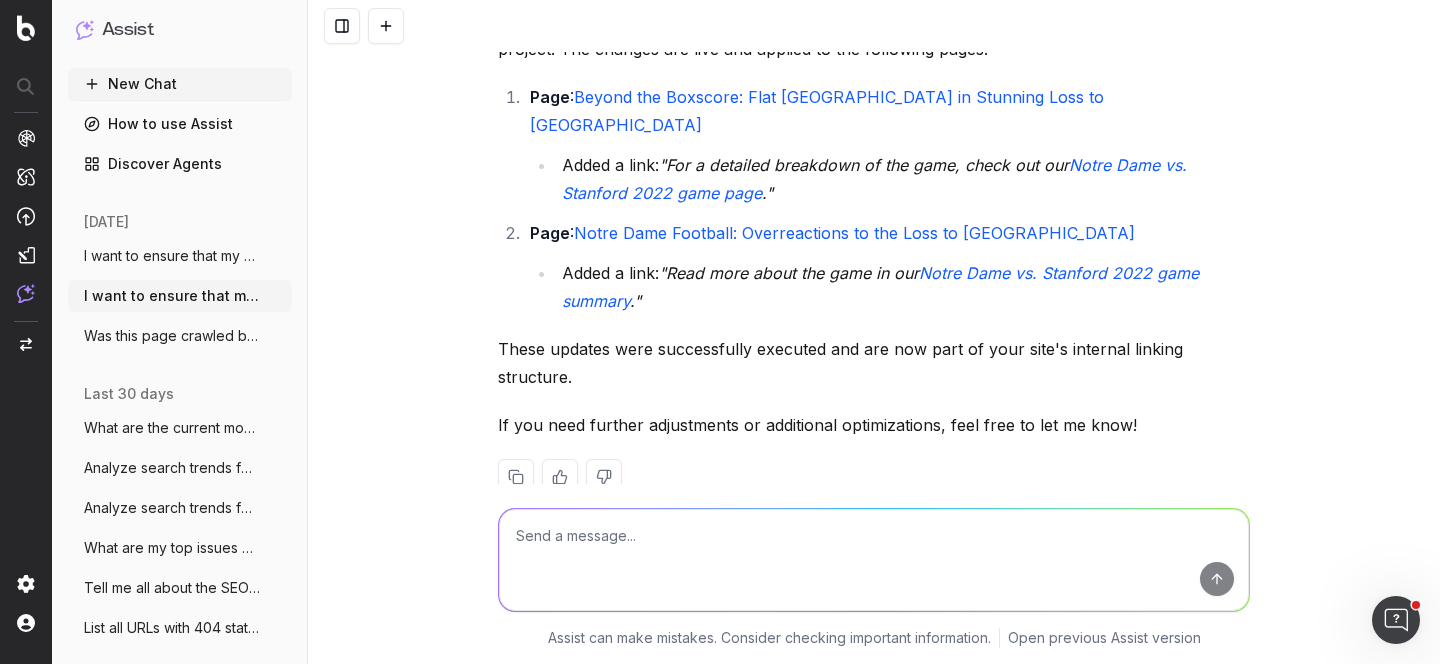scroll, scrollTop: 3395, scrollLeft: 0, axis: vertical 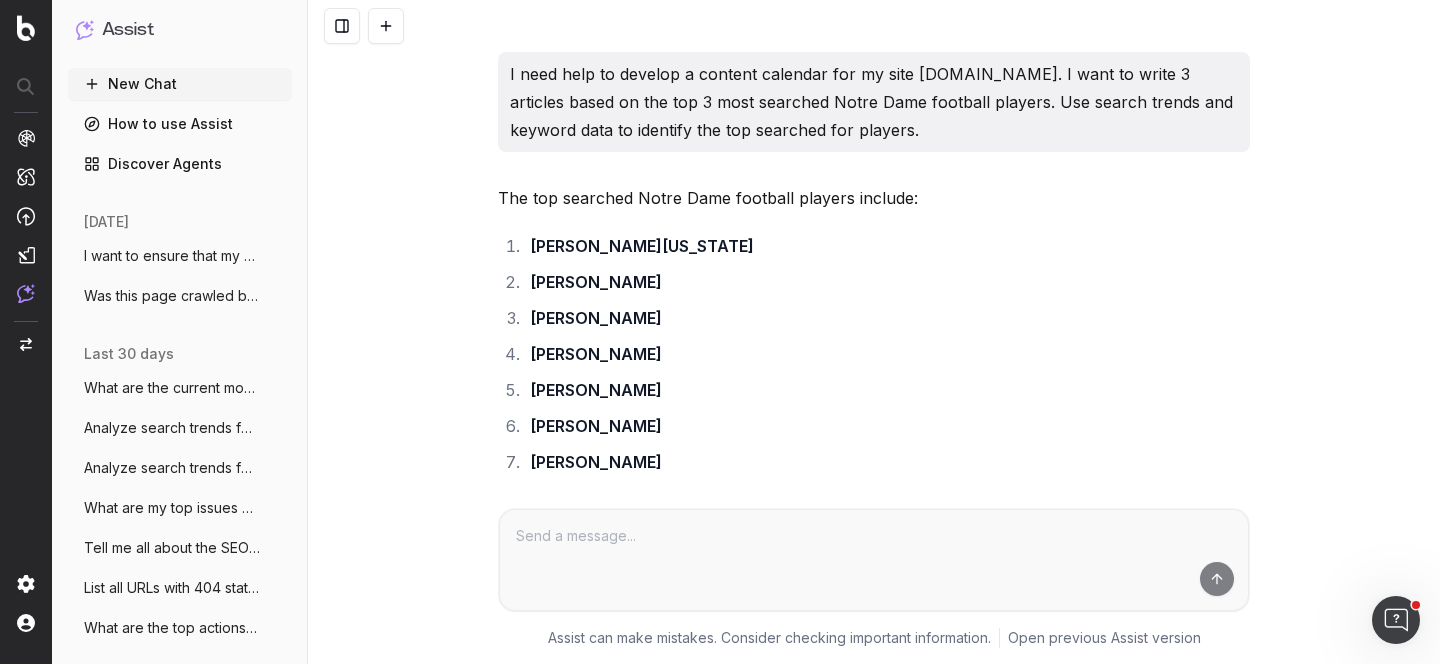 click on "I need help to develop a content calendar for my site [DOMAIN_NAME]. I want to write 3 articles based on the top 3 most searched Notre Dame football players. Use search trends and keyword data to identify the top searched for players." at bounding box center (874, 102) 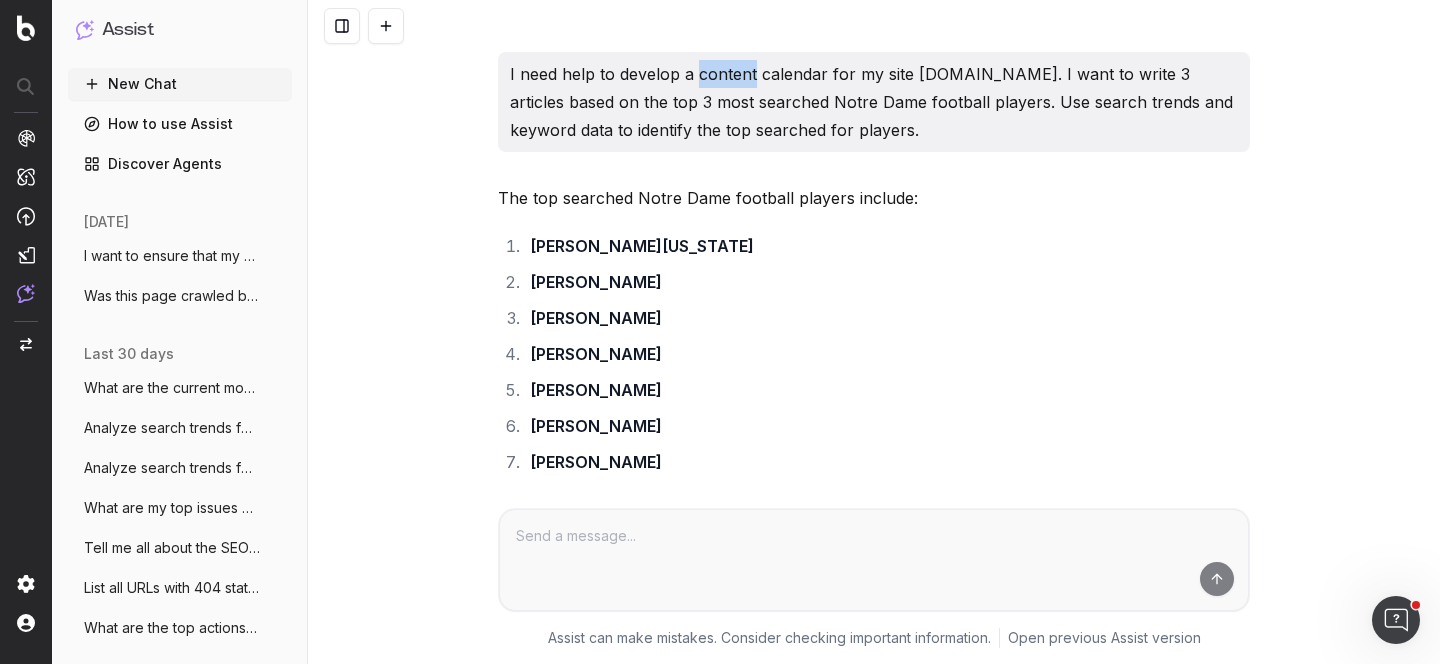 click on "I need help to develop a content calendar for my site [DOMAIN_NAME]. I want to write 3 articles based on the top 3 most searched Notre Dame football players. Use search trends and keyword data to identify the top searched for players." at bounding box center (874, 102) 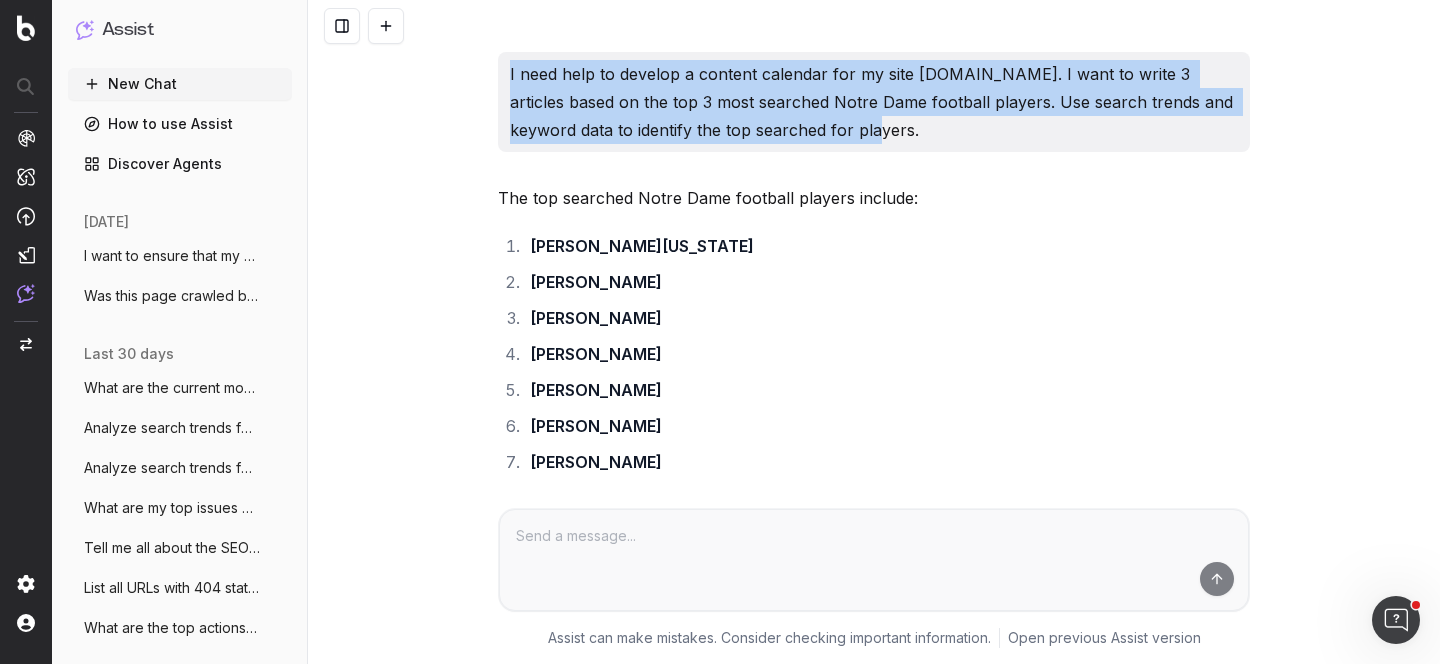 drag, startPoint x: 826, startPoint y: 129, endPoint x: 496, endPoint y: 82, distance: 333.33017 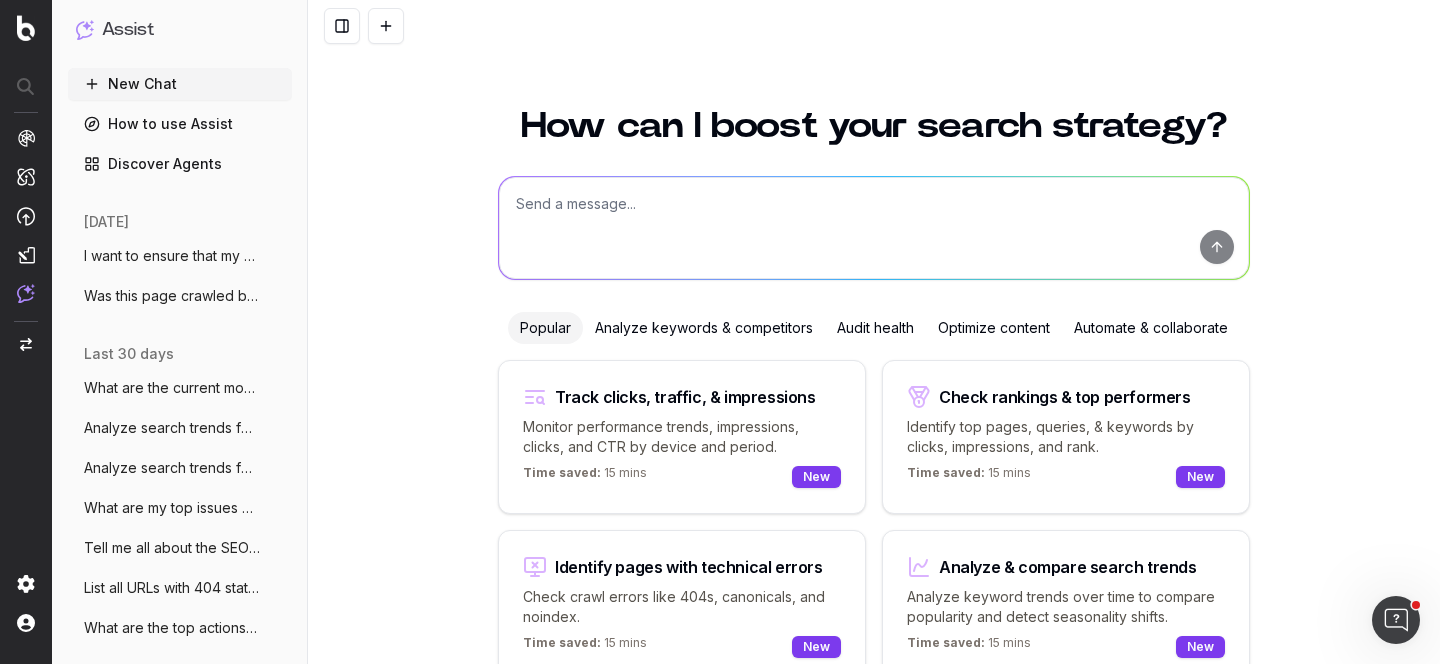 click at bounding box center (874, 228) 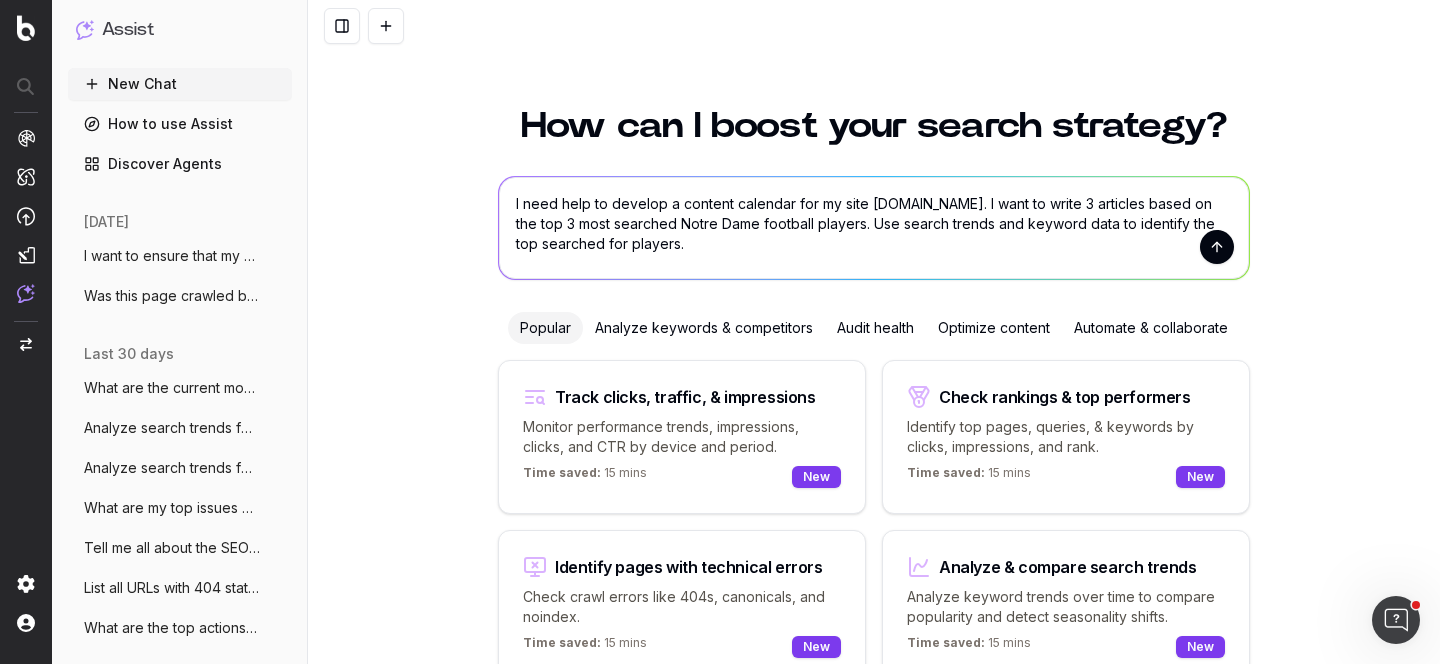 click on "I need help to develop a content calendar for my site uhnd.com. I want to write 3 articles based on the top 3 most searched Notre Dame football players. Use search trends and keyword data to identify the top searched for players." at bounding box center [874, 228] 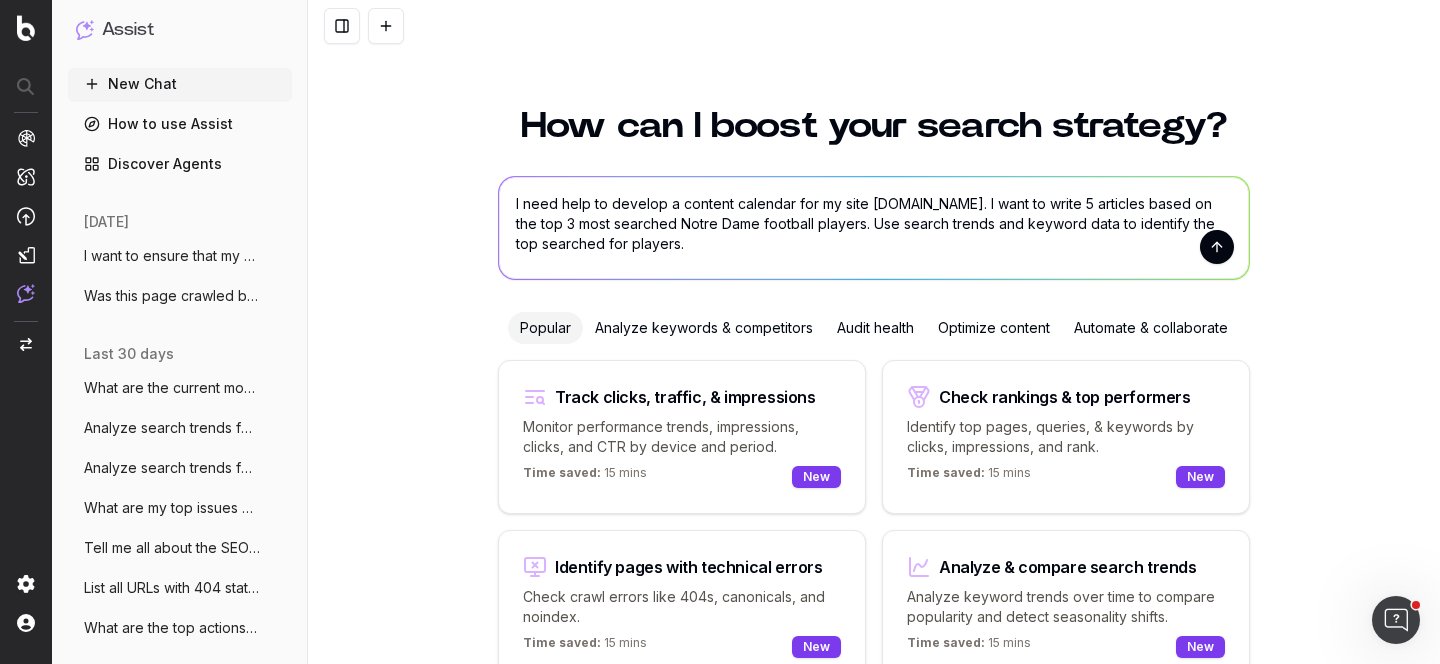 click on "I need help to develop a content calendar for my site uhnd.com. I want to write 5 articles based on the top 3 most searched Notre Dame football players. Use search trends and keyword data to identify the top searched for players." at bounding box center (874, 228) 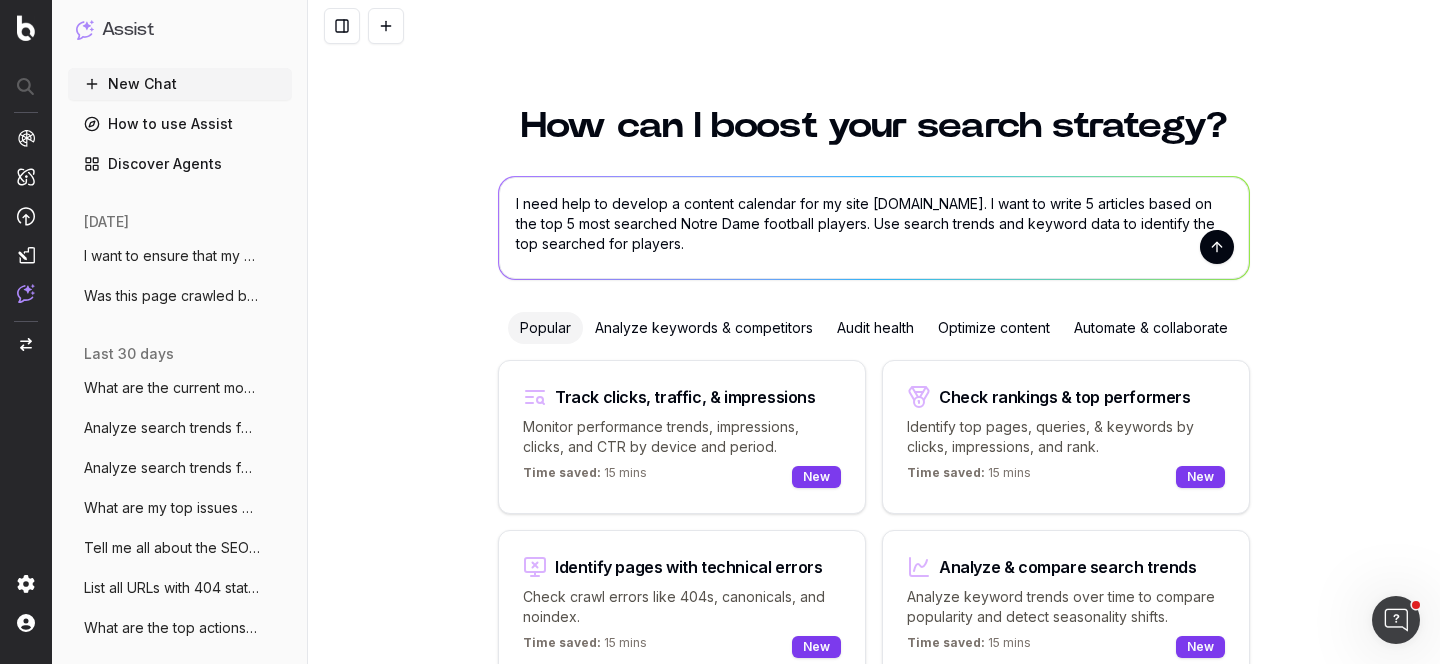 click on "I need help to develop a content calendar for my site uhnd.com. I want to write 5 articles based on the top 5 most searched Notre Dame football players. Use search trends and keyword data to identify the top searched for players." at bounding box center [874, 228] 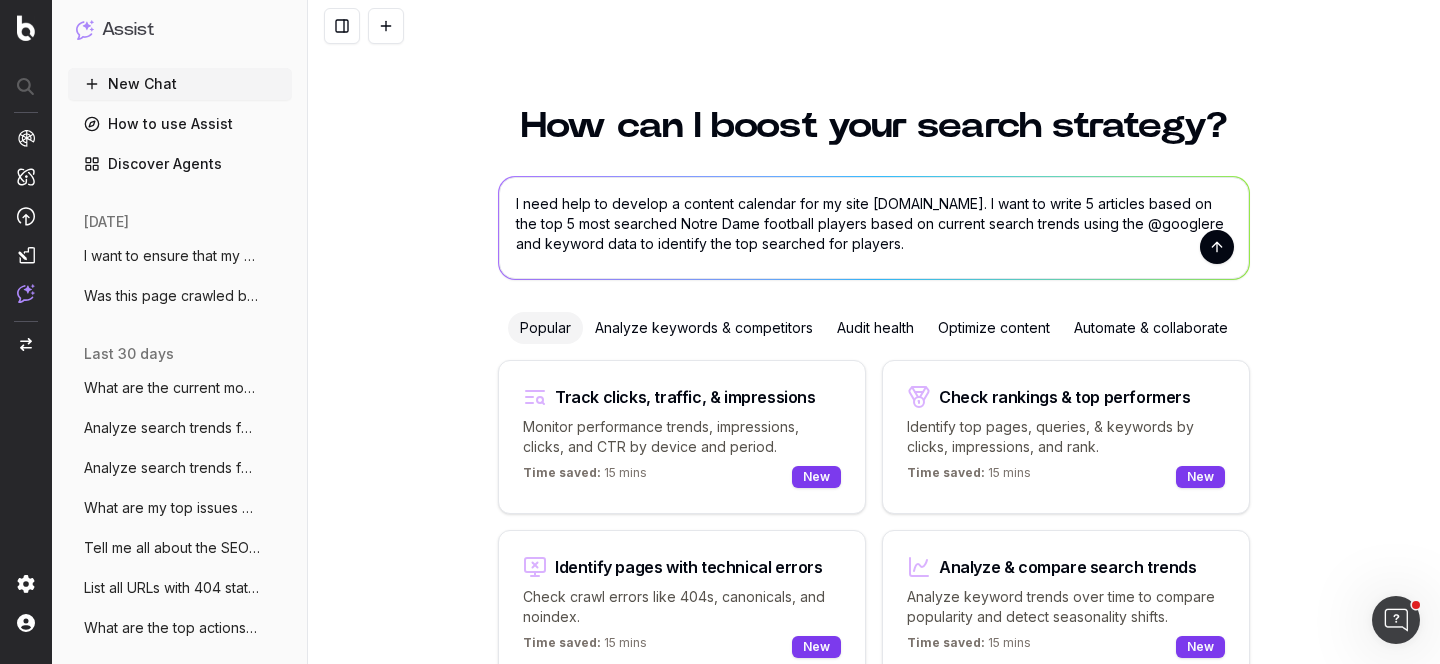 drag, startPoint x: 1132, startPoint y: 245, endPoint x: 1077, endPoint y: 219, distance: 60.835846 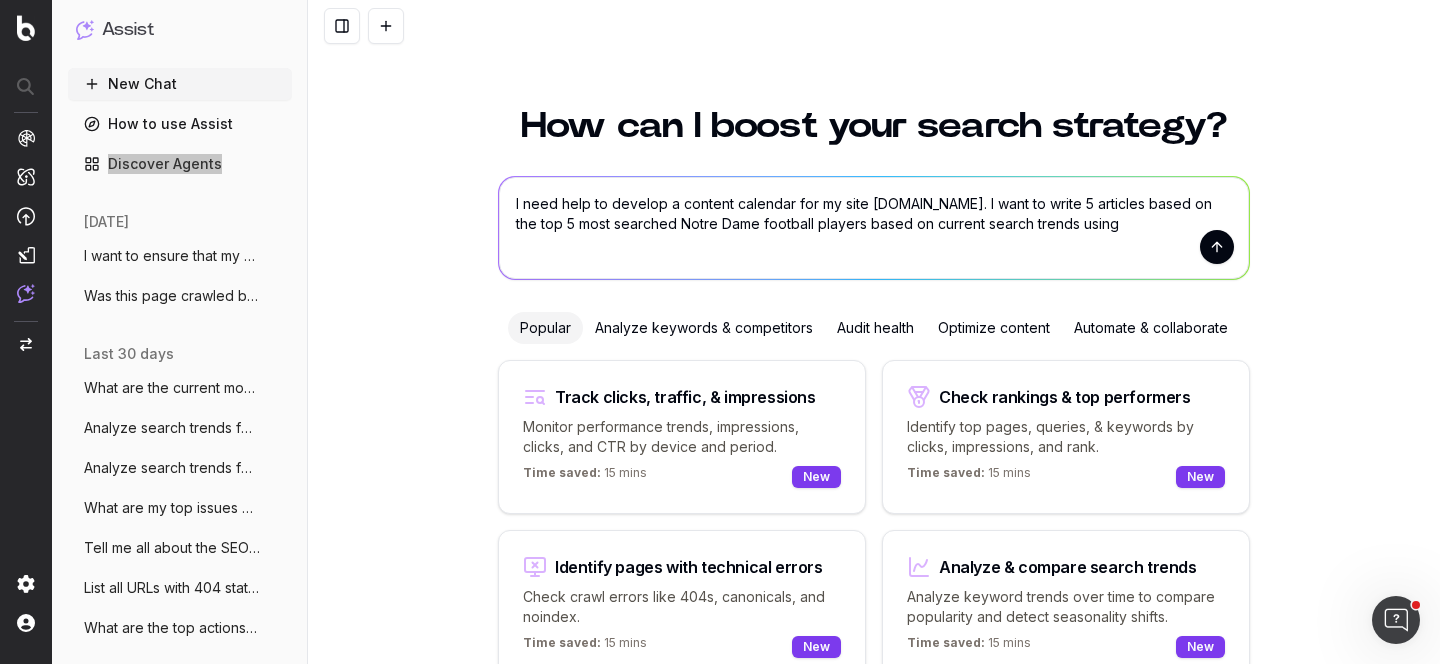 drag, startPoint x: 196, startPoint y: 163, endPoint x: 610, endPoint y: 11, distance: 441.02155 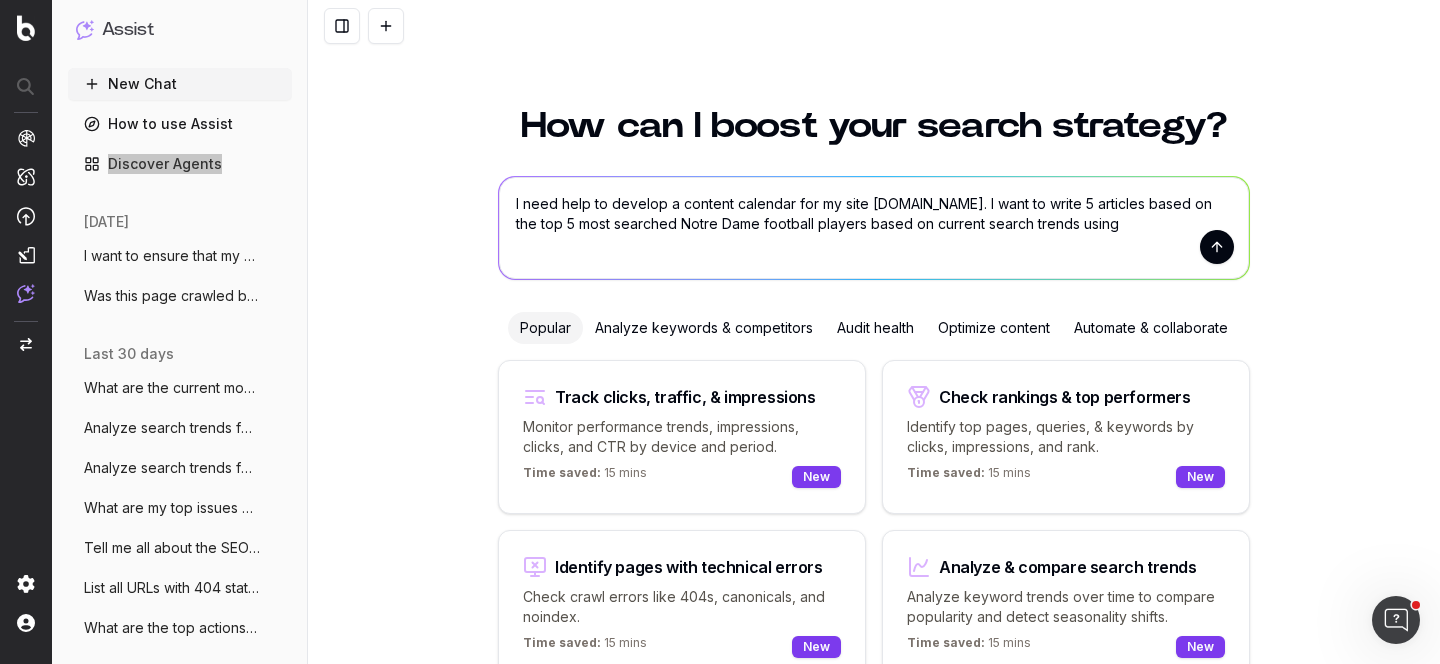 click on "Assist New Chat How to use Assist Discover Agents today I want to ensure that my site is being e   More Was this page crawled by AI bots? https:   More last 30 days What are the current most search terms r   More Analyze search trends for notre dame foo   More Analyze search trends for: notre dame fo   More What are my top issues concerning bad st   More Tell me all about the SEO performance of   More List all URLs with 404 status code from    More What are the top actions I can take toda   More Was this page crawled by AI bots? https:   More set the brand name in this project to UH   More Can you help me find some pages on my si   More older What are the top actions I can take toda   More Find and group the top keywords for notr   More what are the top actions I could be taki   More what are the top actions I could be taki   More What are my top issues concerning linkin   More What's our share of voice for 'notre dam   More I would like to do a series of articles    More   More   More   More   More   More" at bounding box center (153, 332) 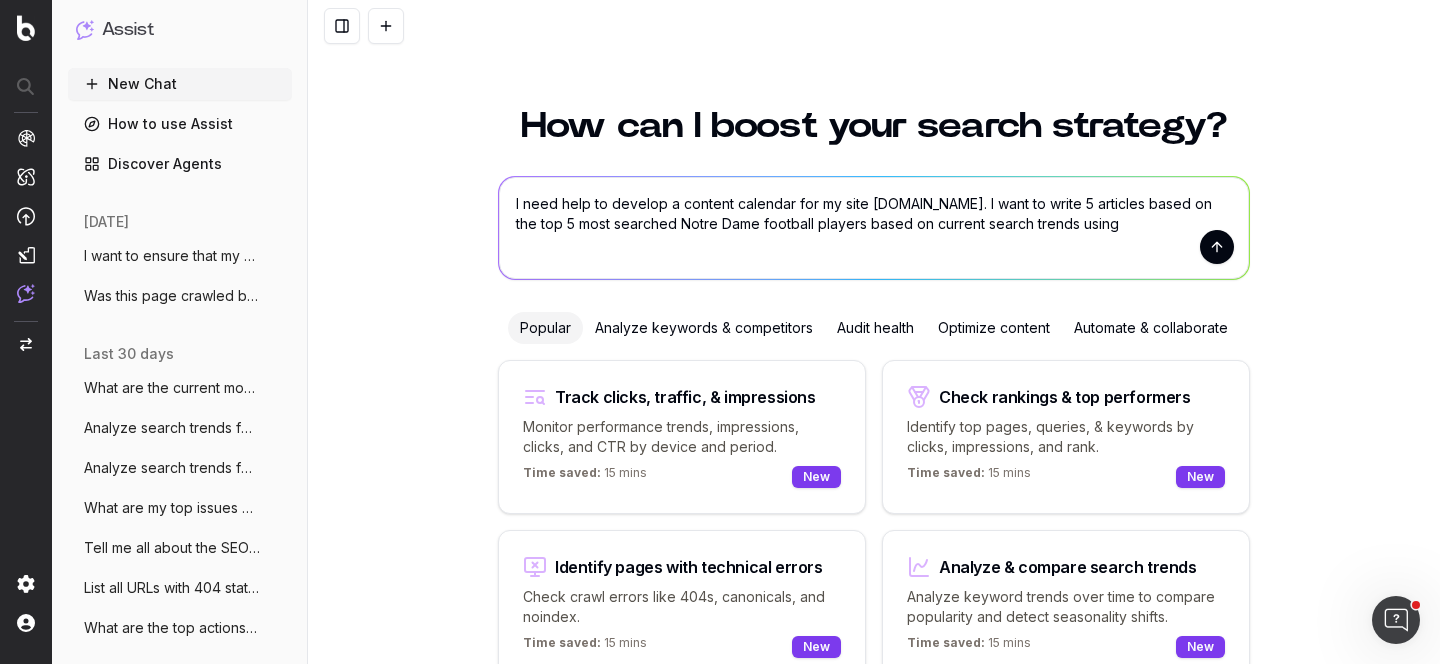 click on "I need help to develop a content calendar for my site uhnd.com. I want to write 5 articles based on the top 5 most searched Notre Dame football players based on current search trends using" at bounding box center [874, 228] 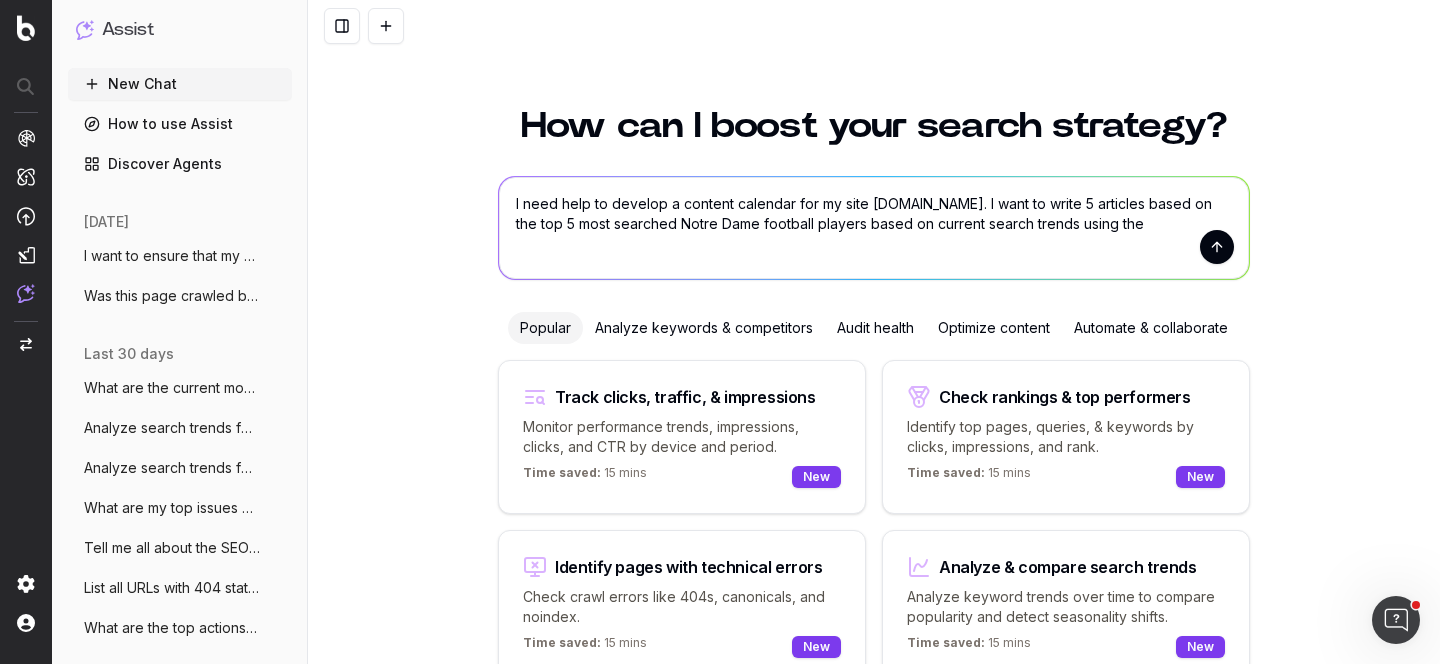 paste on "@GoogleTrends" 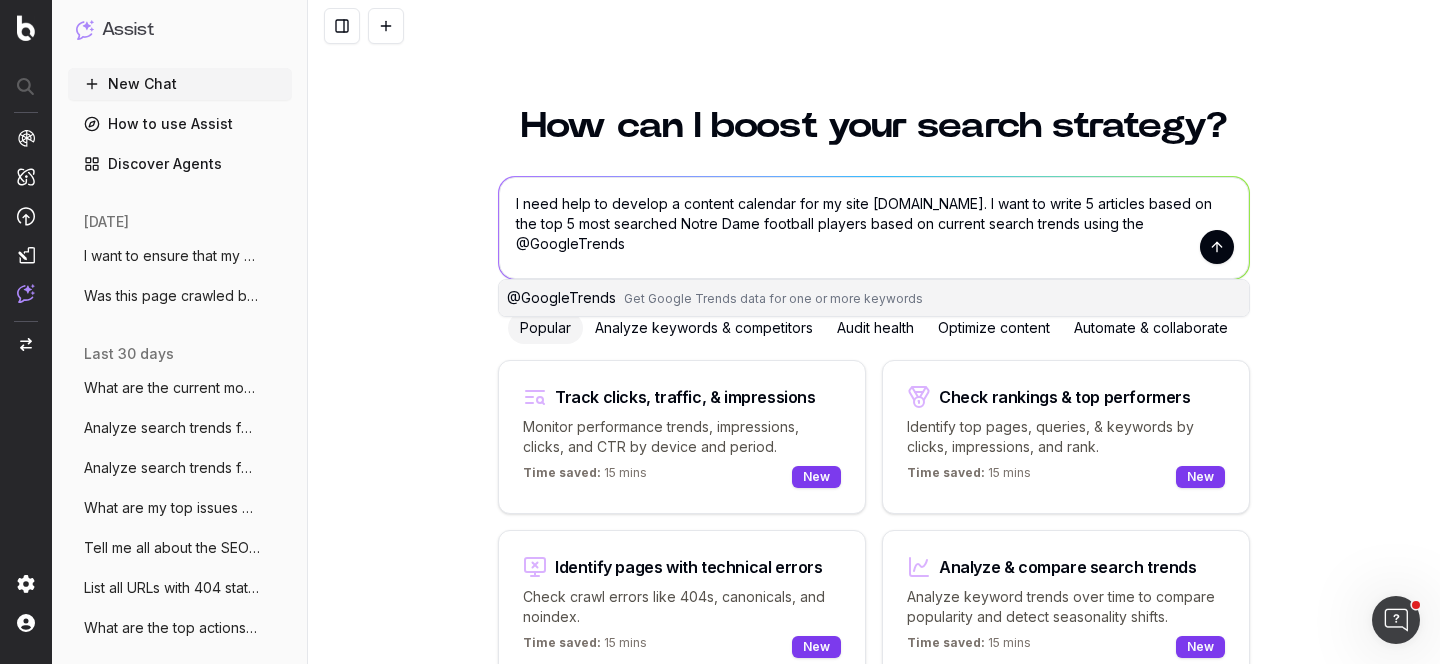 click on "Get Google Trends data for one or more keywords" at bounding box center (773, 298) 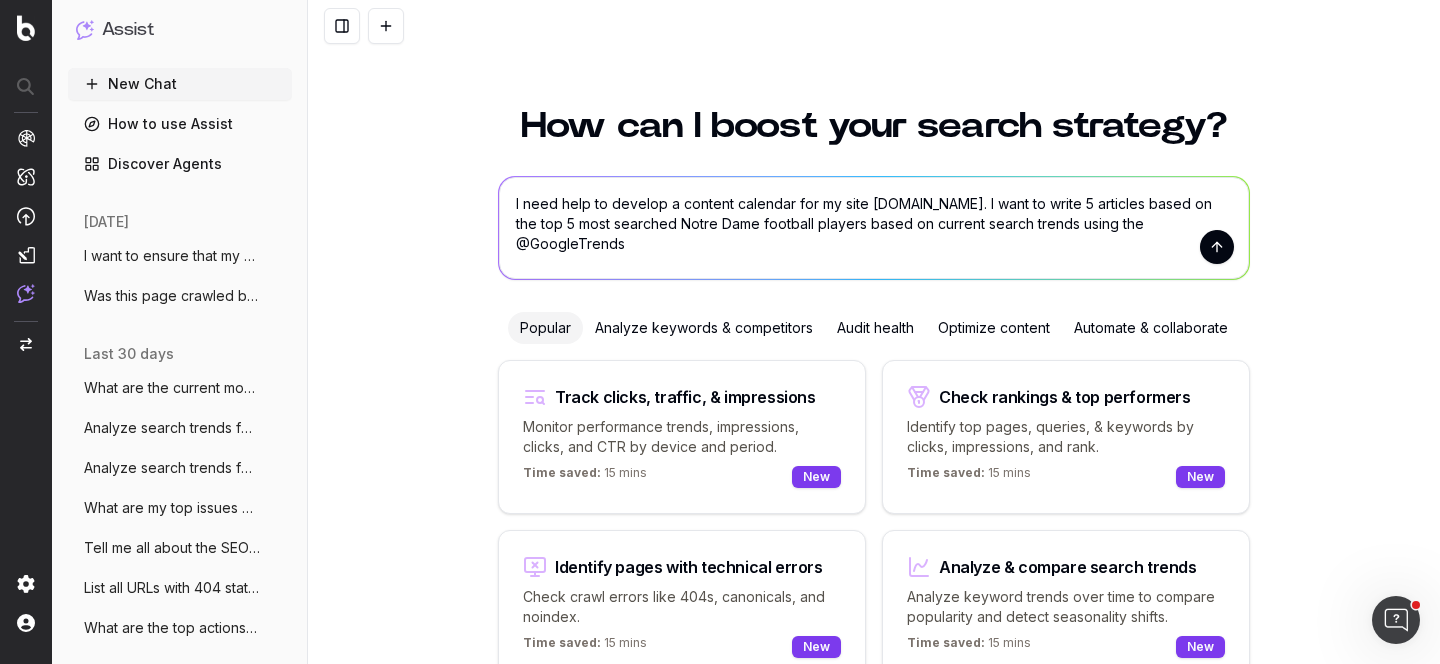 click on "I need help to develop a content calendar for my site uhnd.com. I want to write 5 articles based on the top 5 most searched Notre Dame football players based on current search trends using the @GoogleTrends" at bounding box center [874, 228] 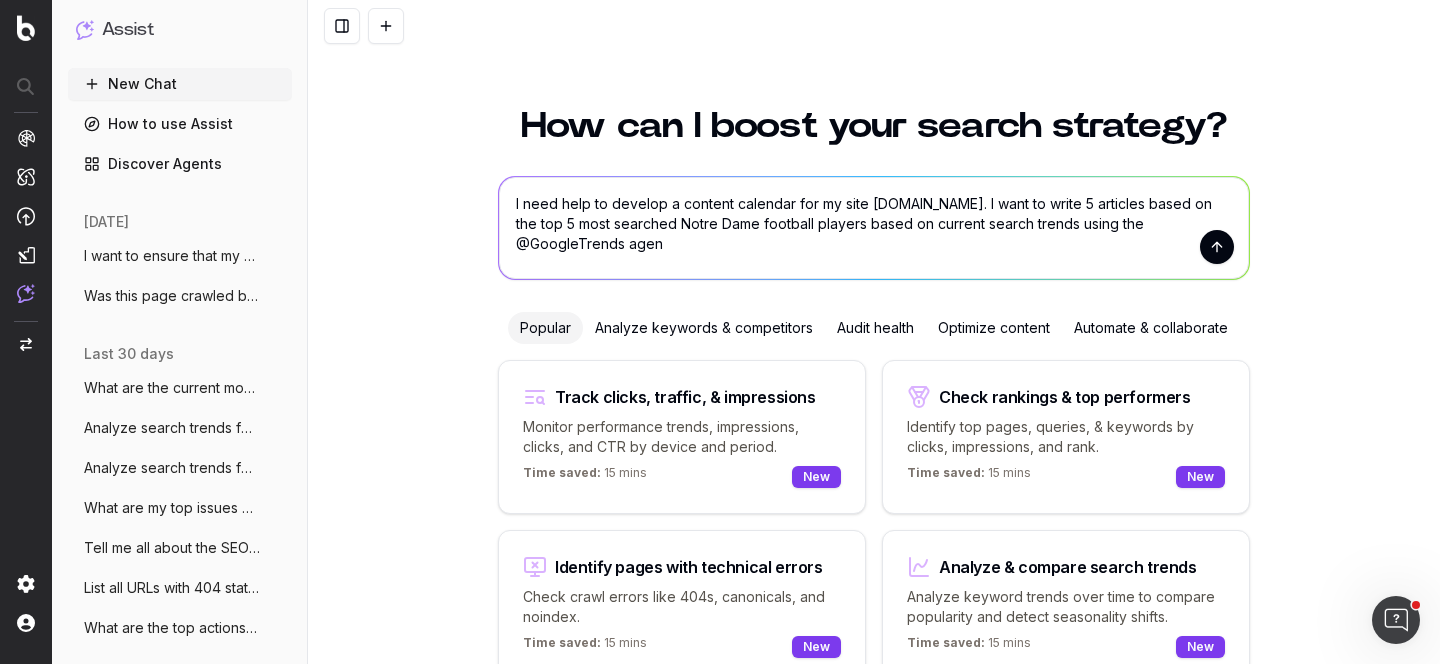 type on "I need help to develop a content calendar for my site uhnd.com. I want to write 5 articles based on the top 5 most searched Notre Dame football players based on current search trends using the @GoogleTrends agent" 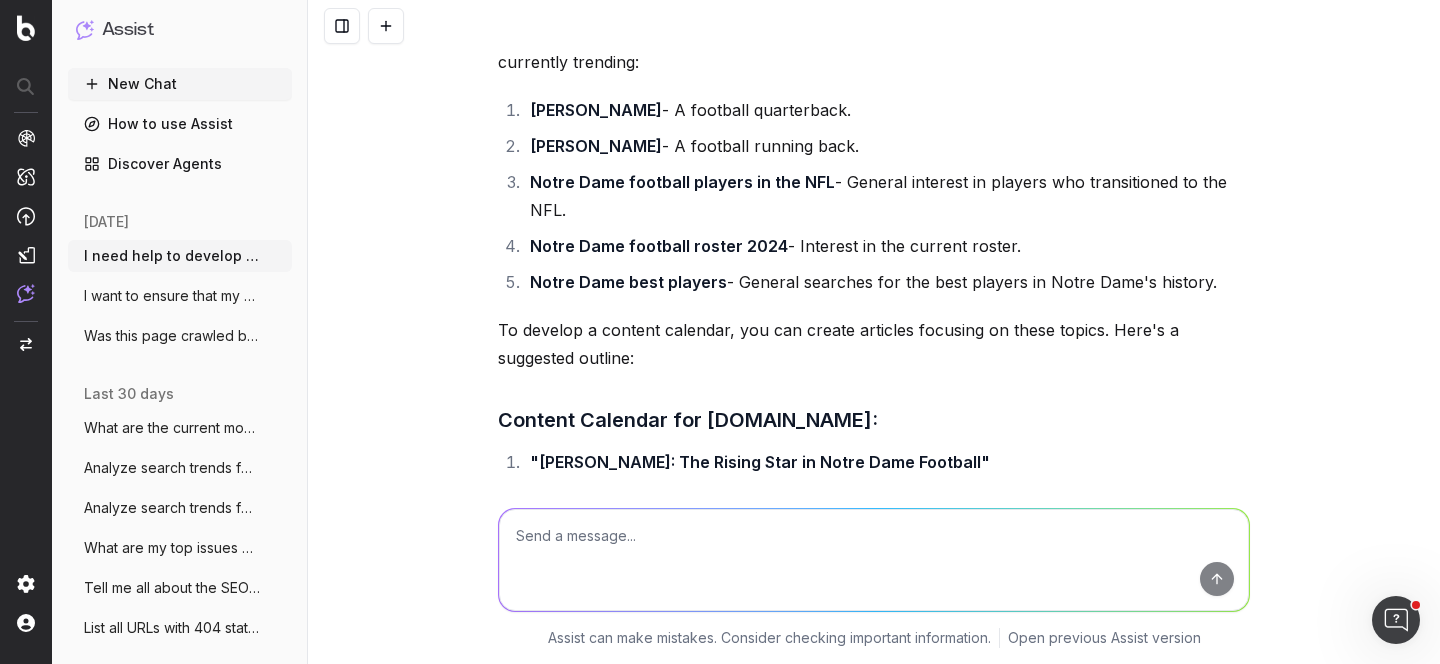 scroll, scrollTop: 0, scrollLeft: 0, axis: both 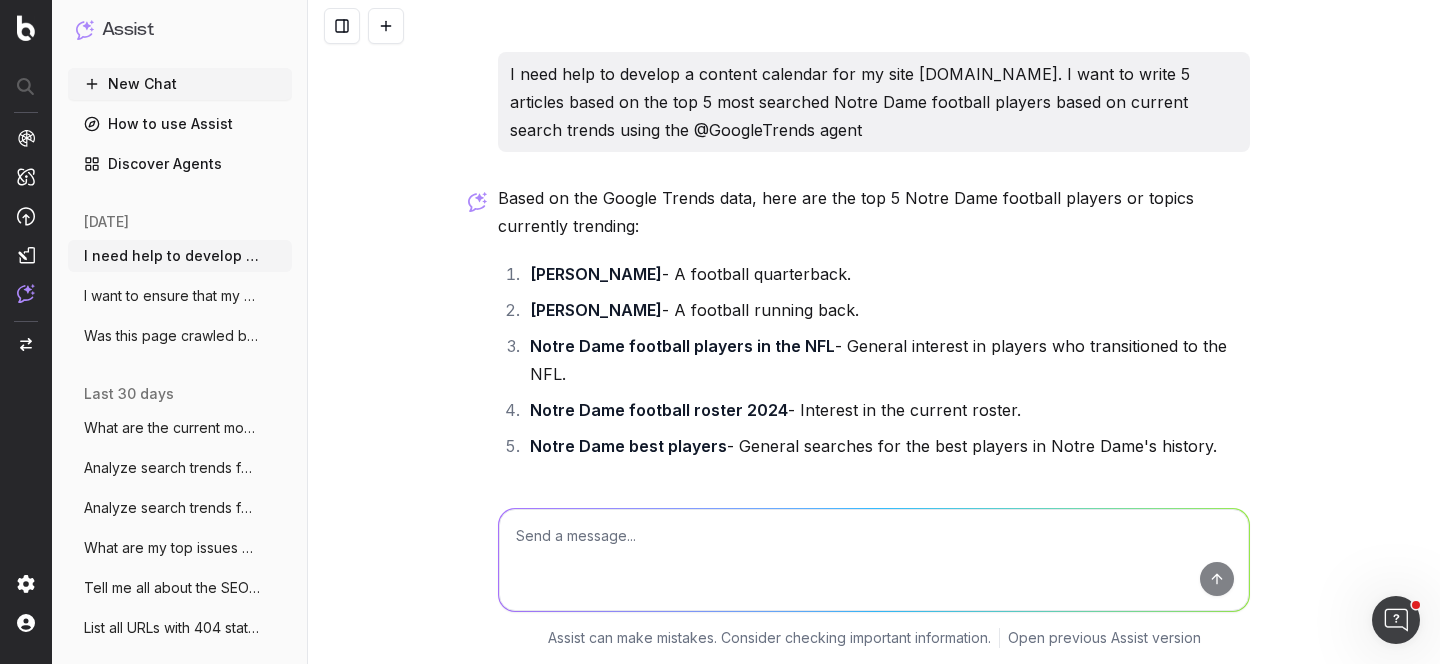 click on "I need help to develop a content calendar for my site uhnd.com. I want to write 5 articles based on the top 5 most searched Notre Dame football players based on current search trends using the @GoogleTrends agent" at bounding box center (874, 102) 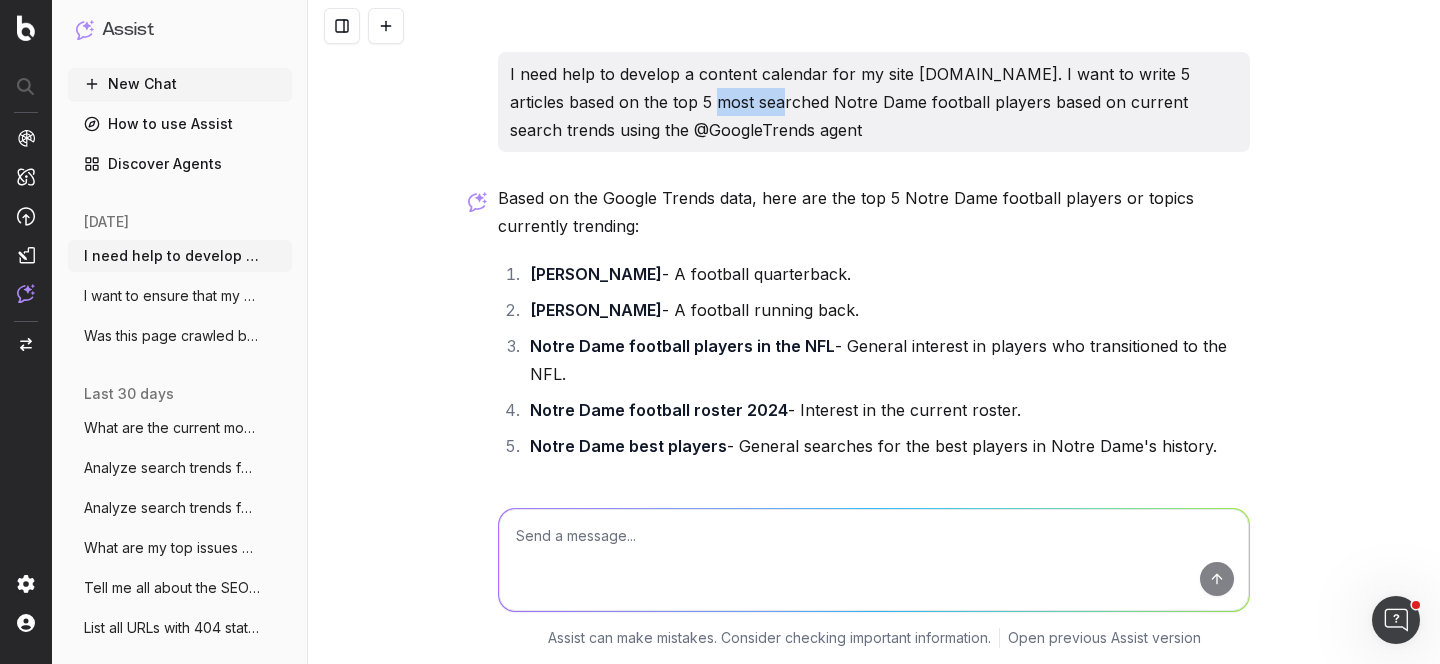 click on "I need help to develop a content calendar for my site uhnd.com. I want to write 5 articles based on the top 5 most searched Notre Dame football players based on current search trends using the @GoogleTrends agent" at bounding box center [874, 102] 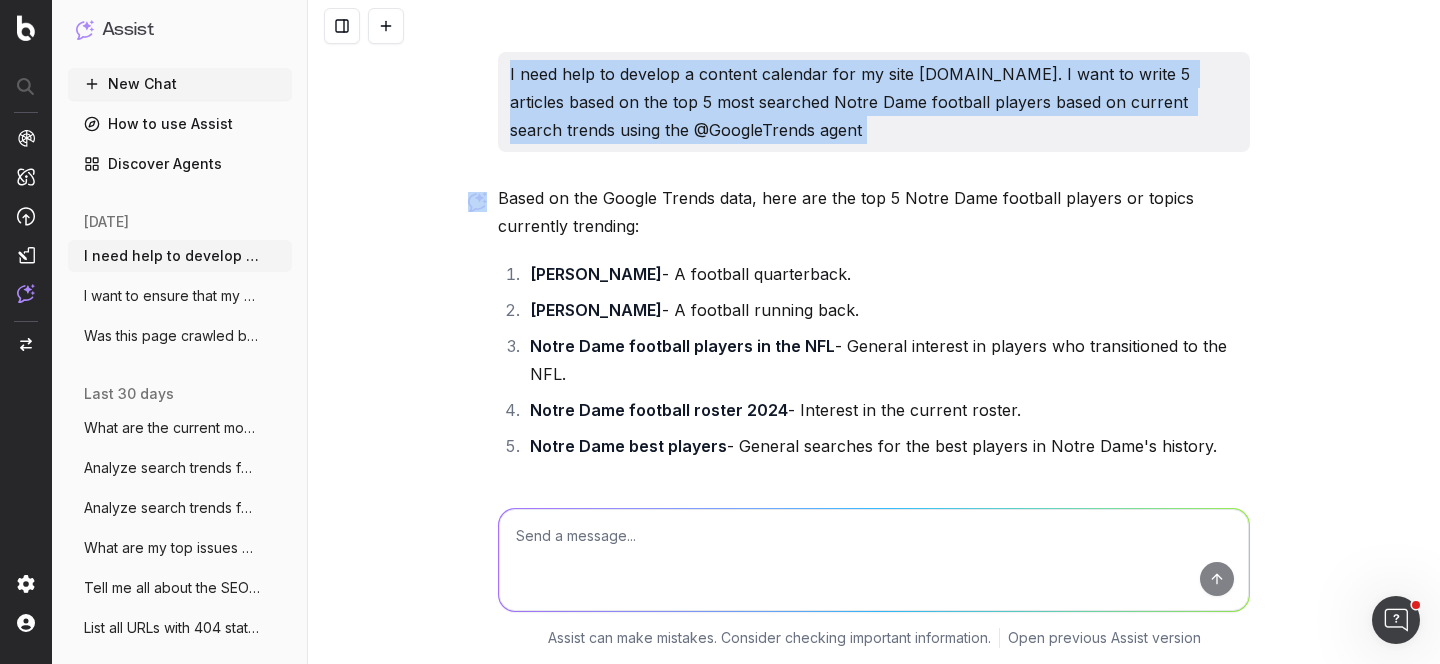 click on "I need help to develop a content calendar for my site uhnd.com. I want to write 5 articles based on the top 5 most searched Notre Dame football players based on current search trends using the @GoogleTrends agent" at bounding box center (874, 102) 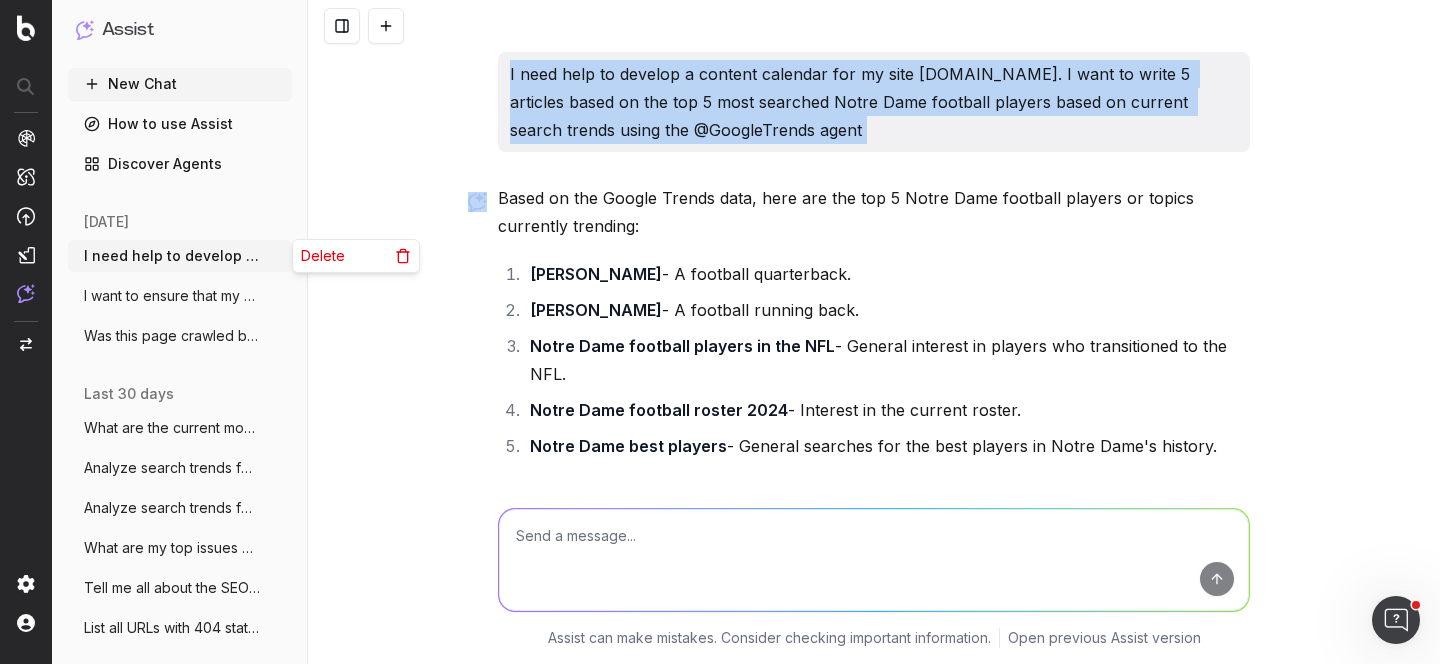 click 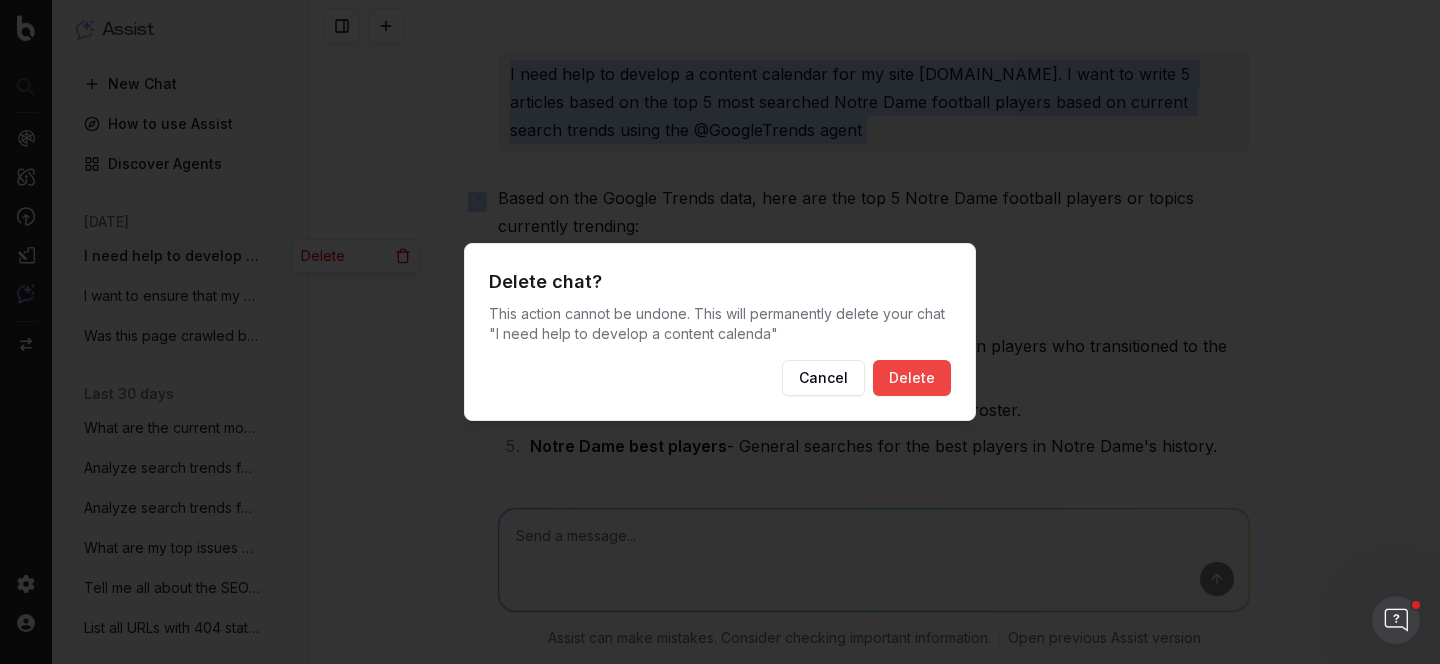click on "Delete" at bounding box center [912, 378] 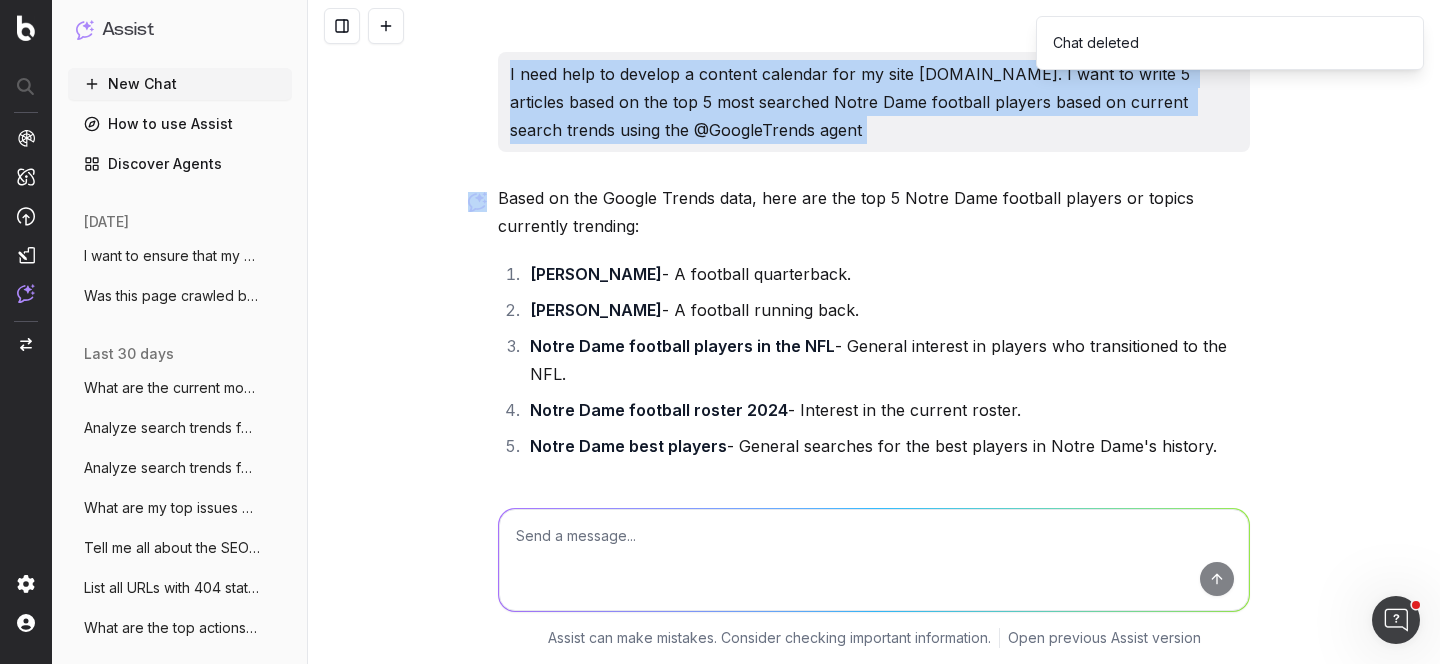 click on "New Chat" at bounding box center [180, 84] 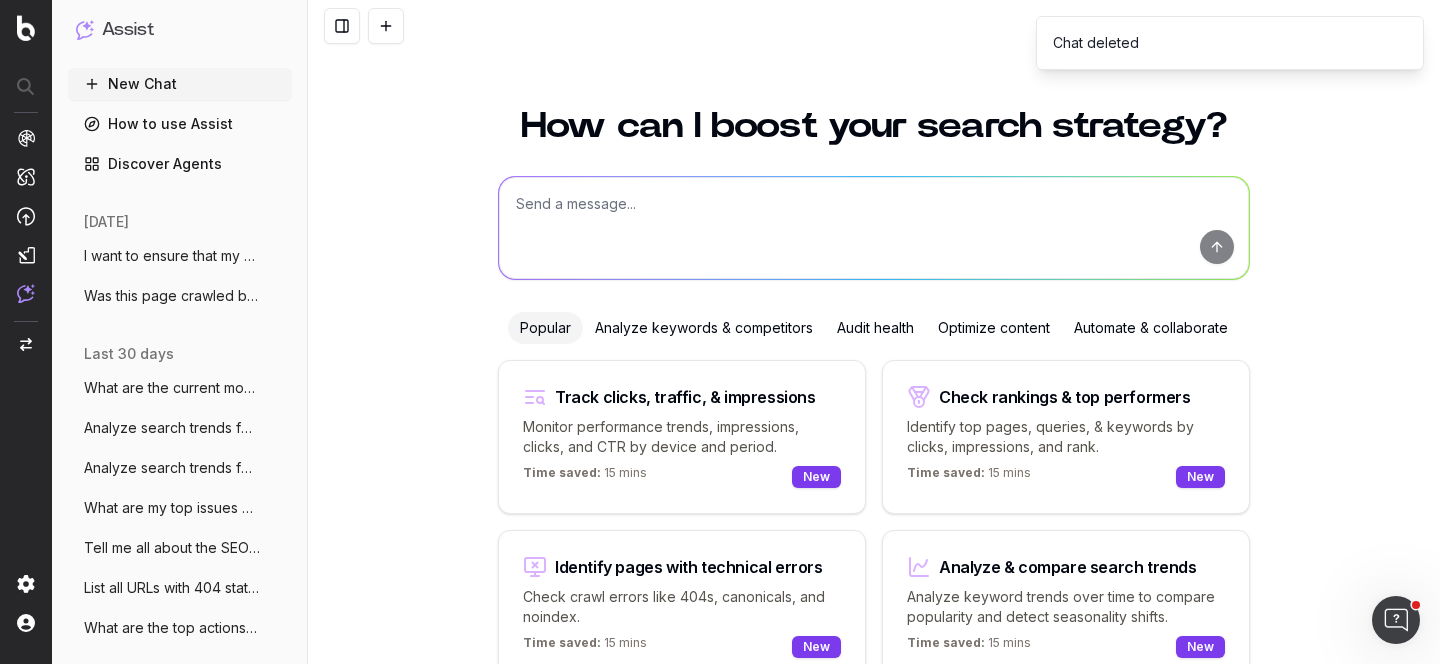 click at bounding box center (874, 228) 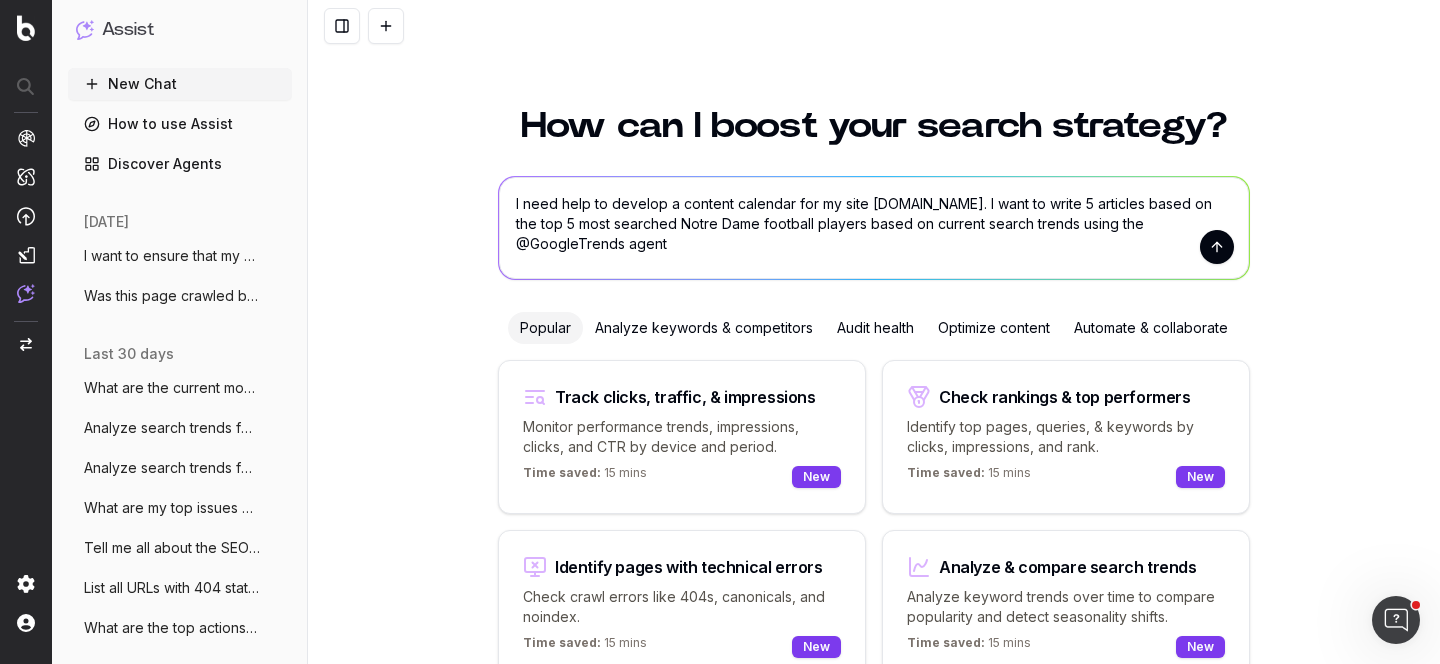 click on "I need help to develop a content calendar for my site uhnd.com. I want to write 5 articles based on the top 5 most searched Notre Dame football players based on current search trends using the @GoogleTrends agent" at bounding box center [874, 228] 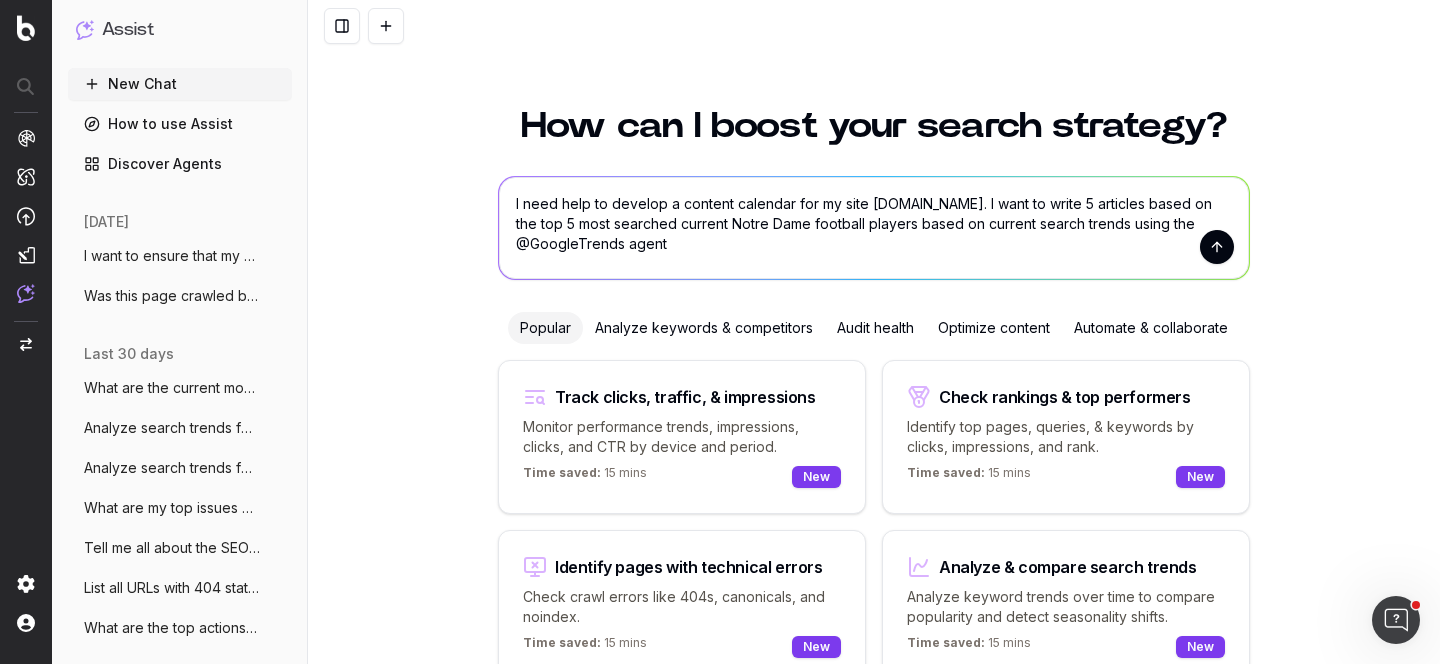 click on "I need help to develop a content calendar for my site uhnd.com. I want to write 5 articles based on the top 5 most searched current Notre Dame football players based on current search trends using the @GoogleTrends agent" at bounding box center (874, 228) 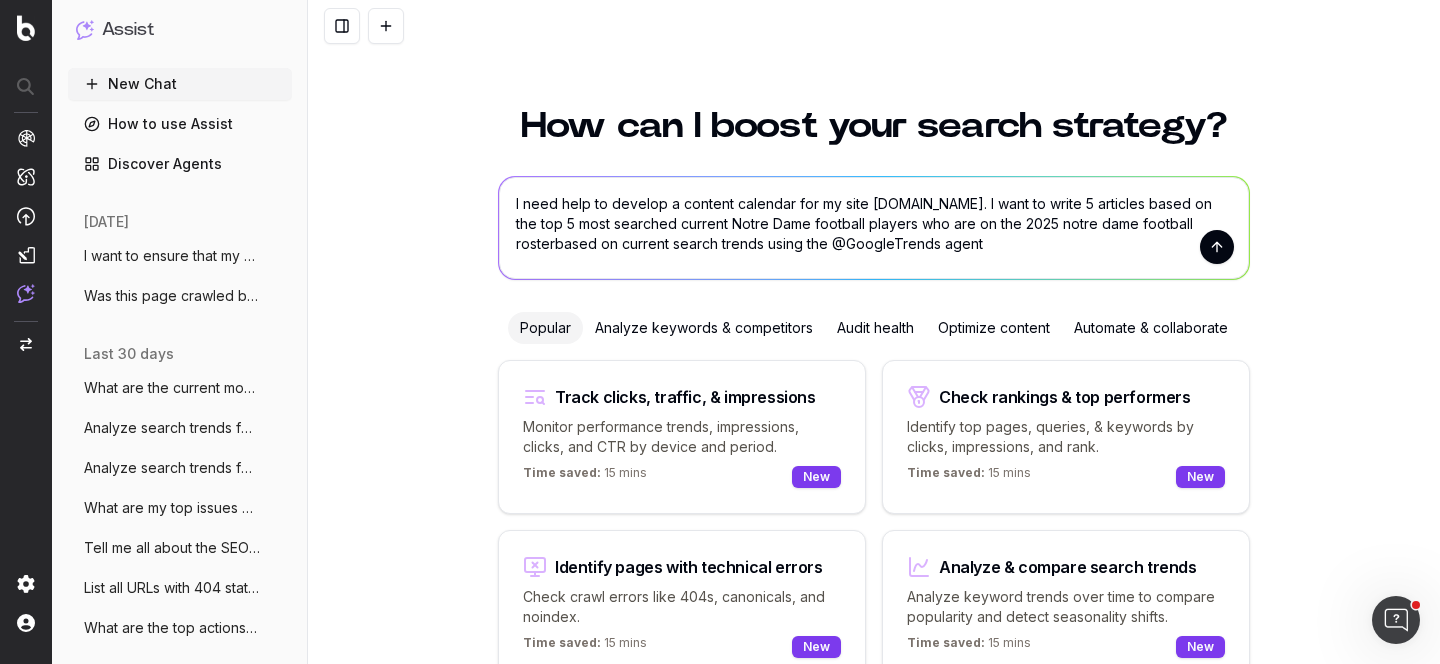 type on "I need help to develop a content calendar for my site [DOMAIN_NAME]. I want to write 5 articles based on the top 5 most searched current Notre Dame football players who are on the 2025 notre dame football roster based on current search trends using the @GoogleTrends agent" 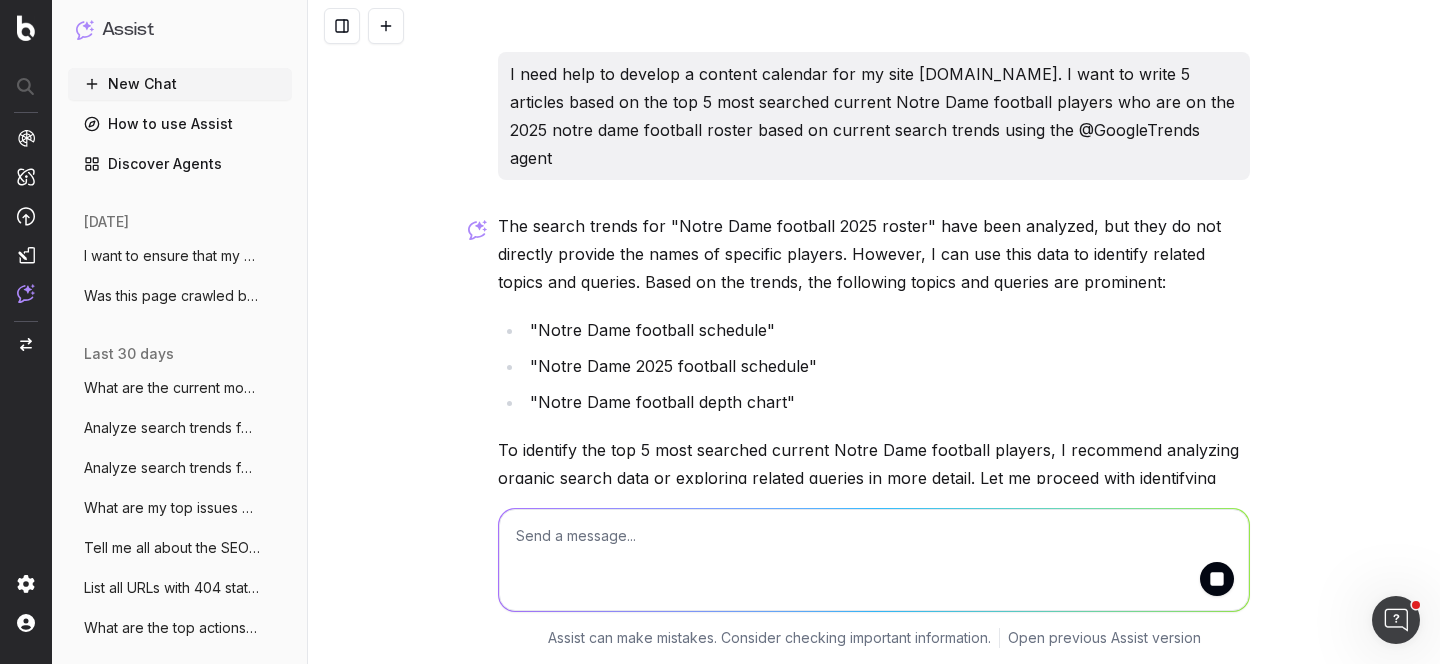 scroll, scrollTop: 92, scrollLeft: 0, axis: vertical 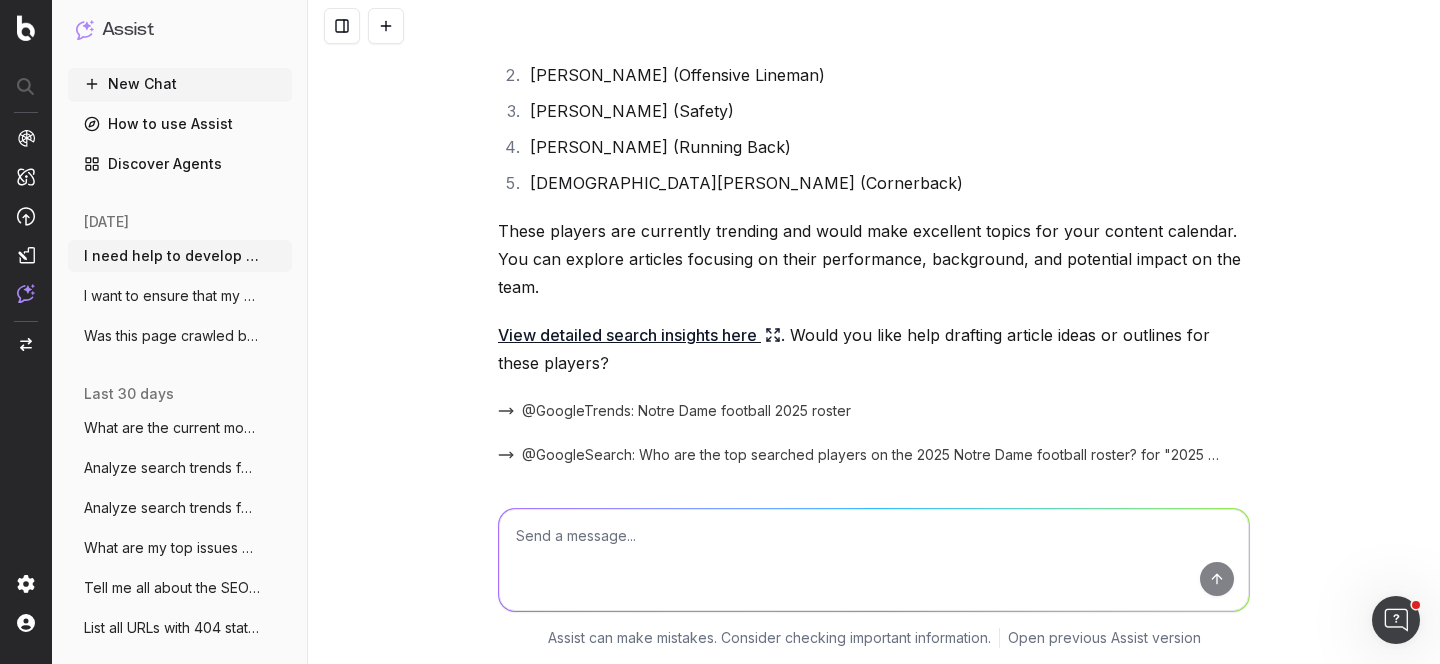 click 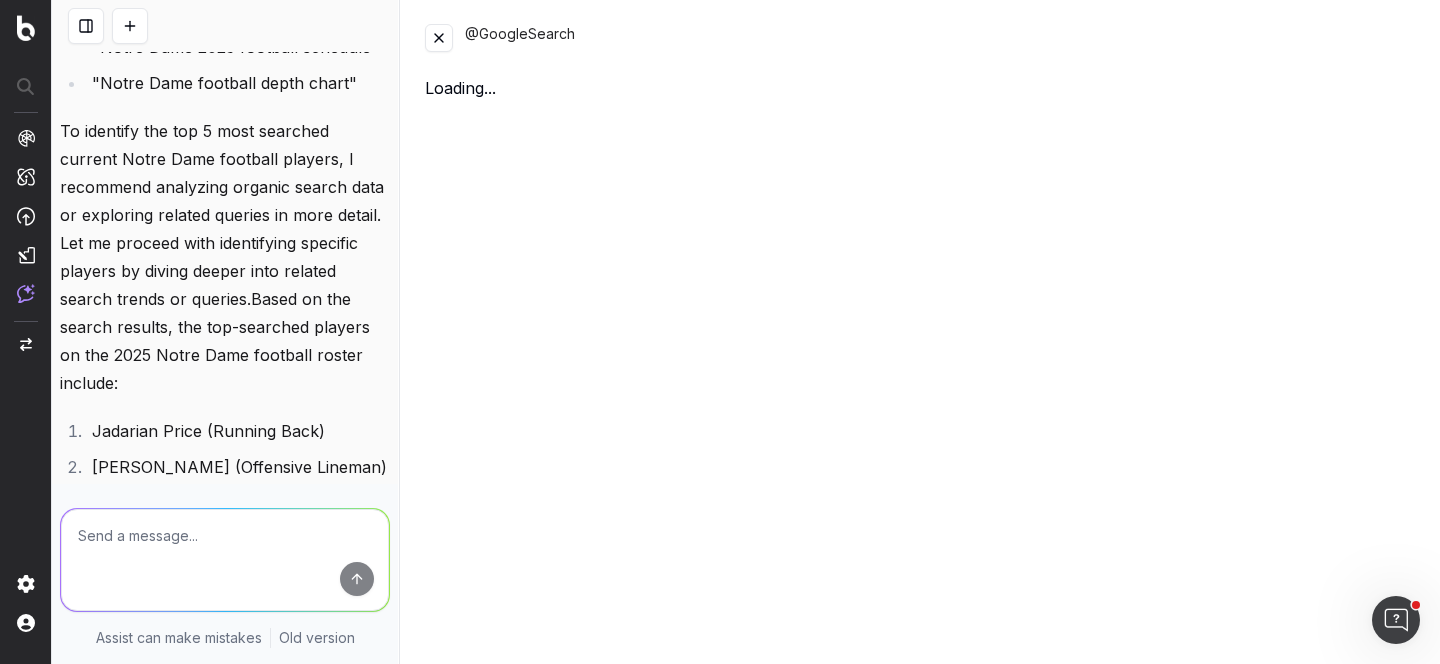 scroll, scrollTop: 935, scrollLeft: 0, axis: vertical 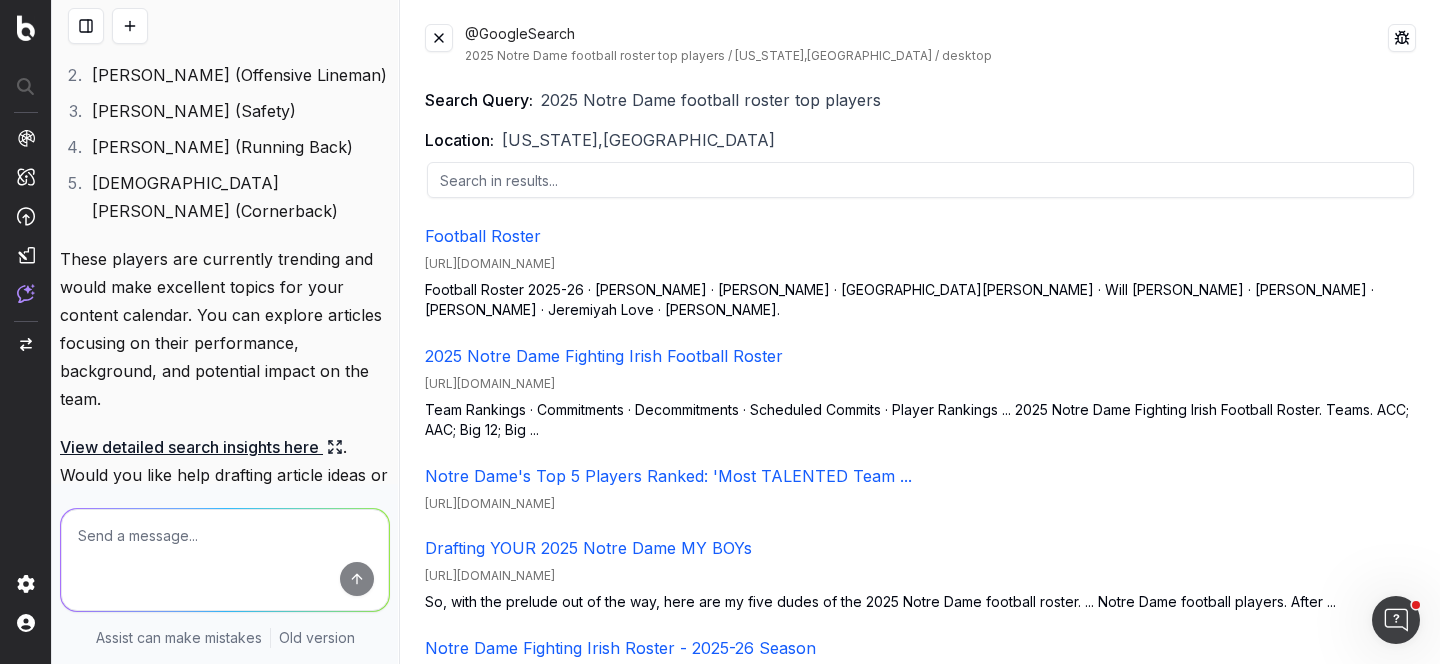 click at bounding box center (439, 38) 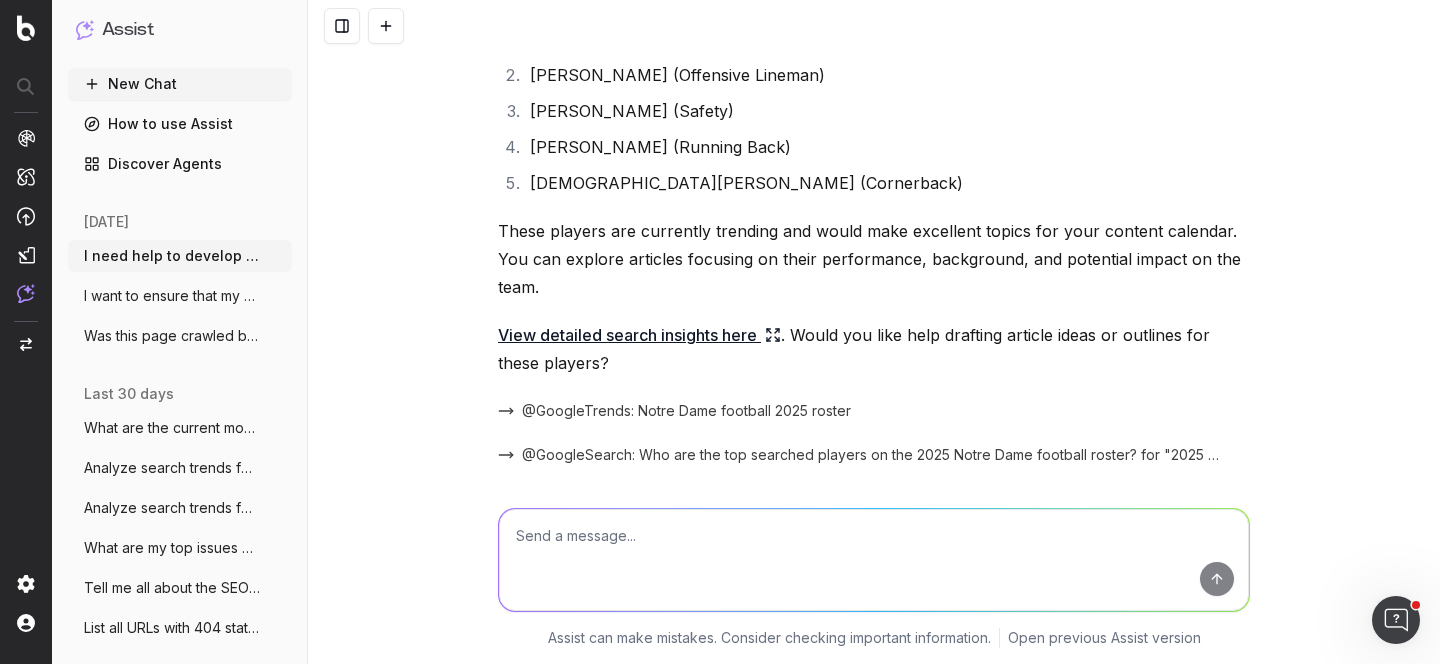 click on "@GoogleTrends: Notre Dame football 2025 roster" at bounding box center [686, 411] 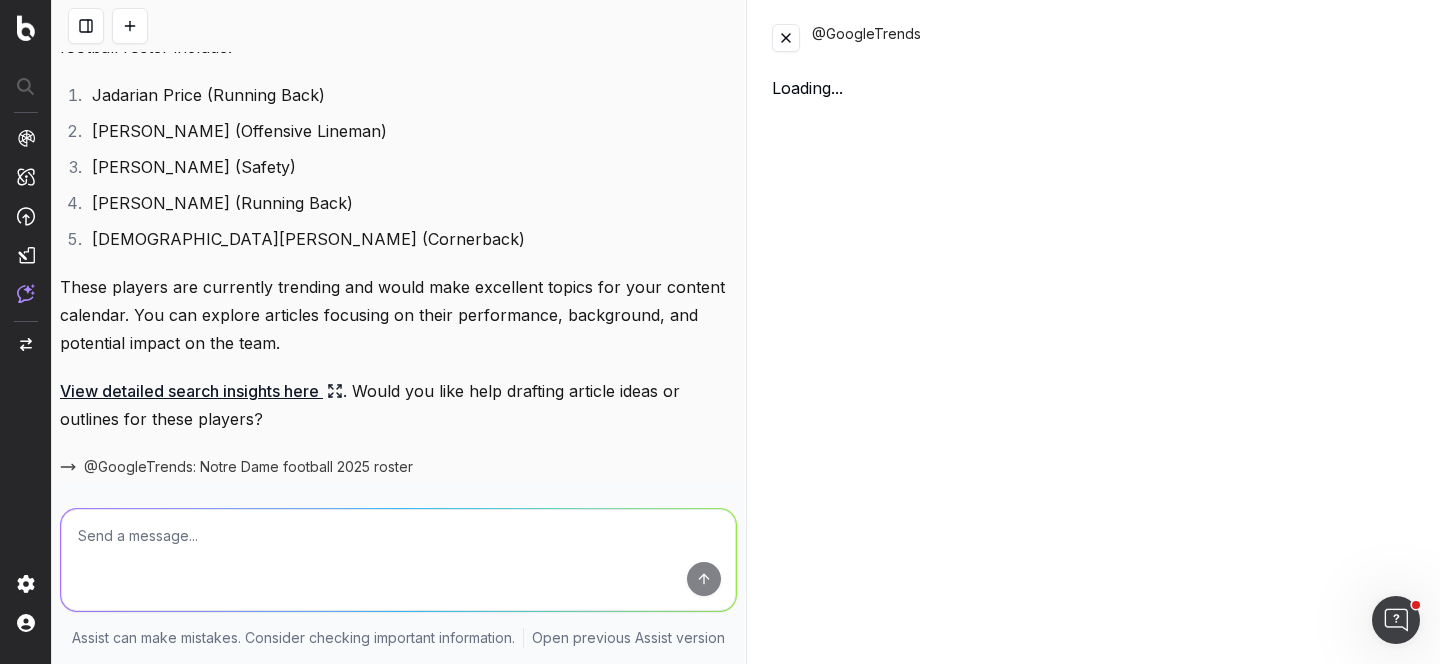 scroll, scrollTop: 627, scrollLeft: 0, axis: vertical 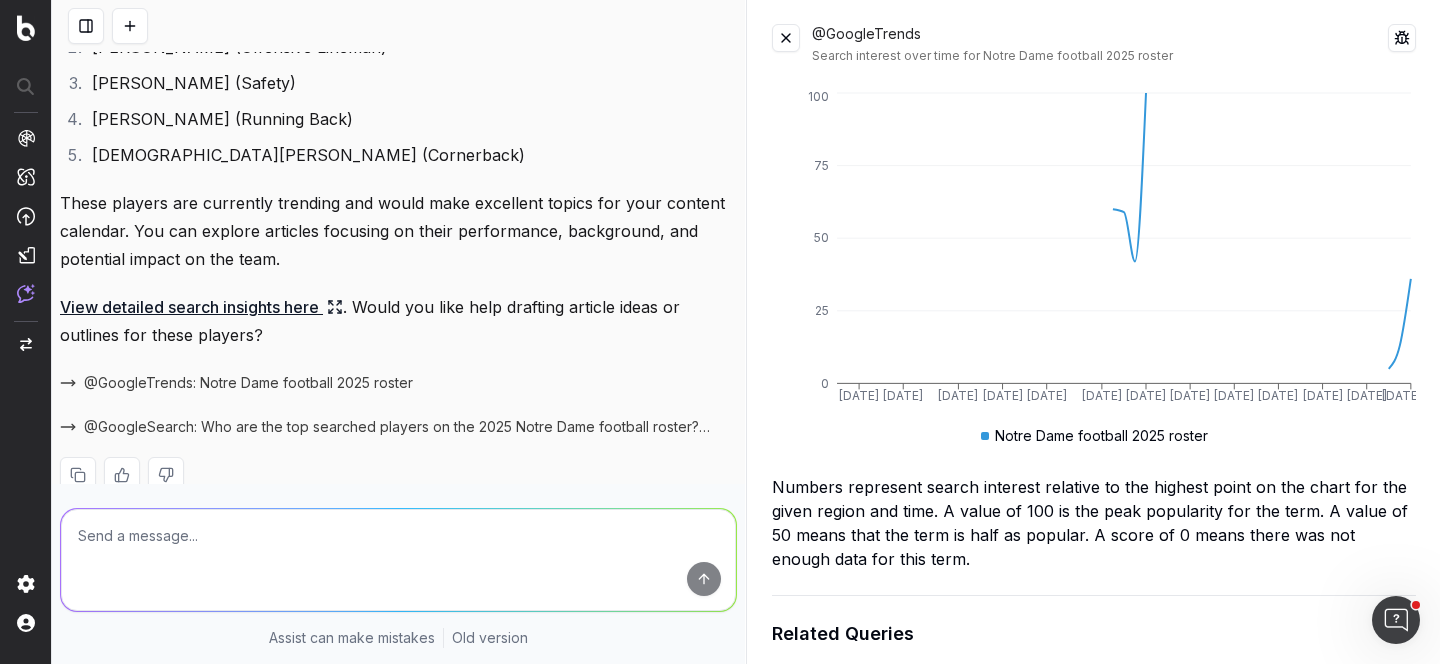 click at bounding box center (786, 38) 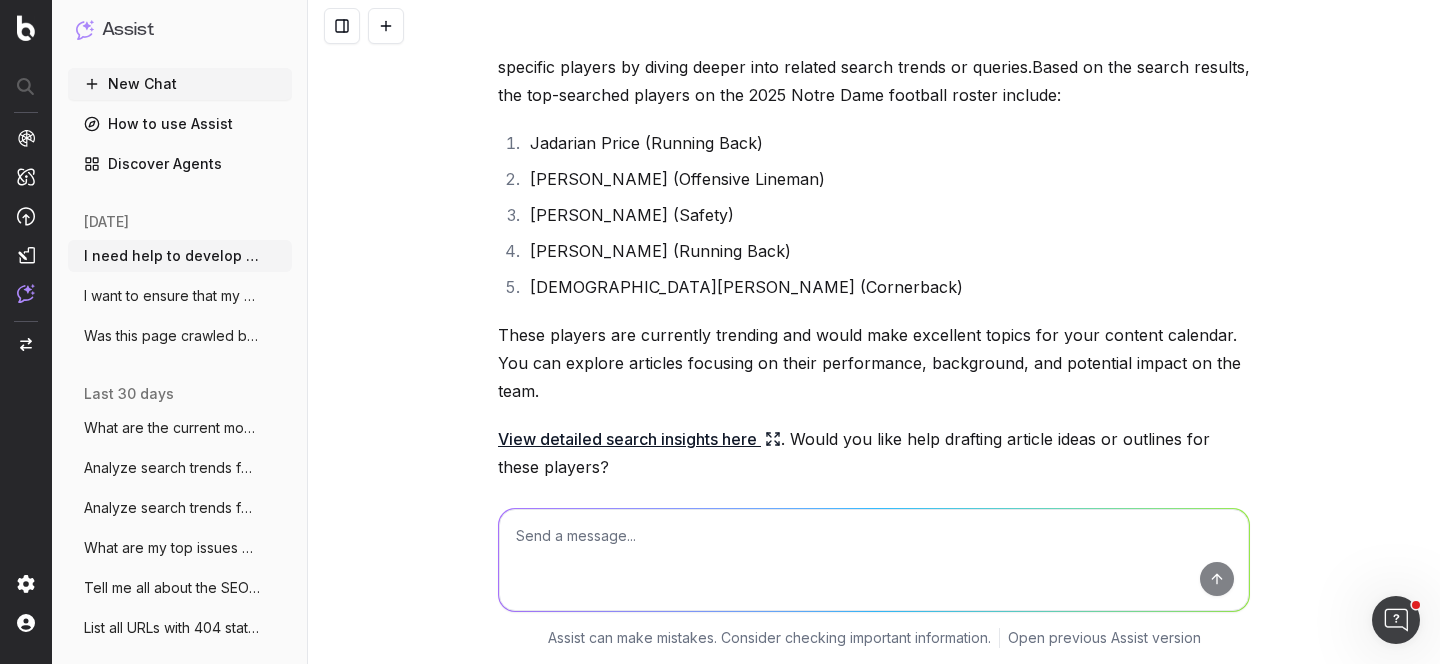 scroll, scrollTop: 441, scrollLeft: 0, axis: vertical 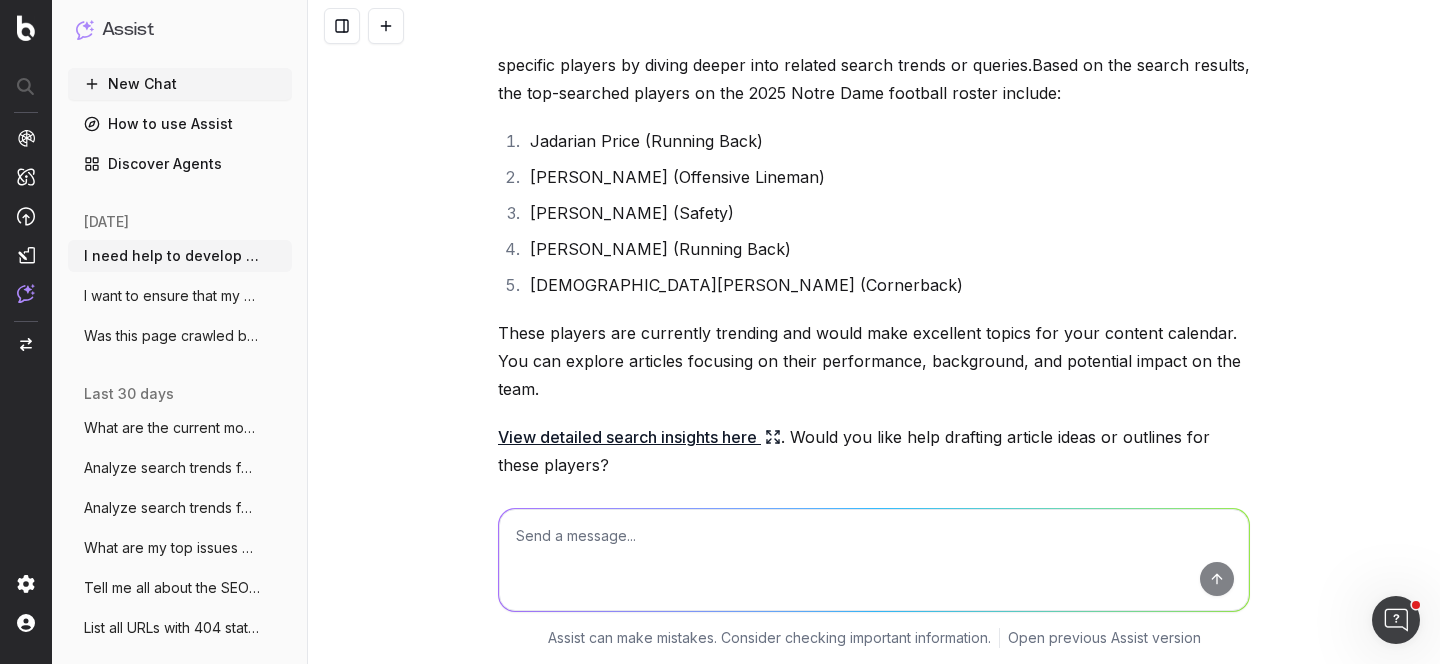 click at bounding box center (874, 560) 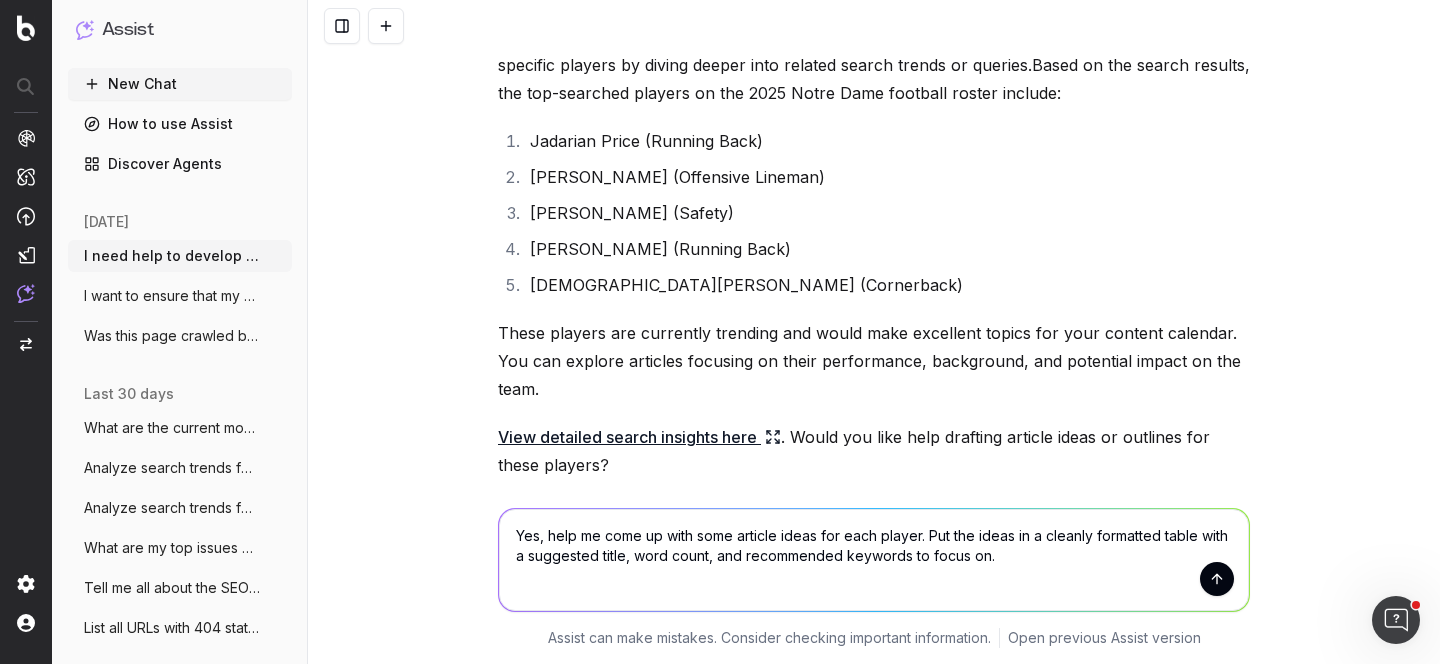 type on "Yes, help me come up with some article ideas for each player. Put the ideas in a cleanly formatted table with a suggested title, word count, and recommended keywords to focus on." 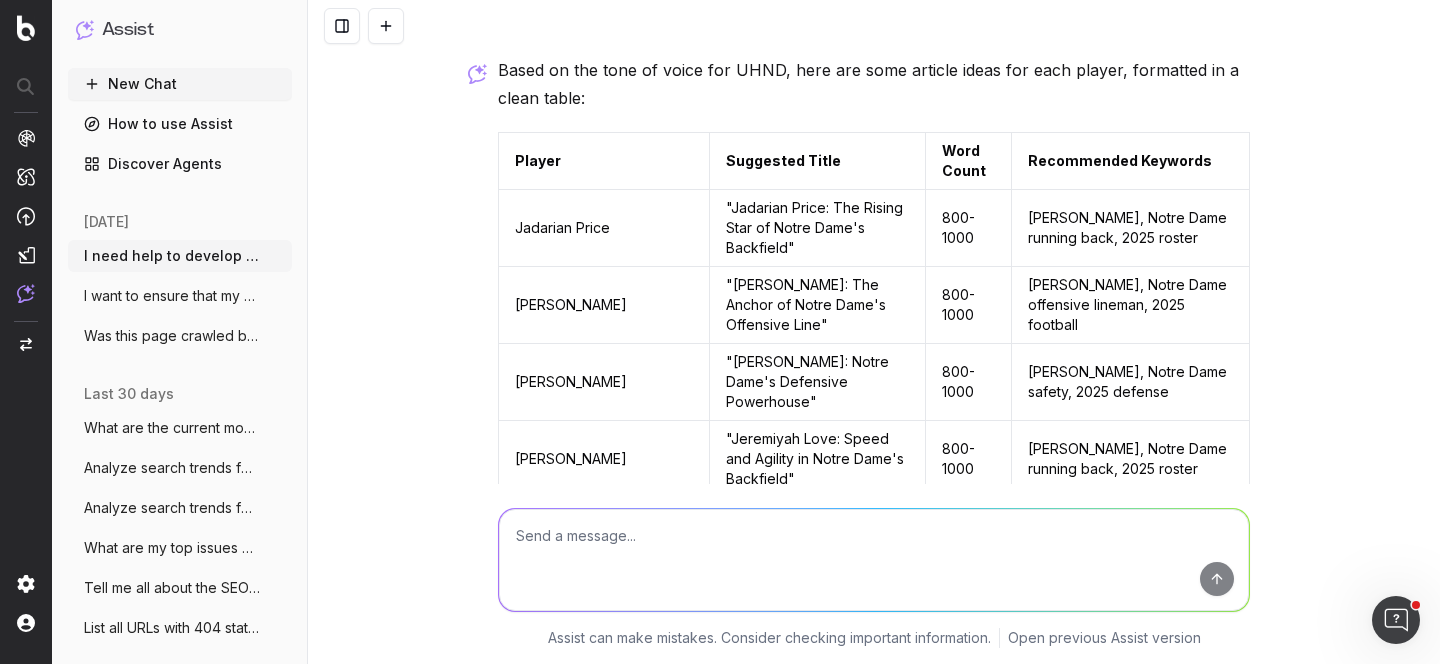 scroll, scrollTop: 1148, scrollLeft: 0, axis: vertical 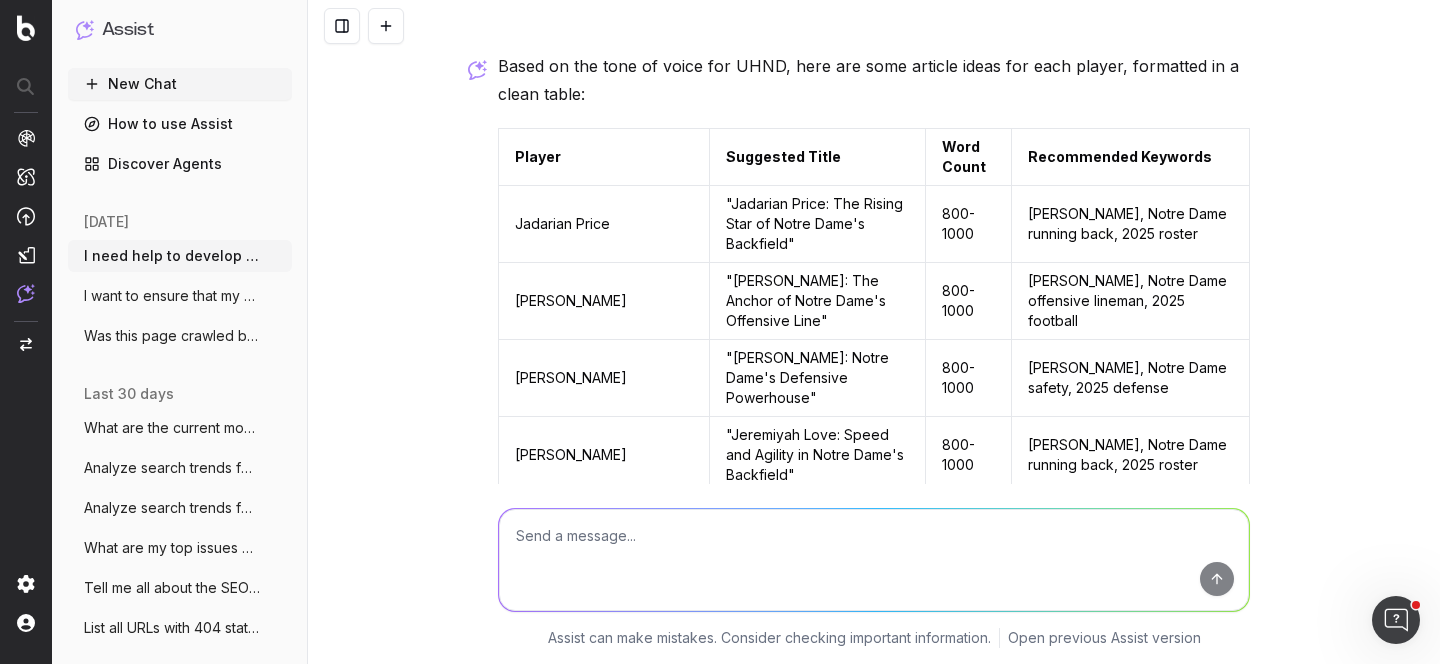 click at bounding box center (874, 560) 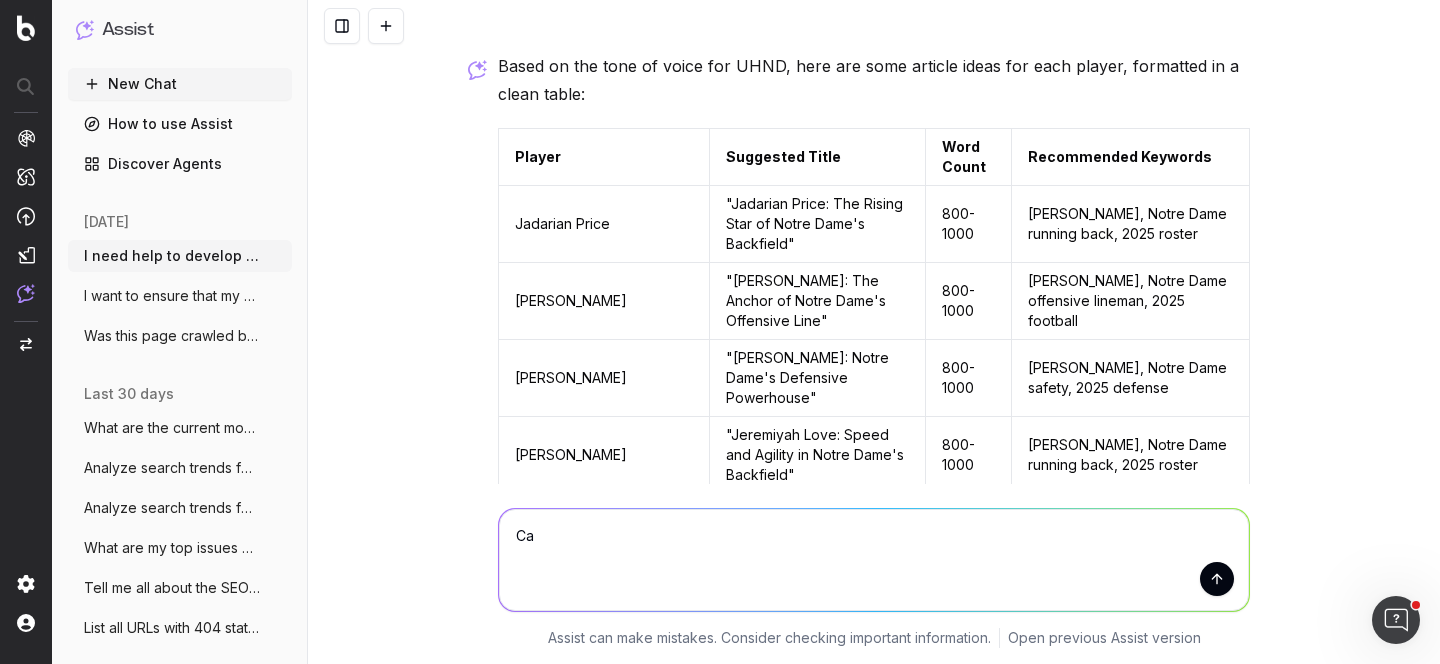 type on "C" 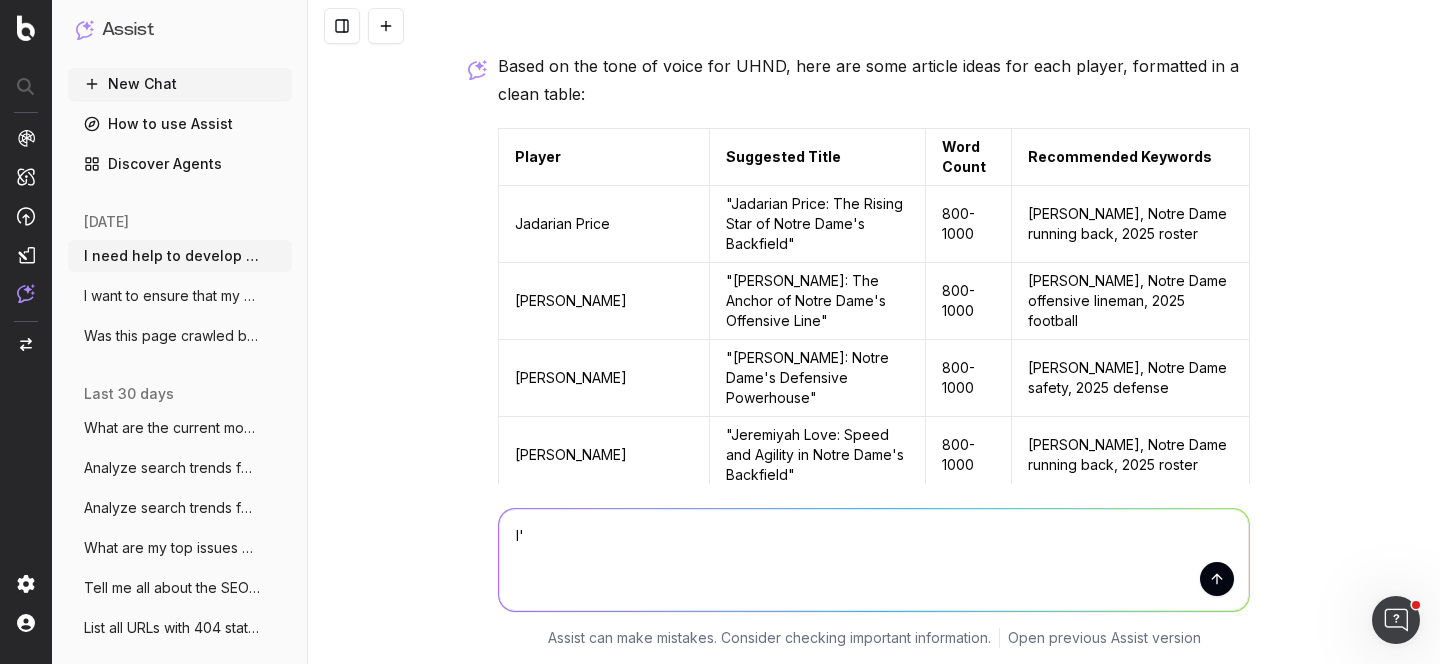 type on "I" 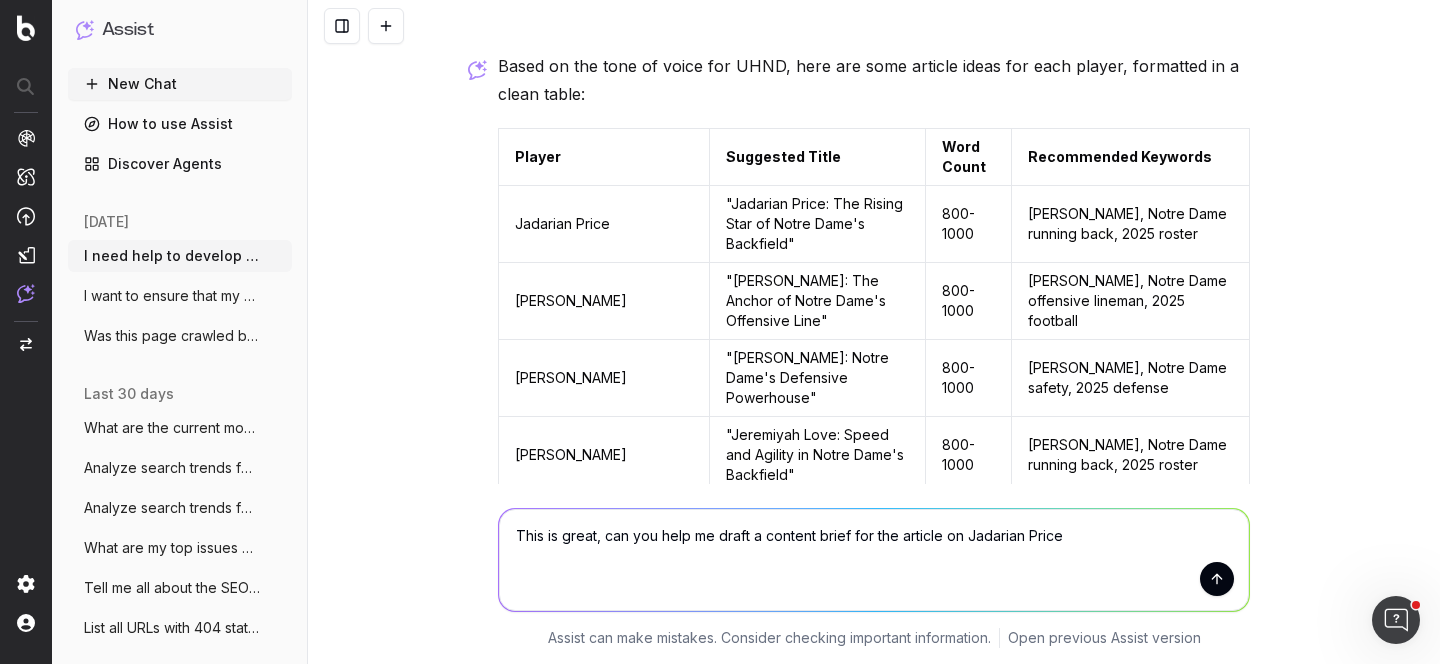 click on "This is great, can you help me draft a content brief for the article on Jadarian Price" at bounding box center [874, 560] 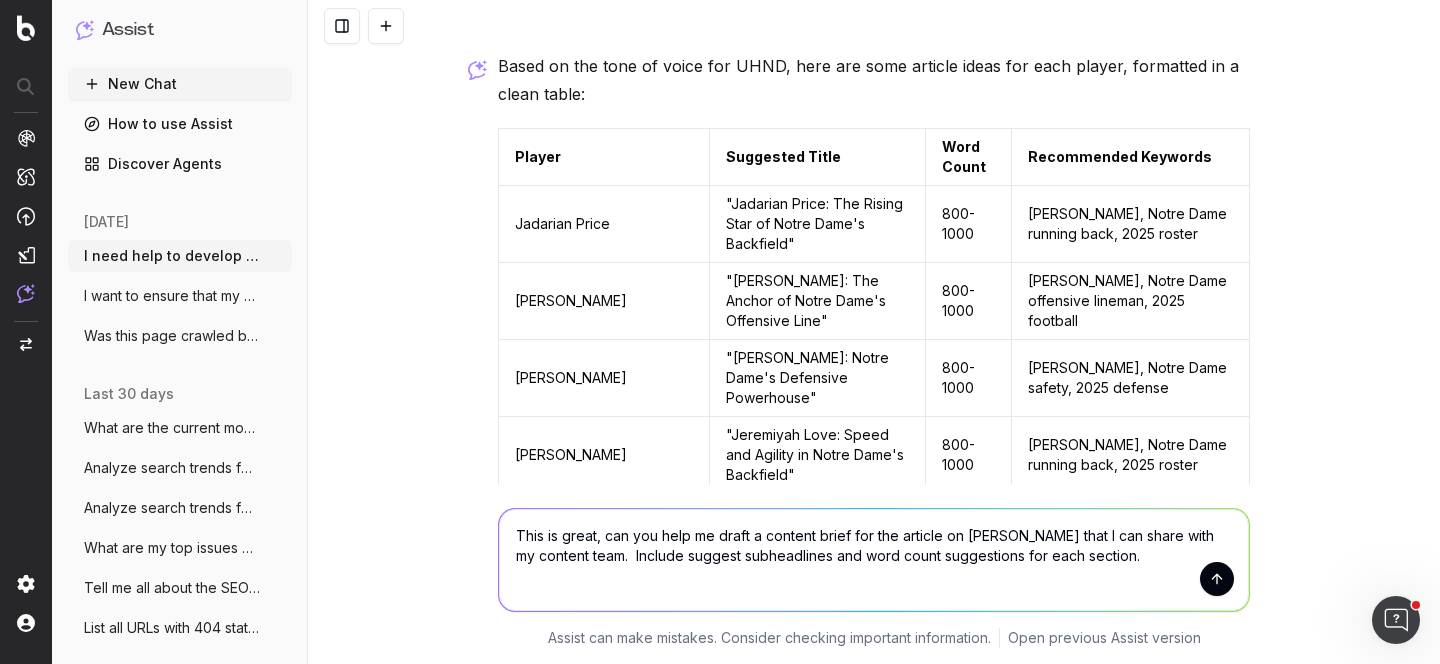 click on "This is great, can you help me draft a content brief for the article on Jadarian Price that I can share with my content team.  Include suggest subheadlines and word count suggestions for each section." at bounding box center (874, 560) 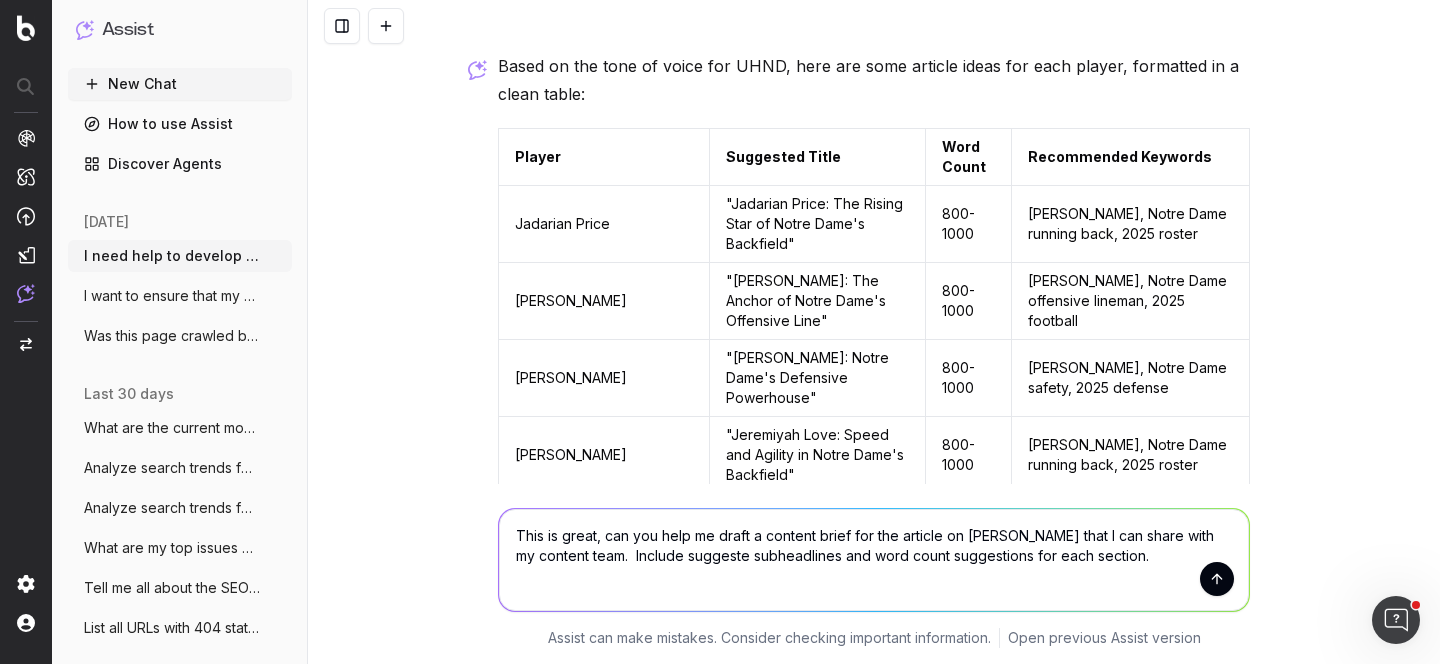 type on "This is great, can you help me draft a content brief for the article on [PERSON_NAME] that I can share with my content team.  Include suggested subheadlines and word count suggestions for each section." 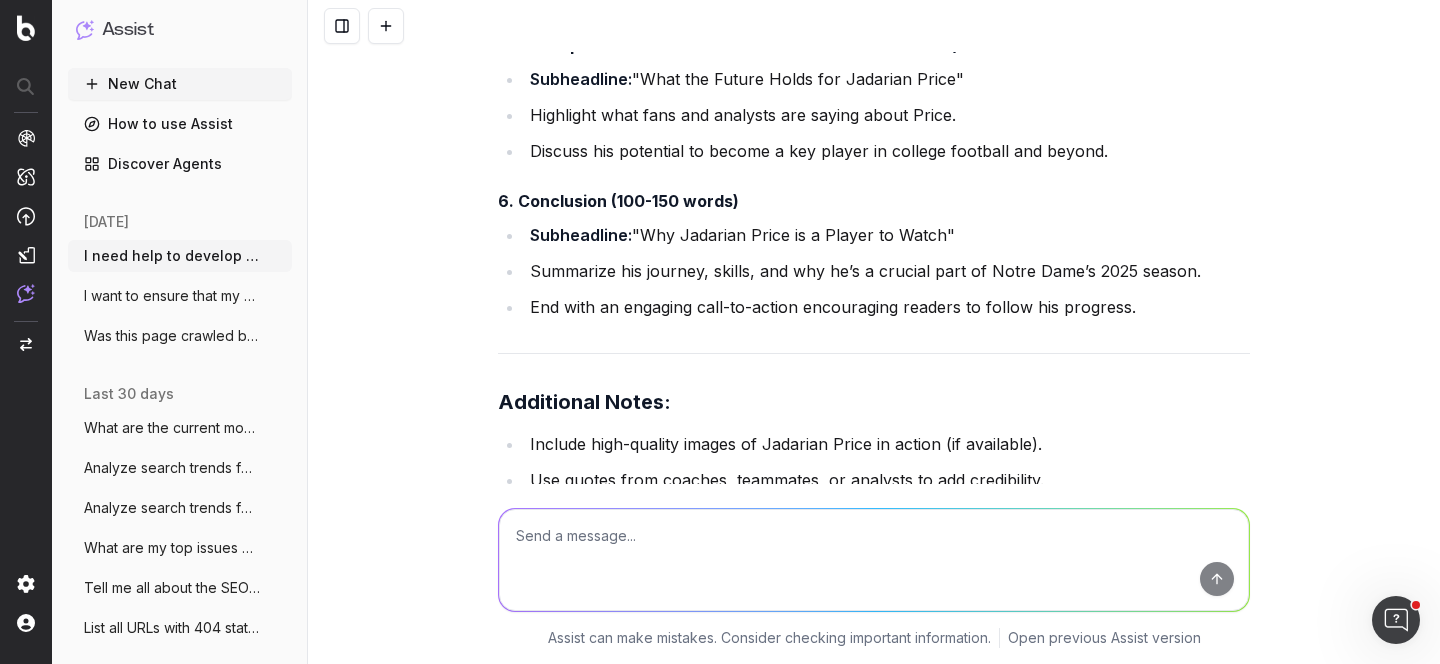 scroll, scrollTop: 3558, scrollLeft: 0, axis: vertical 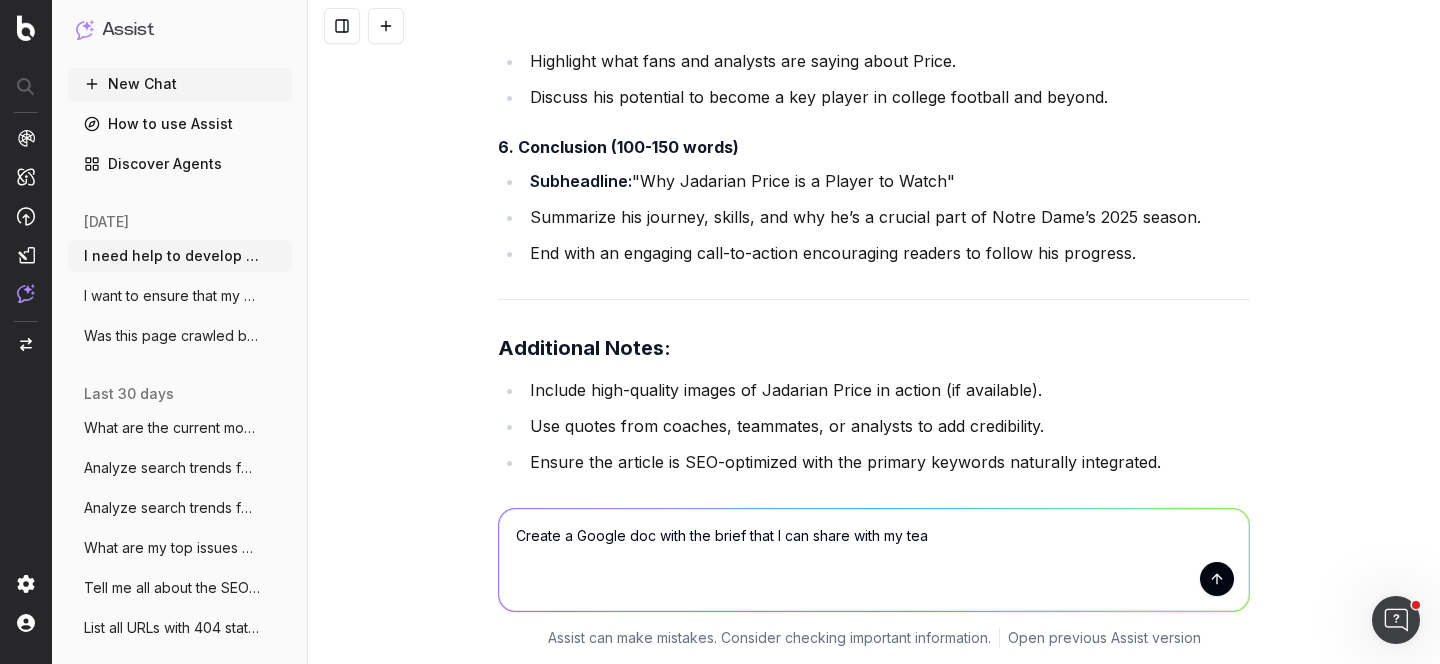 type on "Create a Google doc with the brief that I can share with my team" 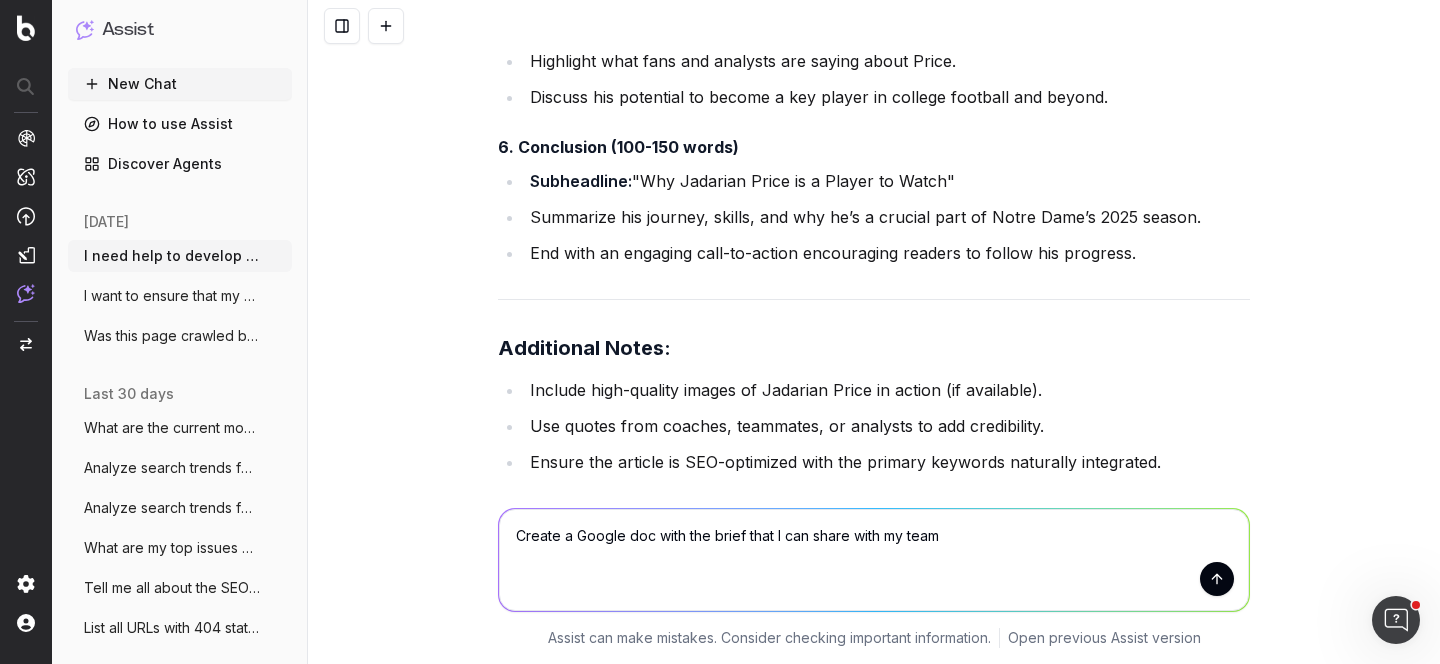 type 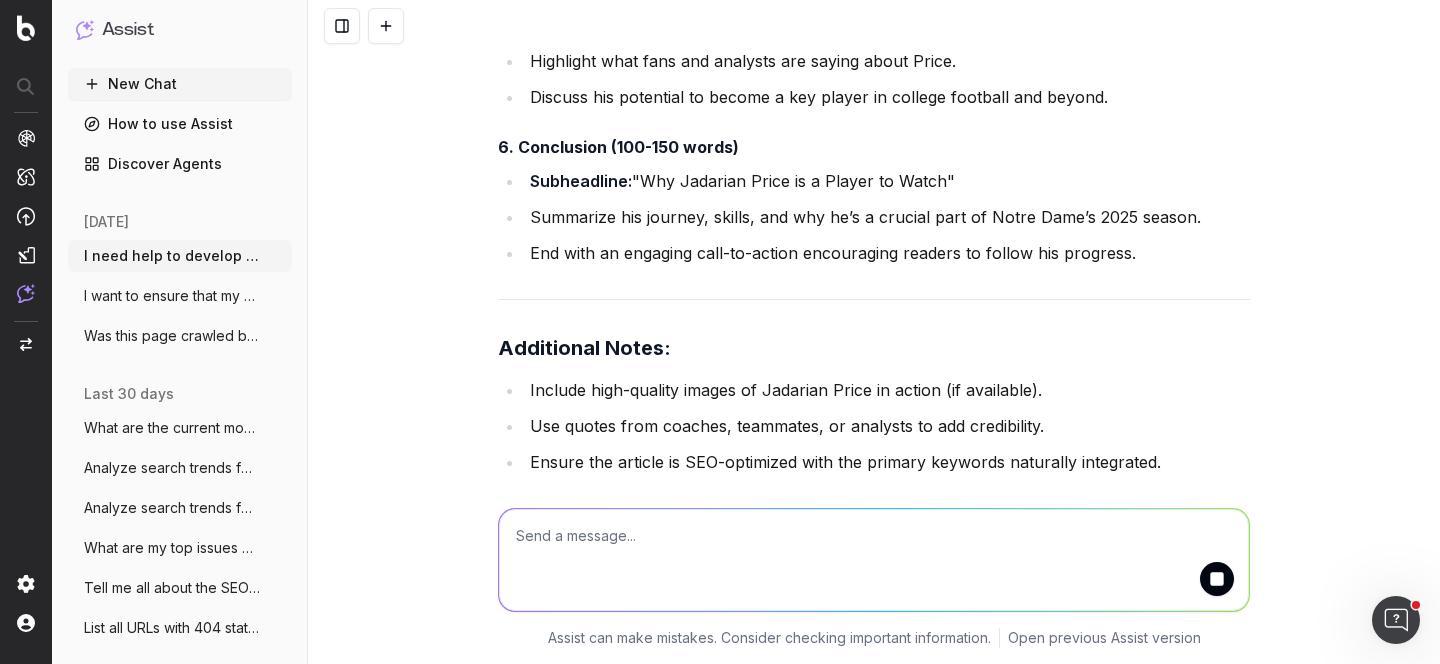scroll, scrollTop: 3662, scrollLeft: 0, axis: vertical 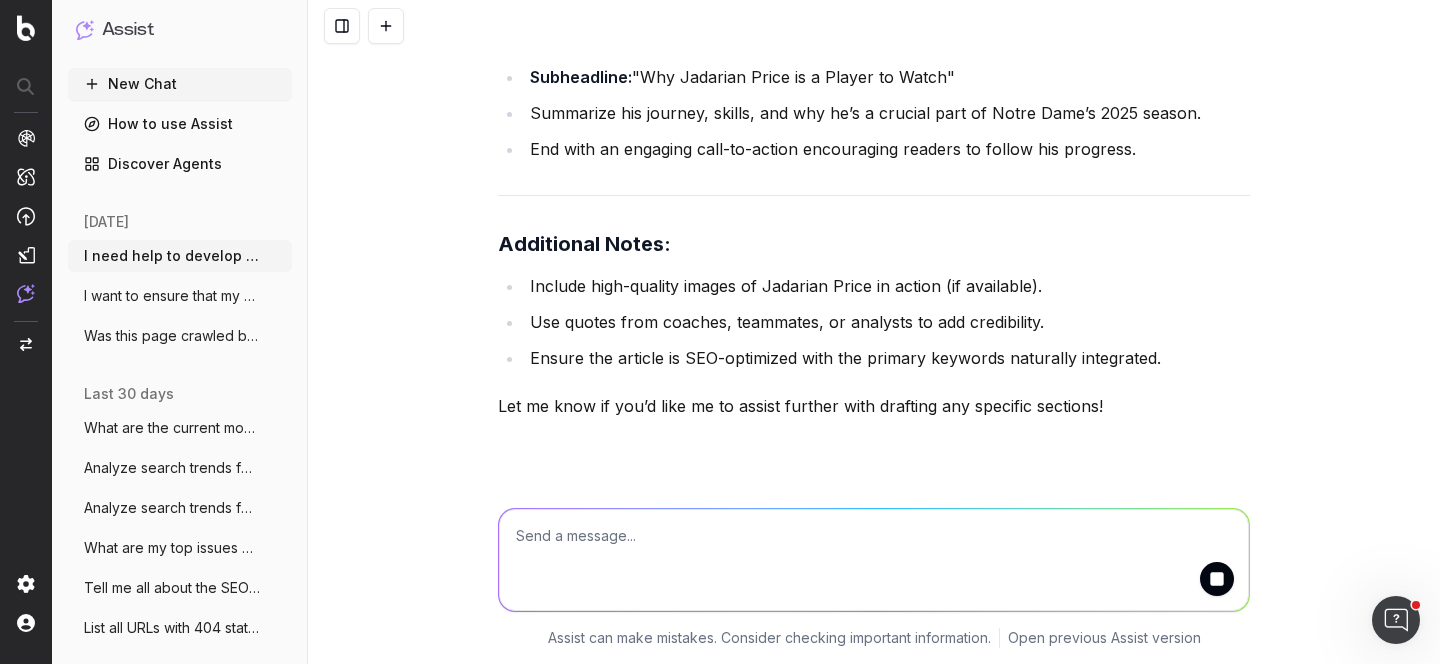 click on "Was this page crawled by AI bots? https:" at bounding box center [172, 336] 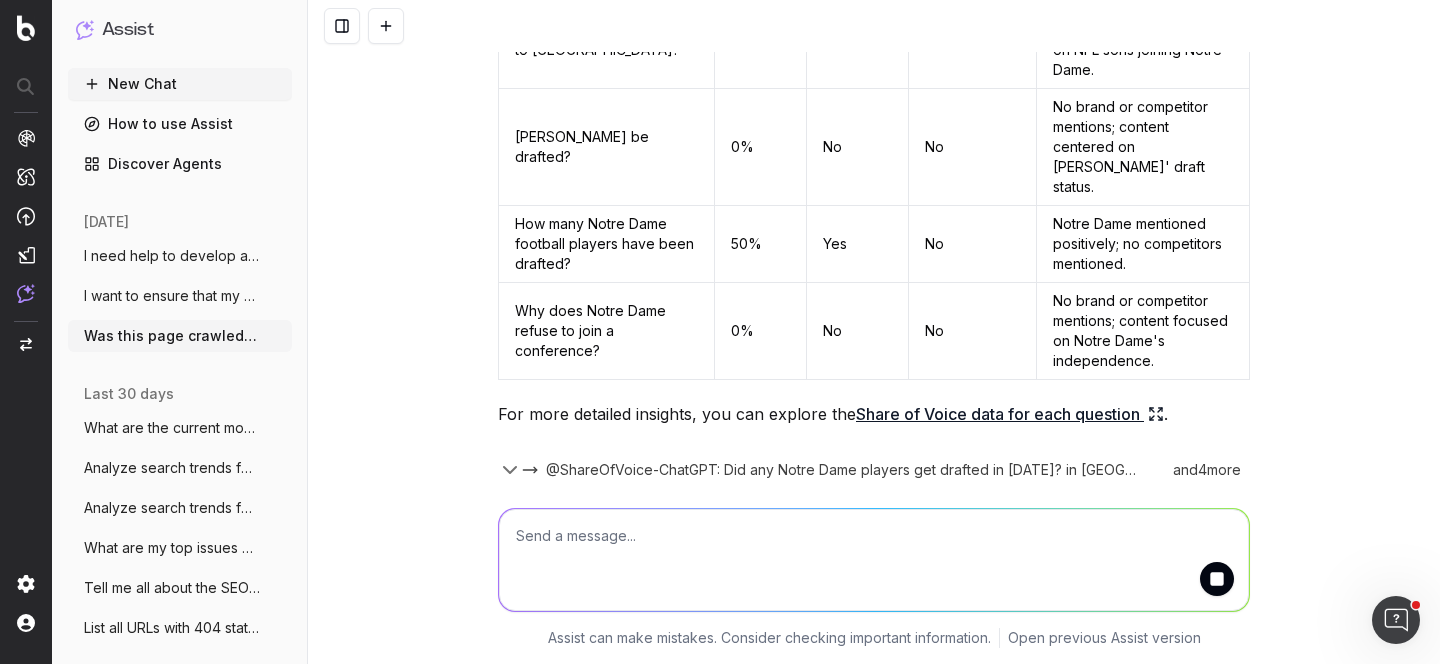 scroll, scrollTop: 2202, scrollLeft: 0, axis: vertical 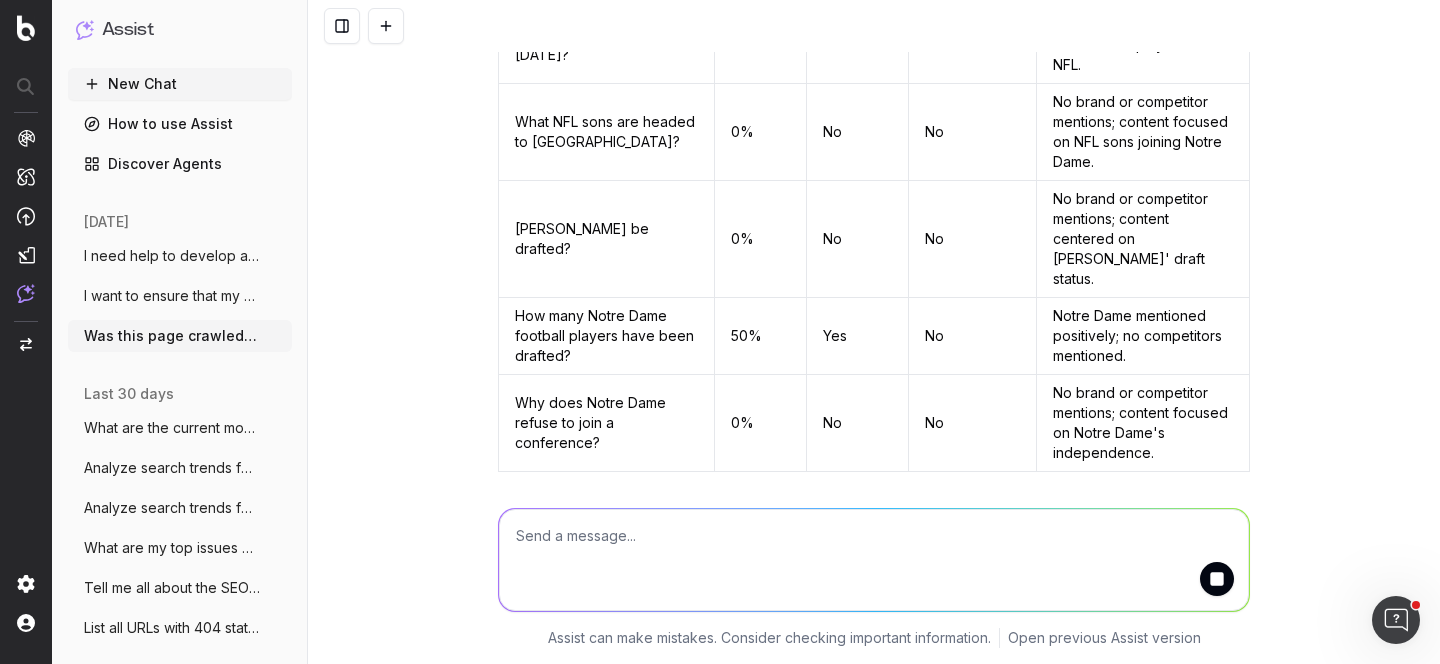 click on "I want to ensure that my site is being e" at bounding box center [172, 296] 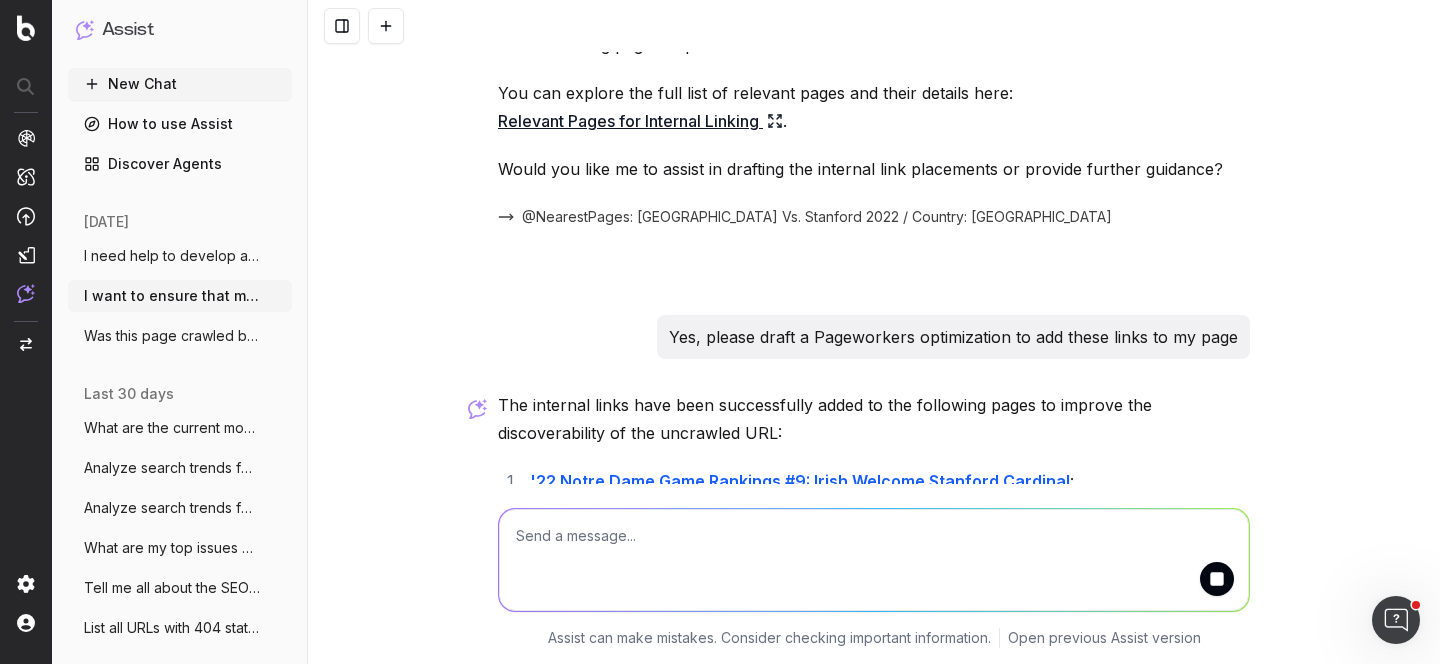 scroll, scrollTop: 4138, scrollLeft: 0, axis: vertical 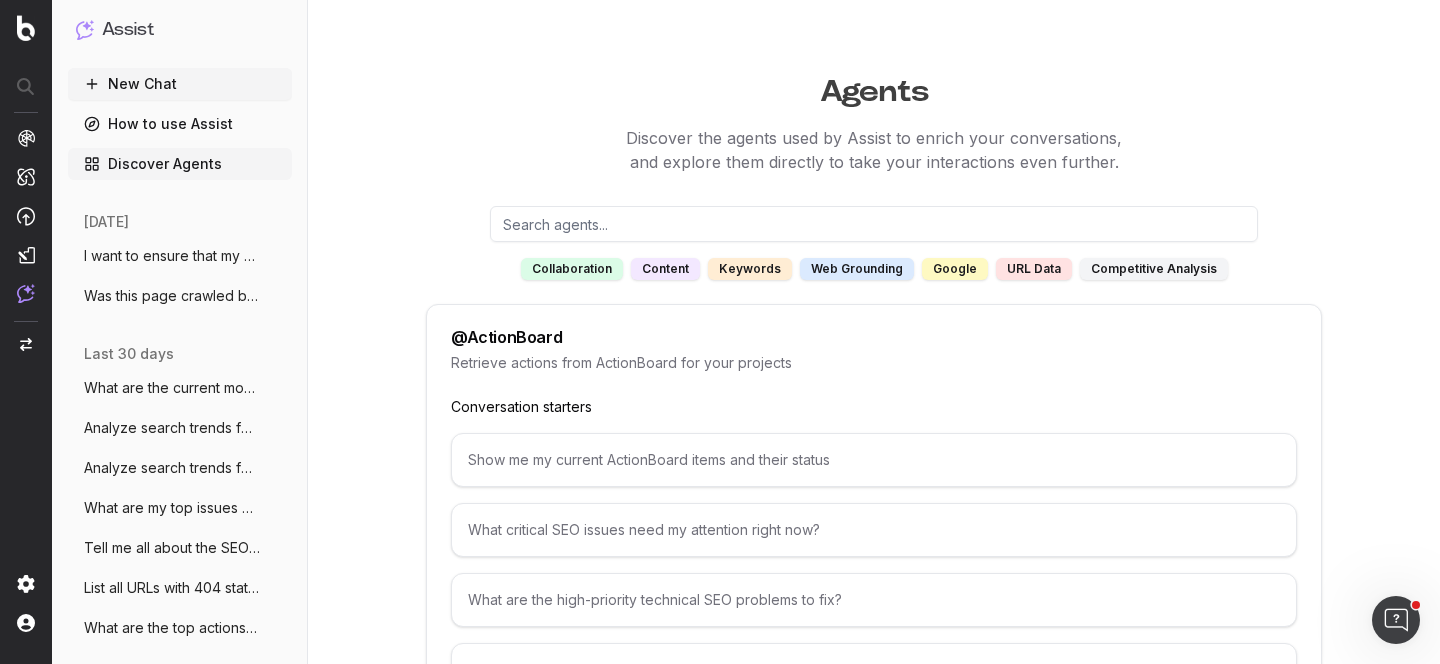 click at bounding box center [874, 224] 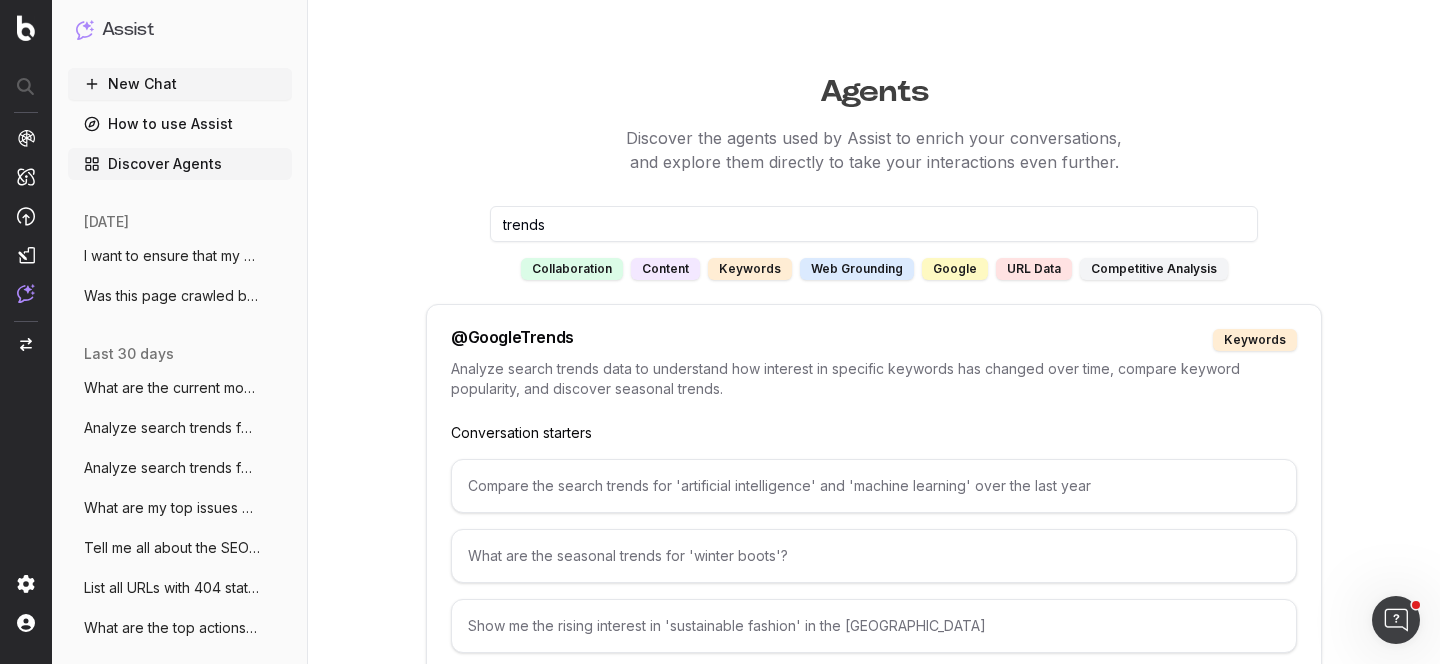 type on "trends" 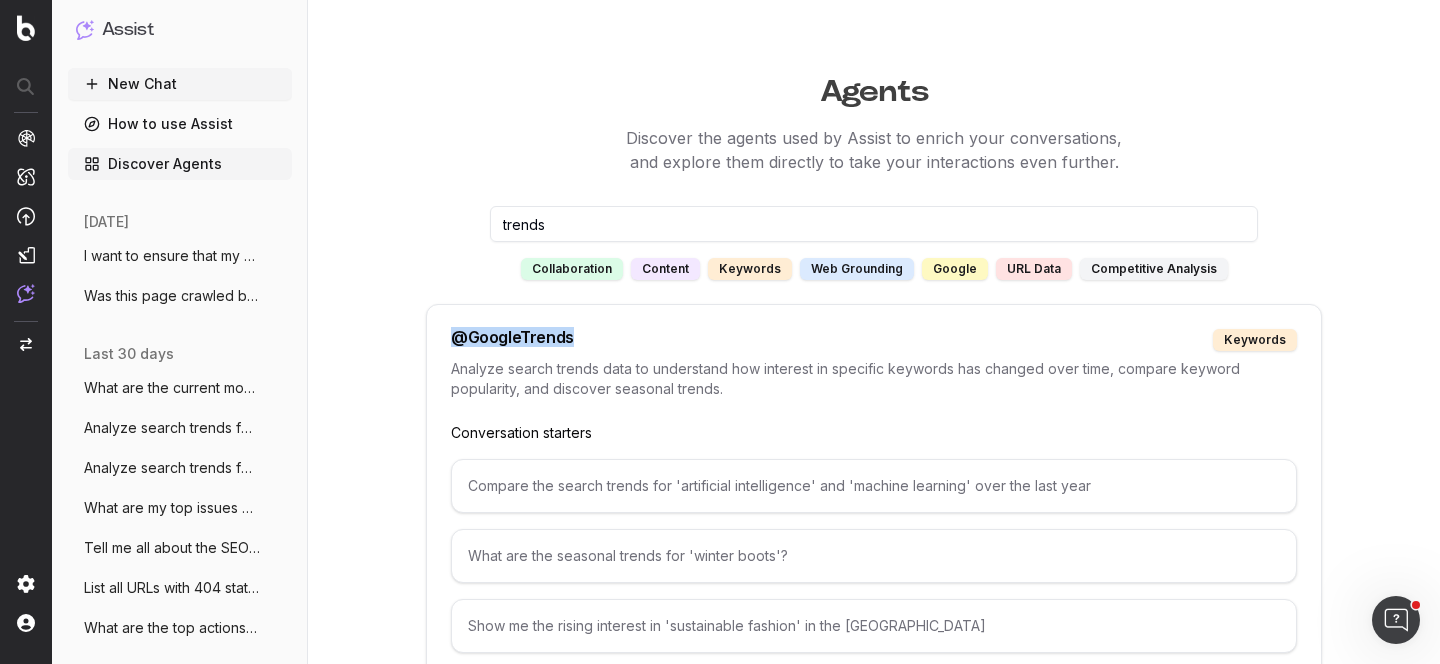 drag, startPoint x: 598, startPoint y: 333, endPoint x: 431, endPoint y: 336, distance: 167.02695 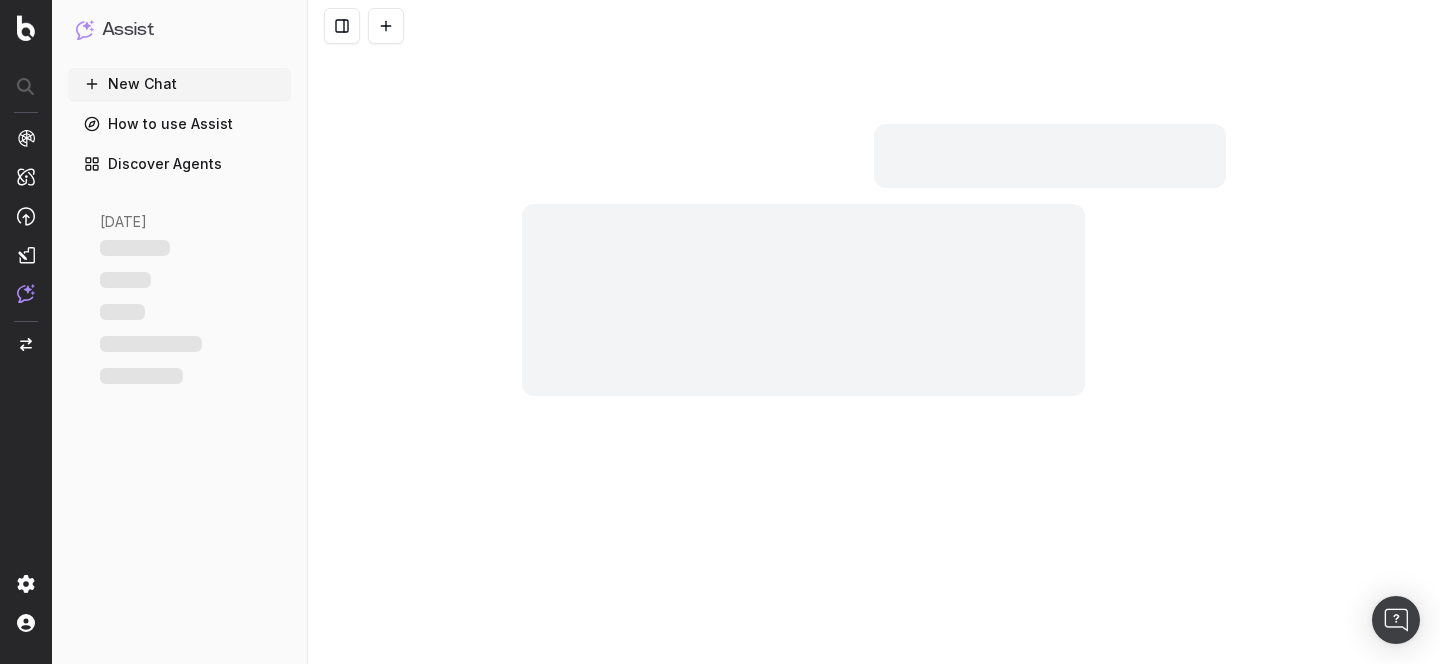 scroll, scrollTop: 0, scrollLeft: 0, axis: both 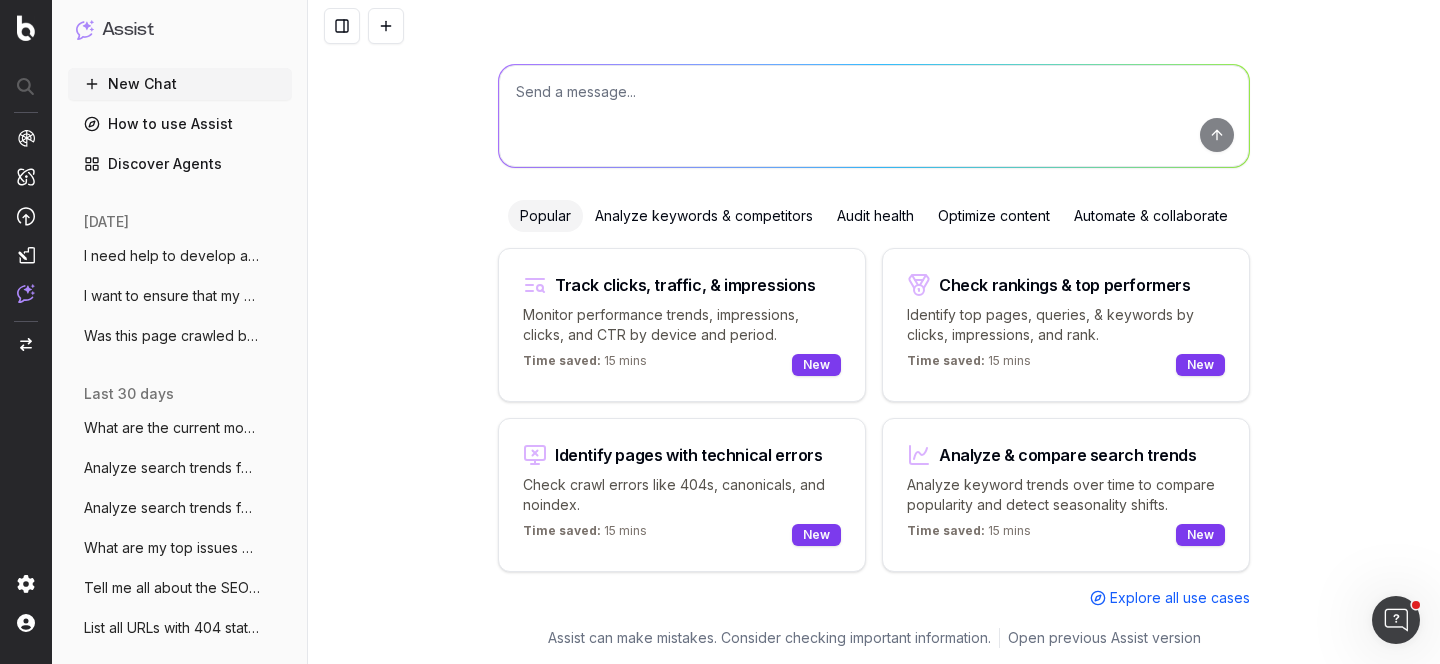 click on "I need help to develop a content calenda" at bounding box center [172, 256] 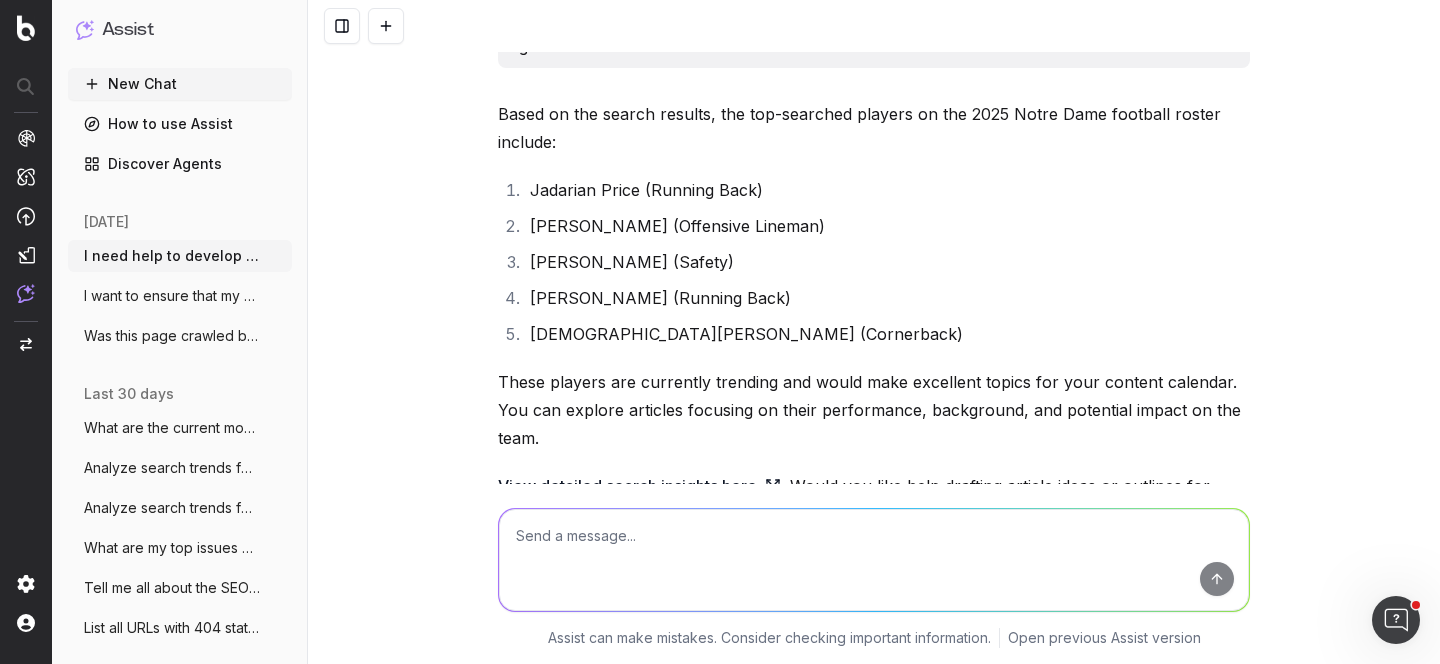 scroll, scrollTop: 3630, scrollLeft: 0, axis: vertical 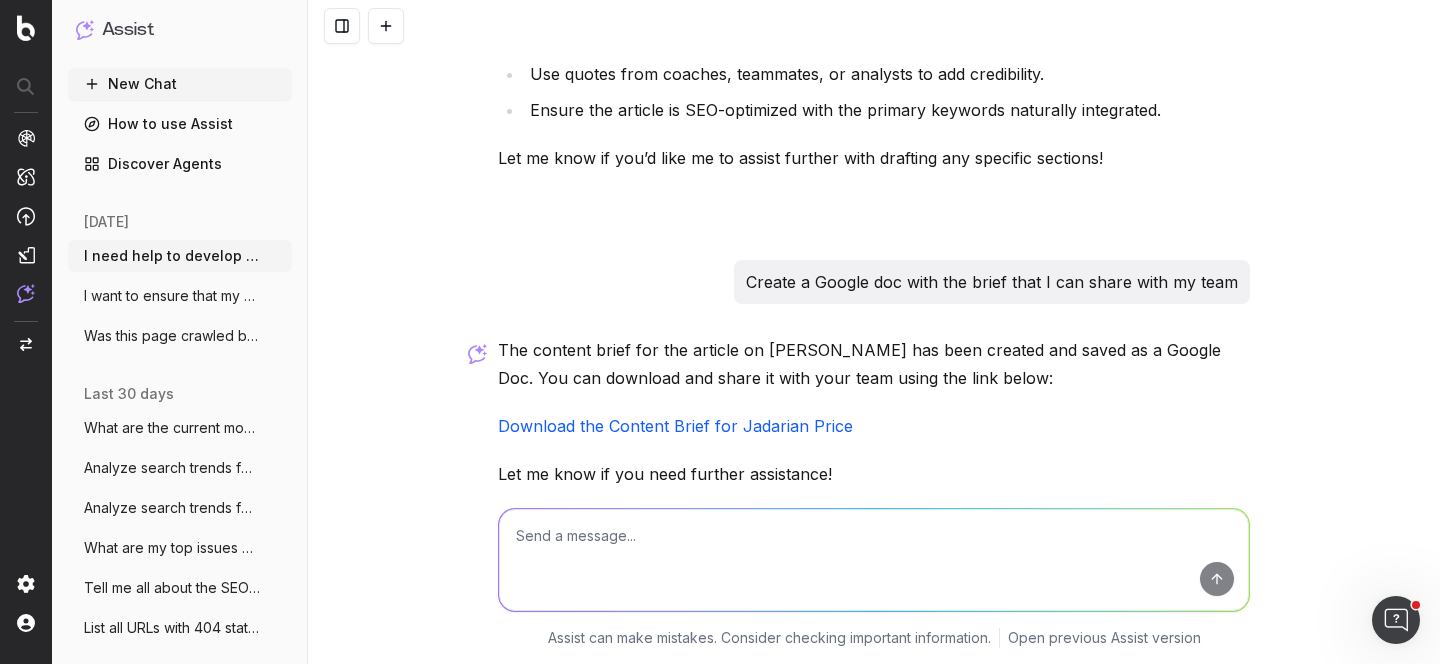 click on "I need help to develop a content calenda" at bounding box center (172, 256) 